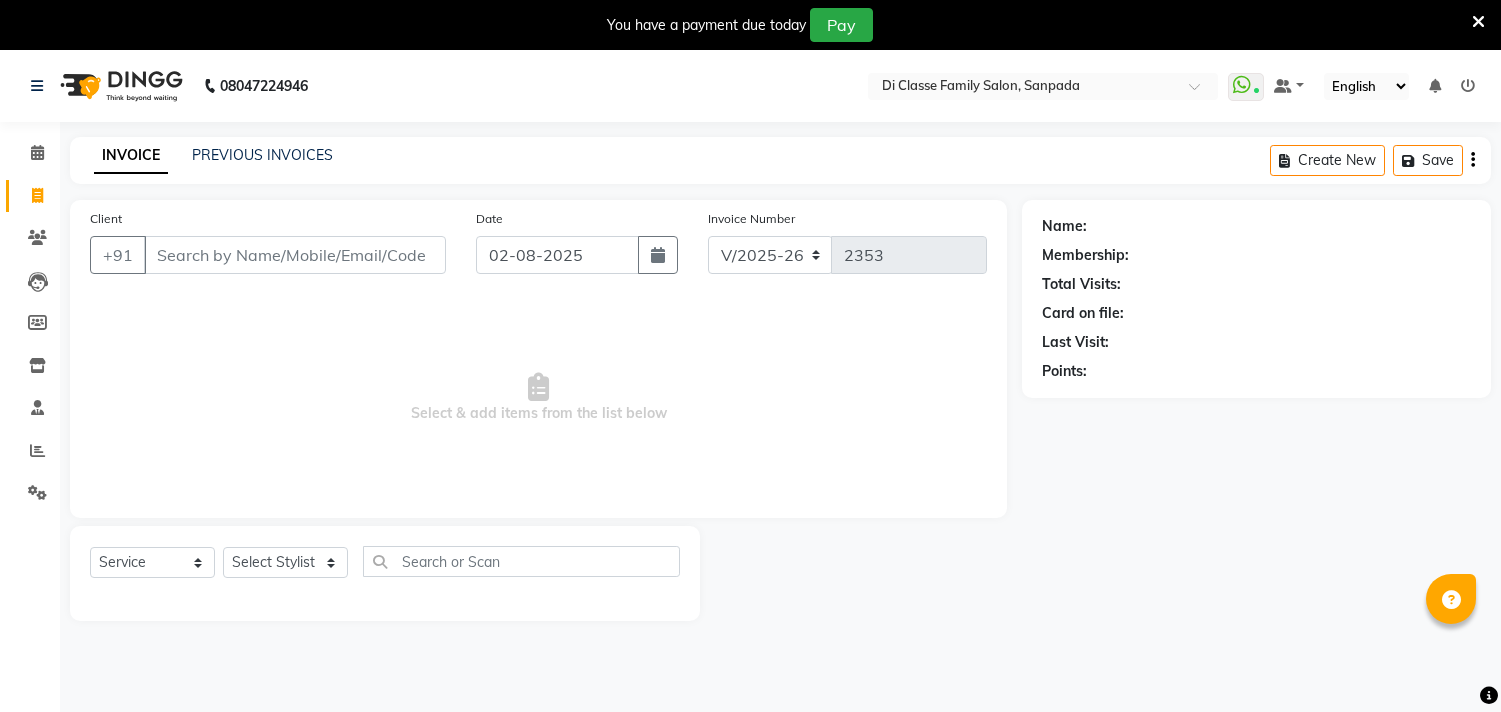 select on "4704" 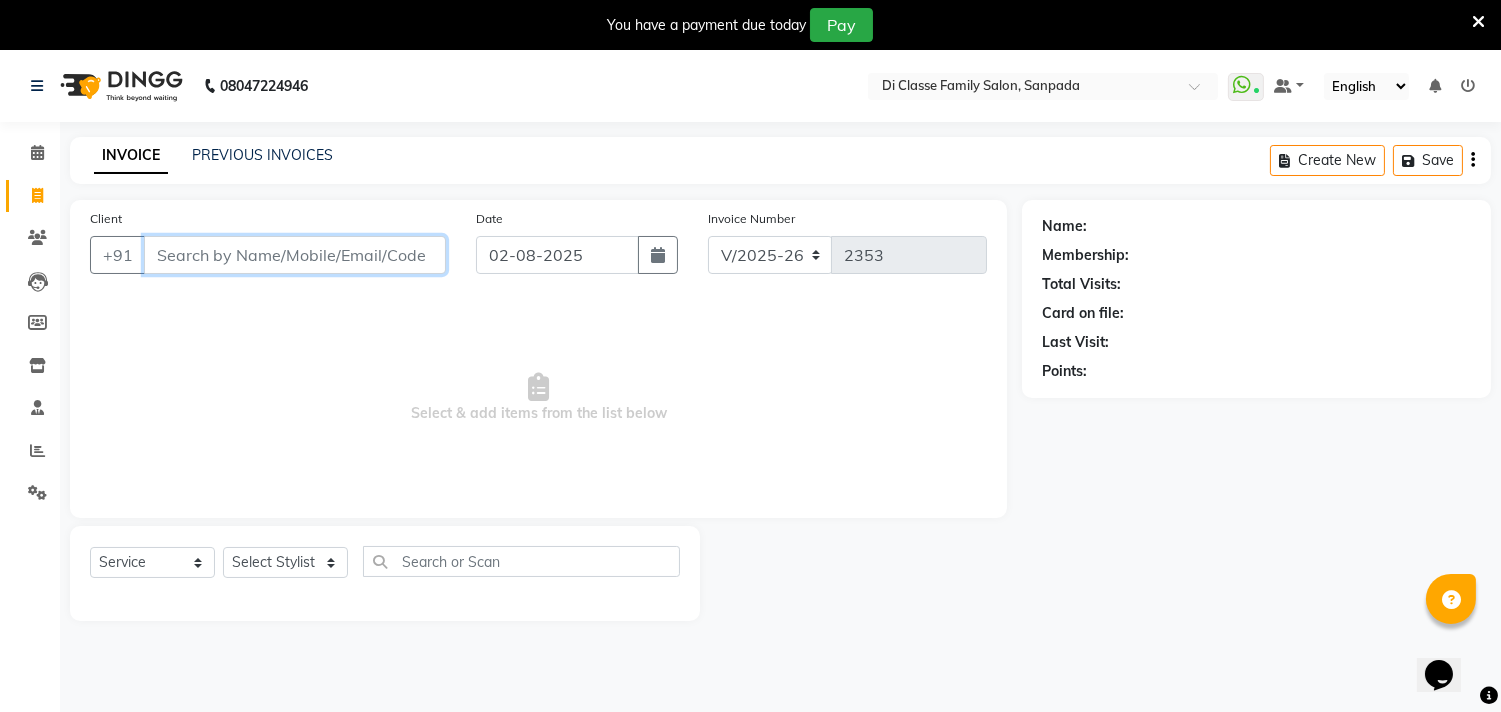 scroll, scrollTop: 0, scrollLeft: 0, axis: both 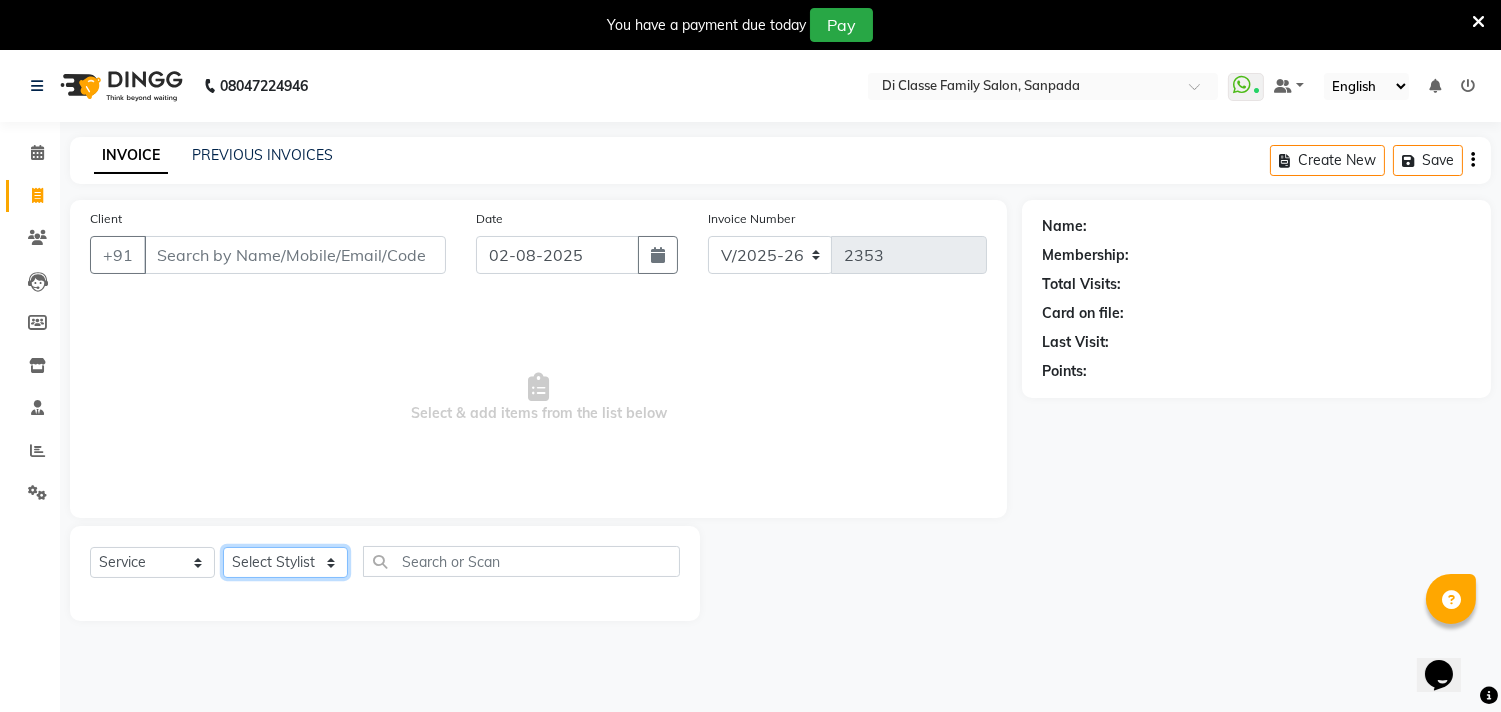 click on "Select Stylist aniket  Anu  AYAZ KADRI  Front Desk Javed kapil KOMAL  Payal  Pooja Jadhav Rahul Datkhile RESHMA SHAIKH rutik shinde SACHIN SAKPAL SADDAM SAHAJAN SAKSHI CHAVAN Sameer  sampada Sanjana  SANU SHUBHAM PEDNEKAR Sikandar Ansari Vijay kharat" 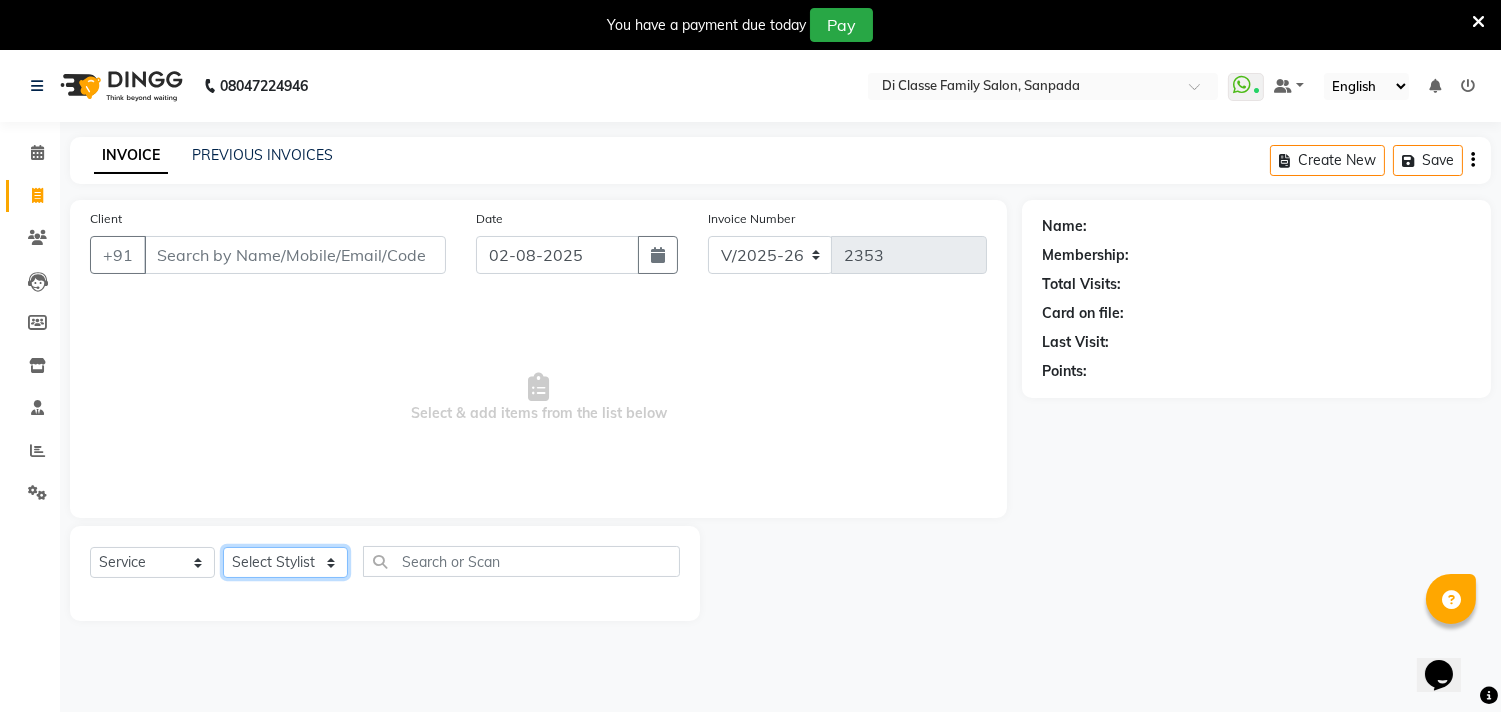 select on "51560" 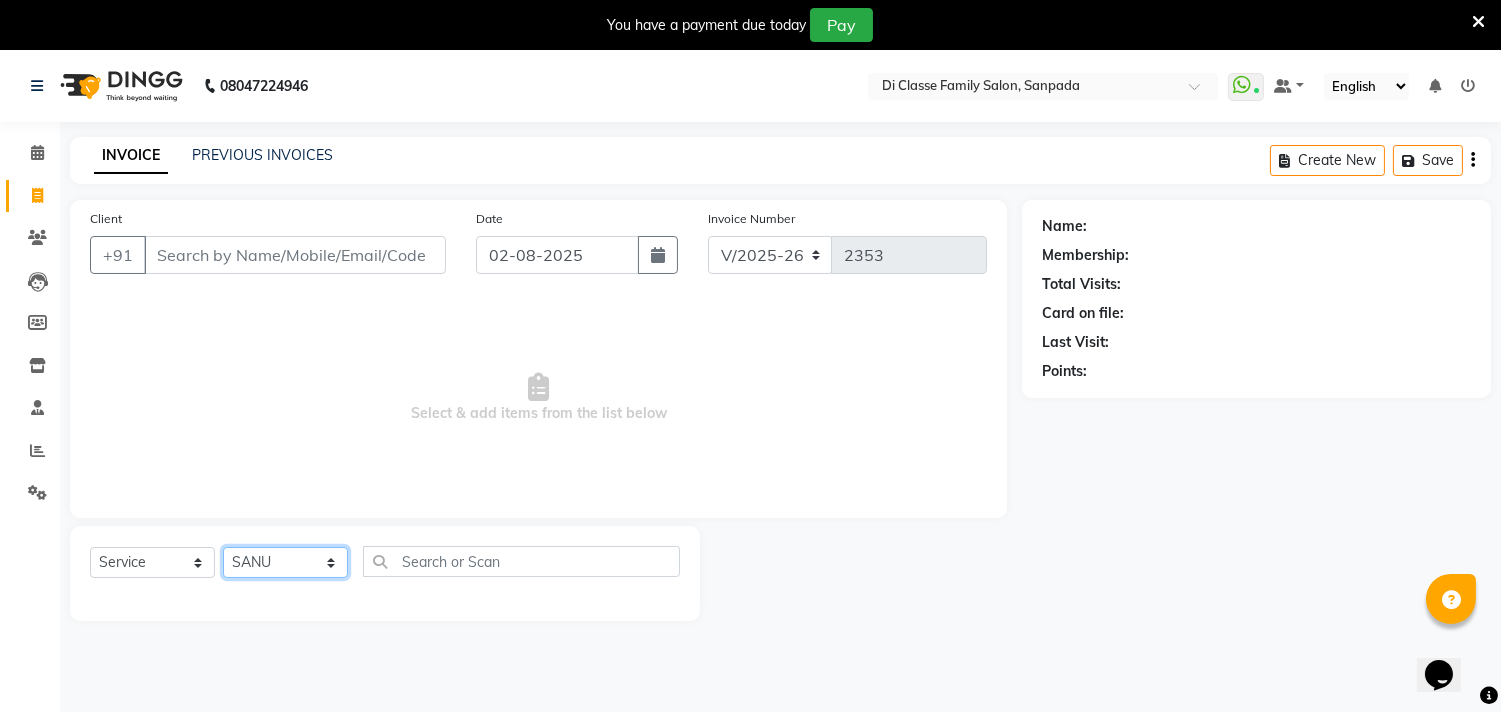 click on "Select Stylist aniket  Anu  AYAZ KADRI  Front Desk Javed kapil KOMAL  Payal  Pooja Jadhav Rahul Datkhile RESHMA SHAIKH rutik shinde SACHIN SAKPAL SADDAM SAHAJAN SAKSHI CHAVAN Sameer  sampada Sanjana  SANU SHUBHAM PEDNEKAR Sikandar Ansari Vijay kharat" 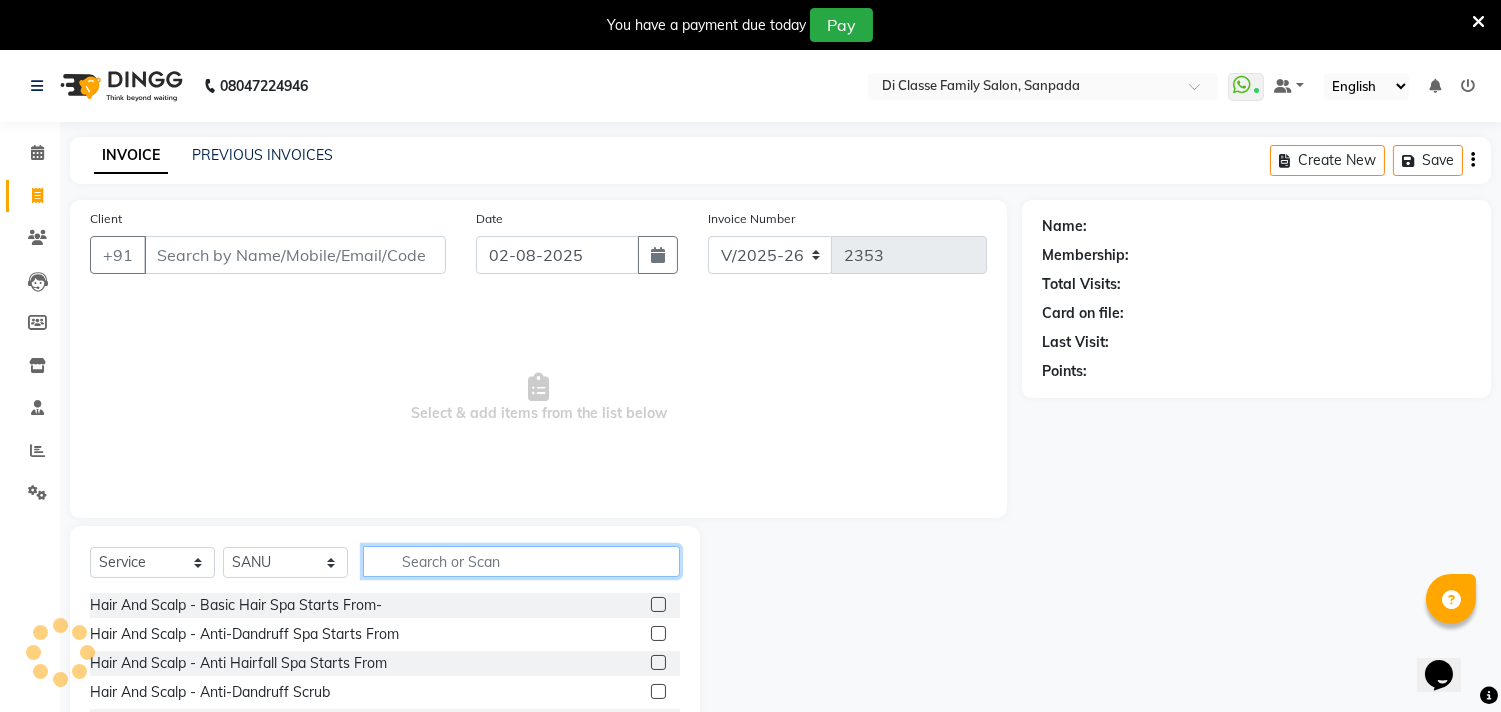 click 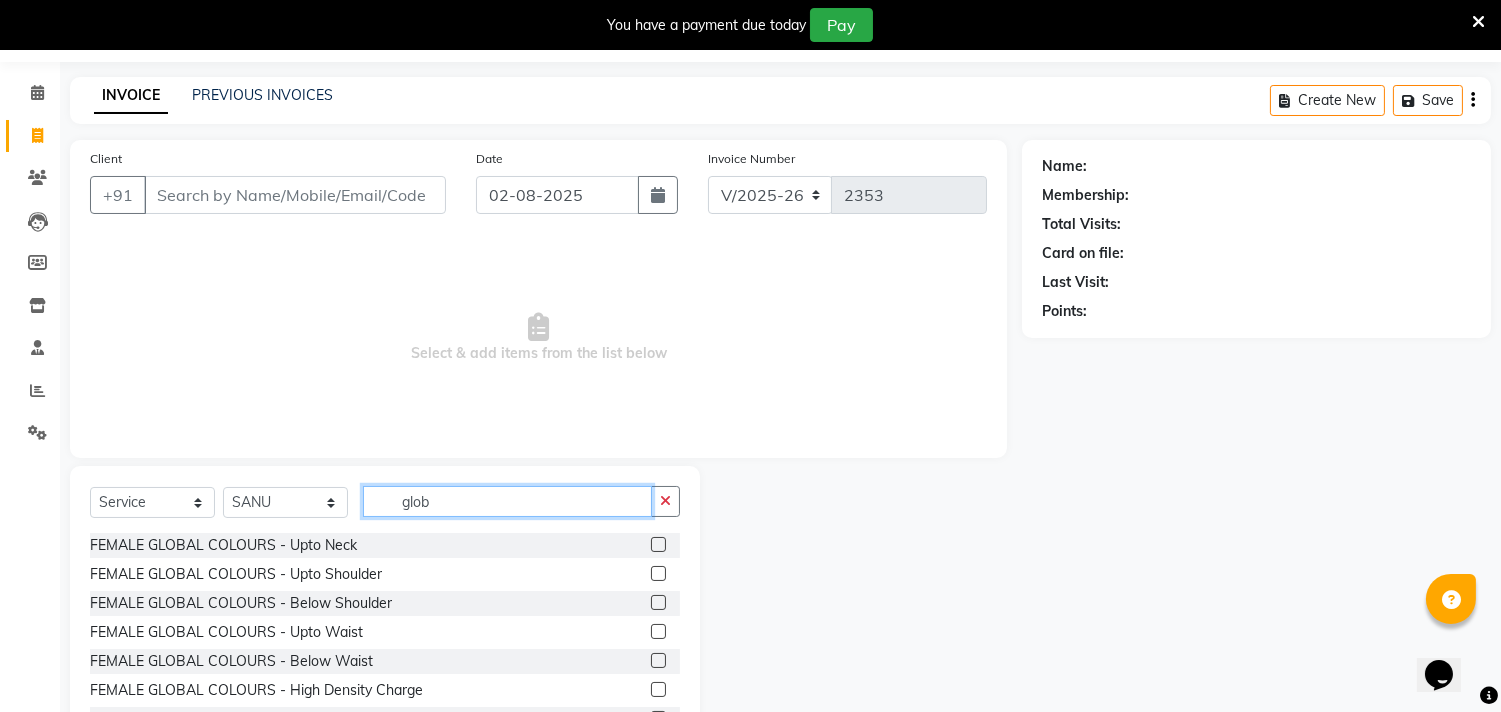 scroll, scrollTop: 111, scrollLeft: 0, axis: vertical 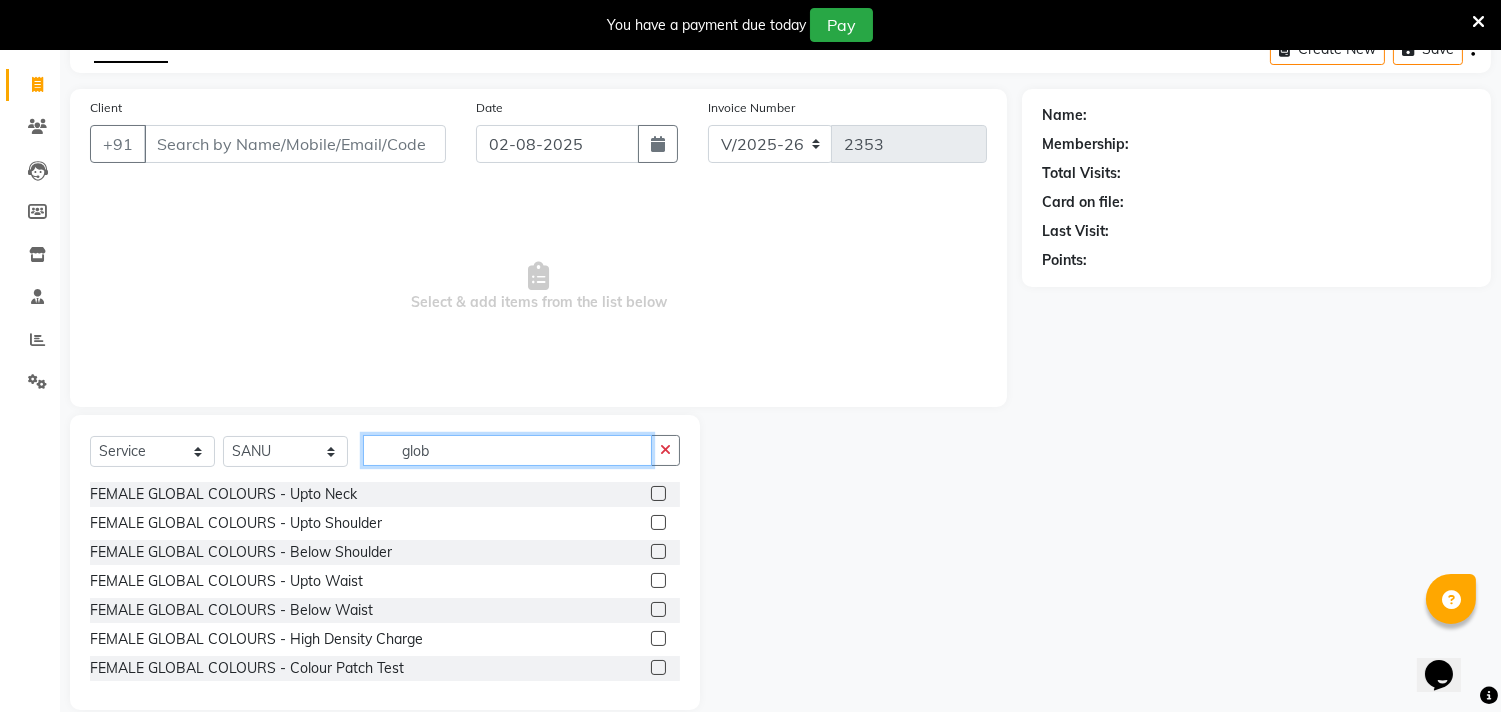 type on "glob" 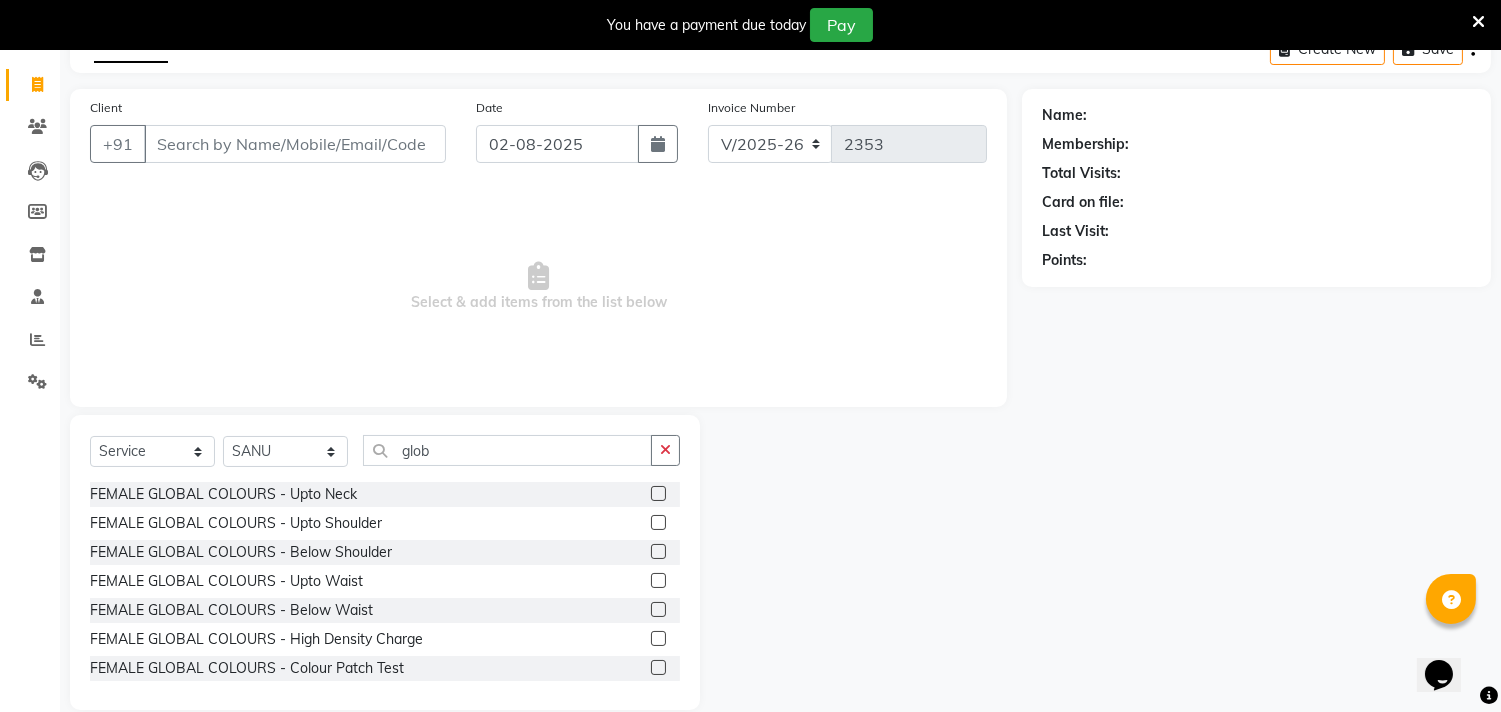 click 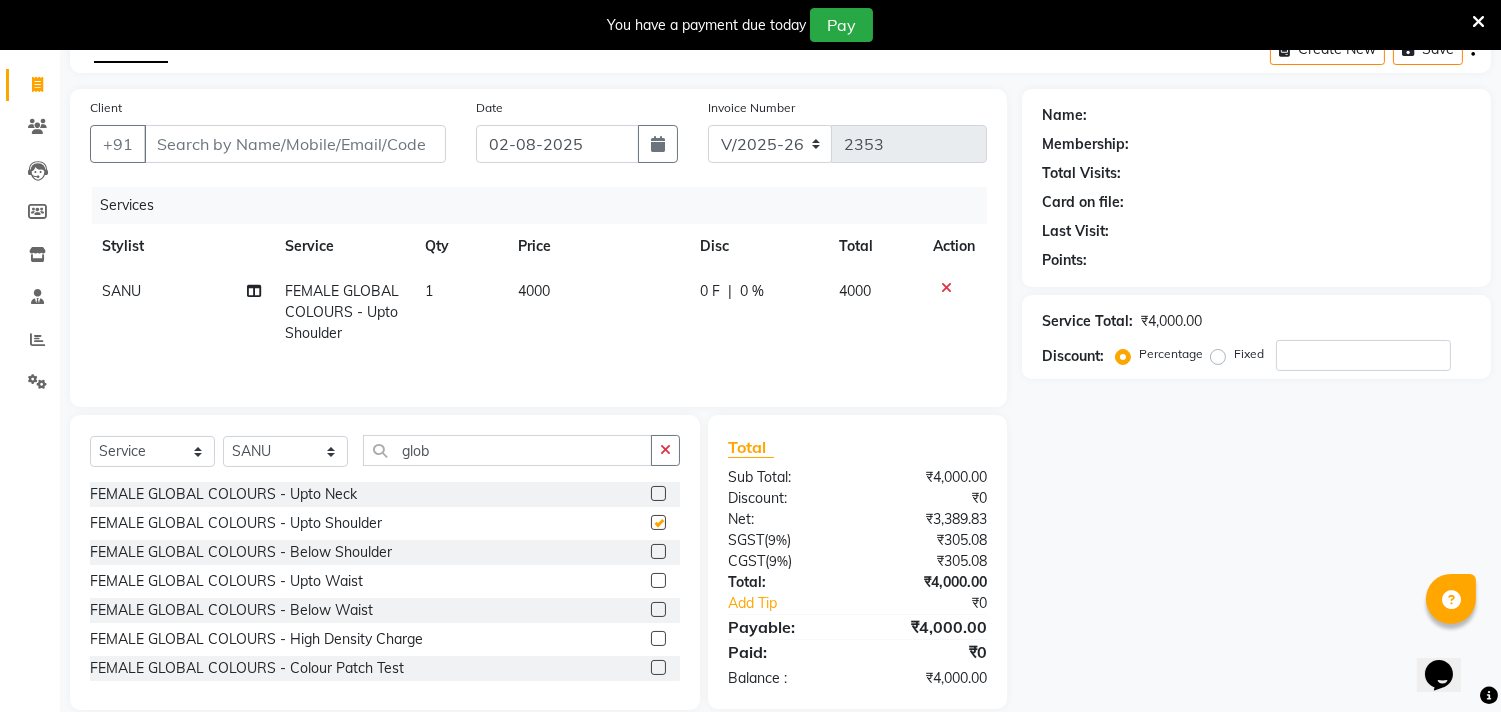 checkbox on "false" 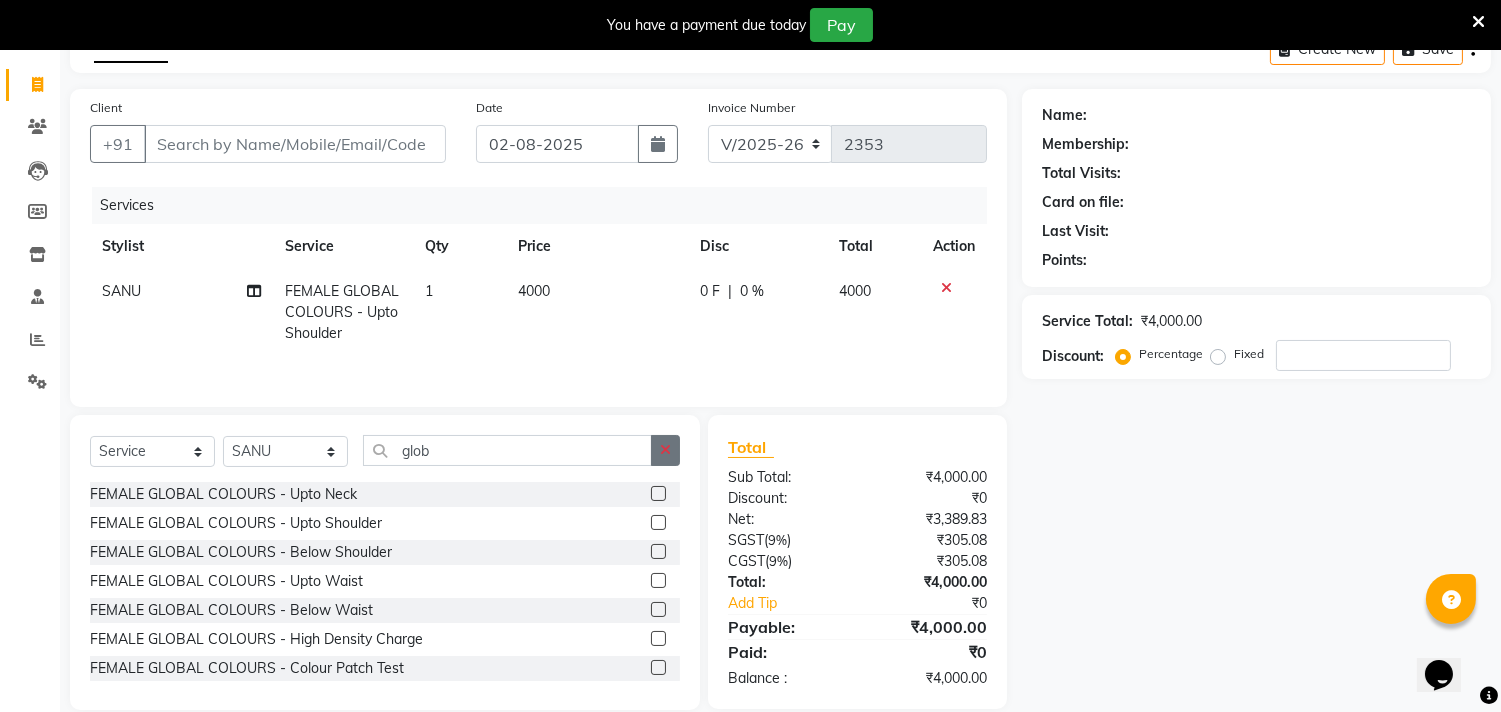 click 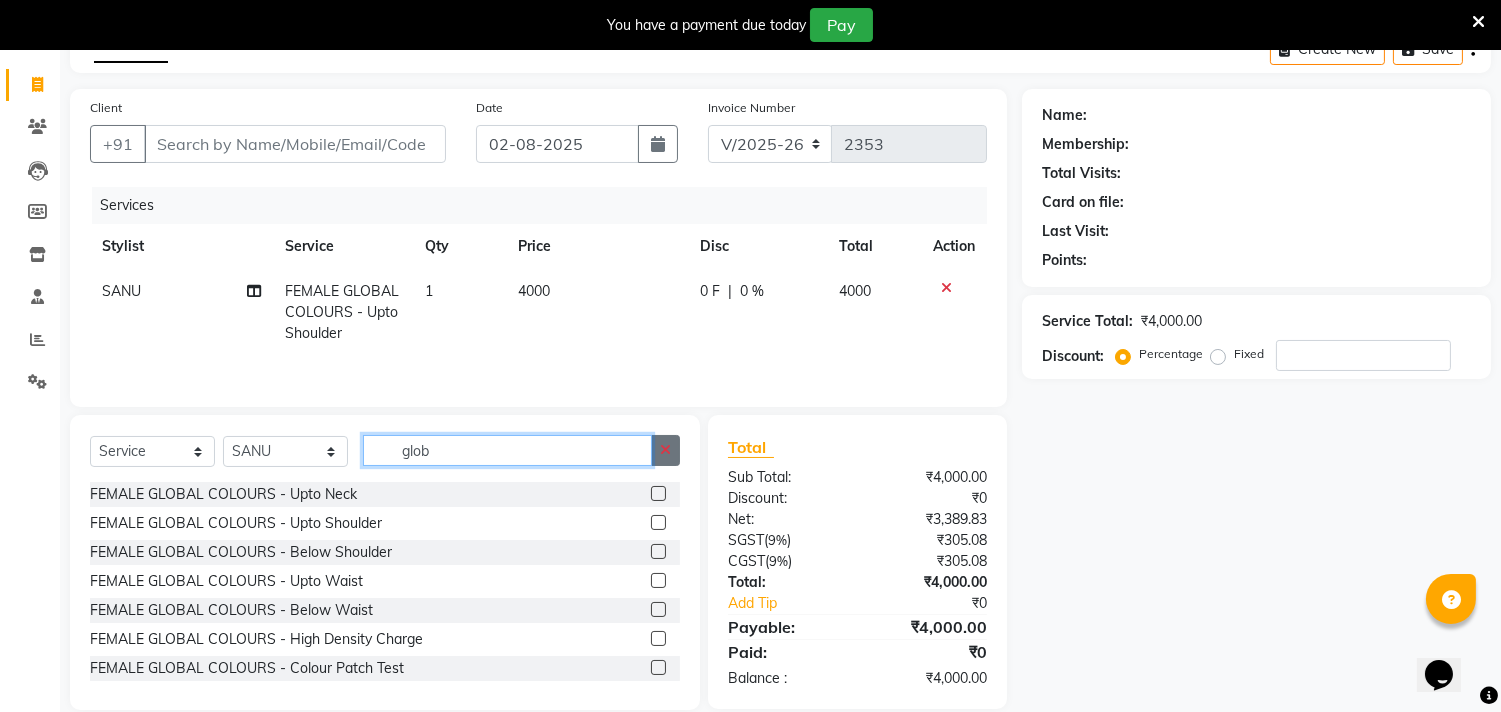 type 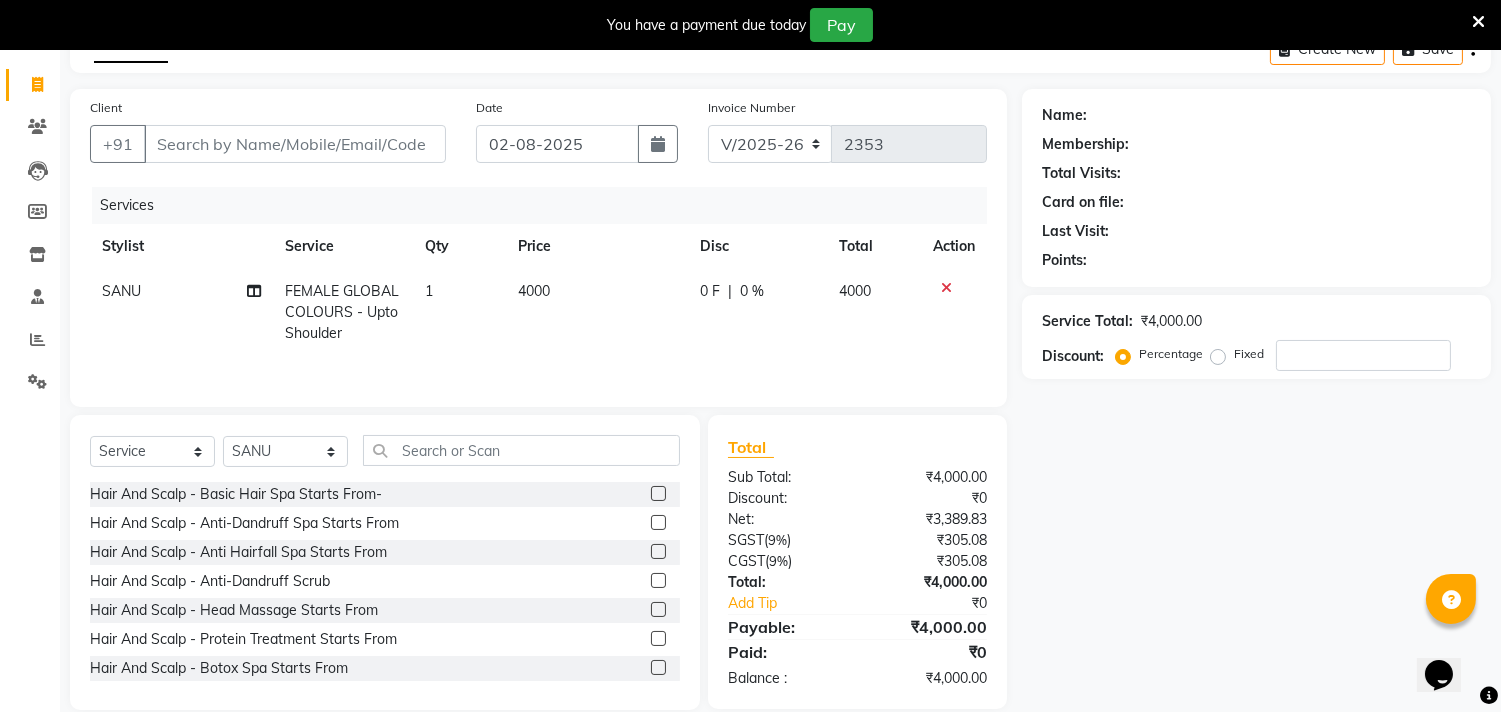 click on "4000" 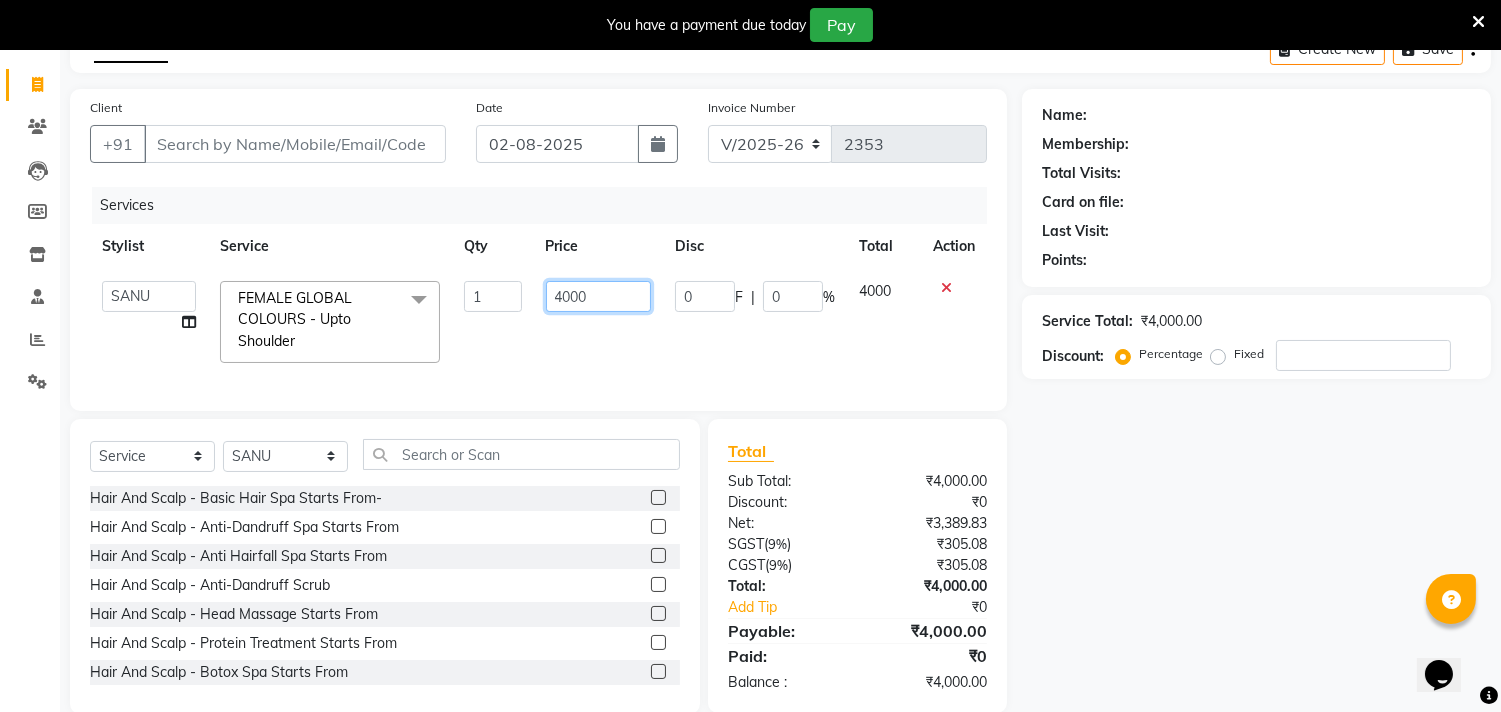 click on "4000" 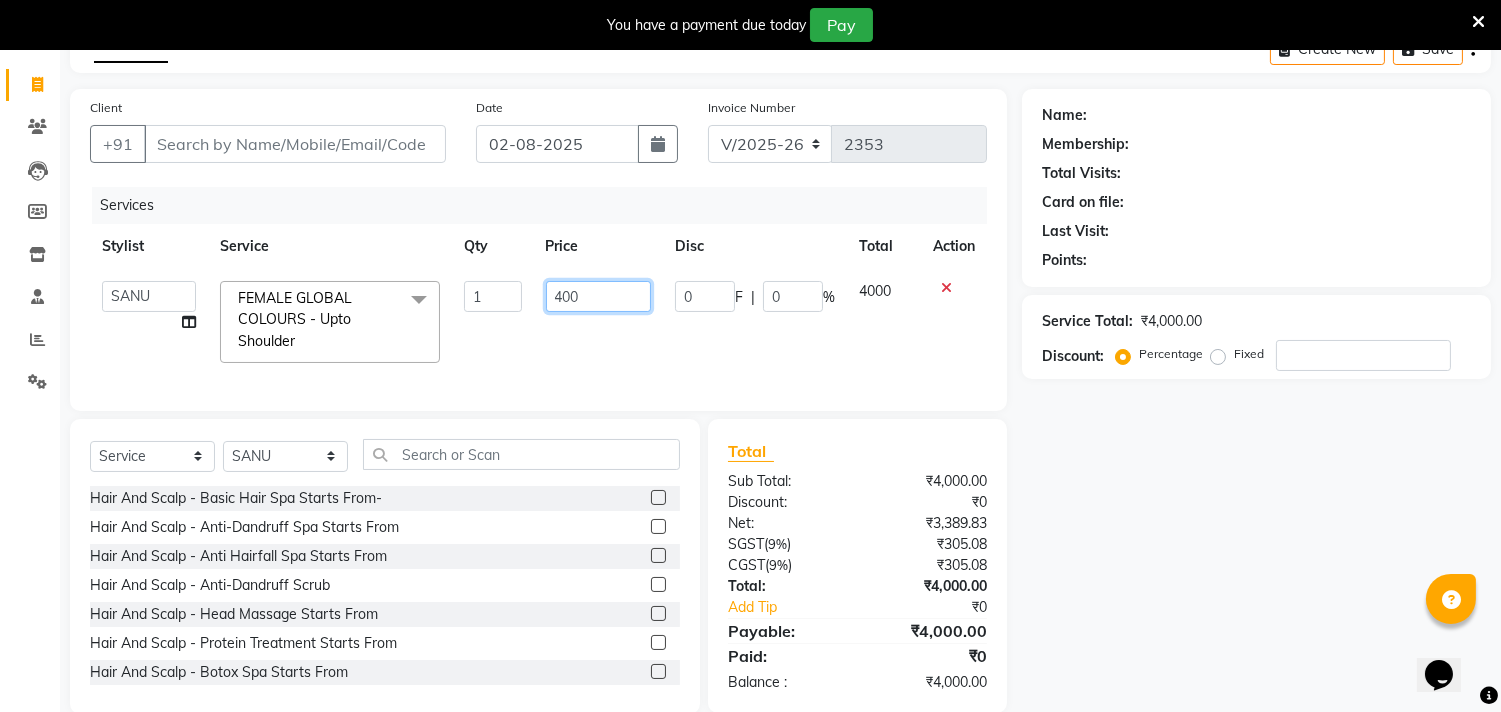 type on "4800" 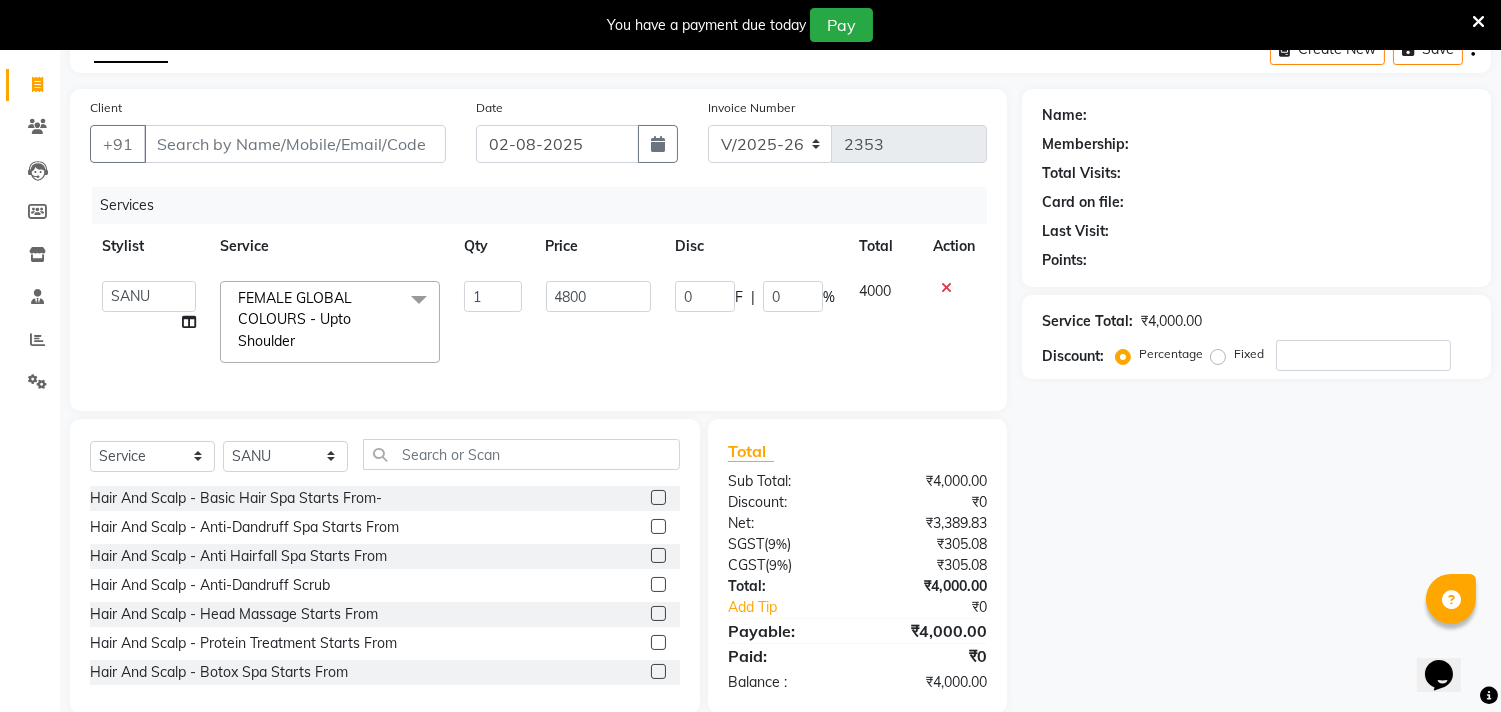 click on "Name: Membership: Total Visits: Card on file: Last Visit:  Points:  Service Total:  ₹4,000.00  Discount:  Percentage   Fixed" 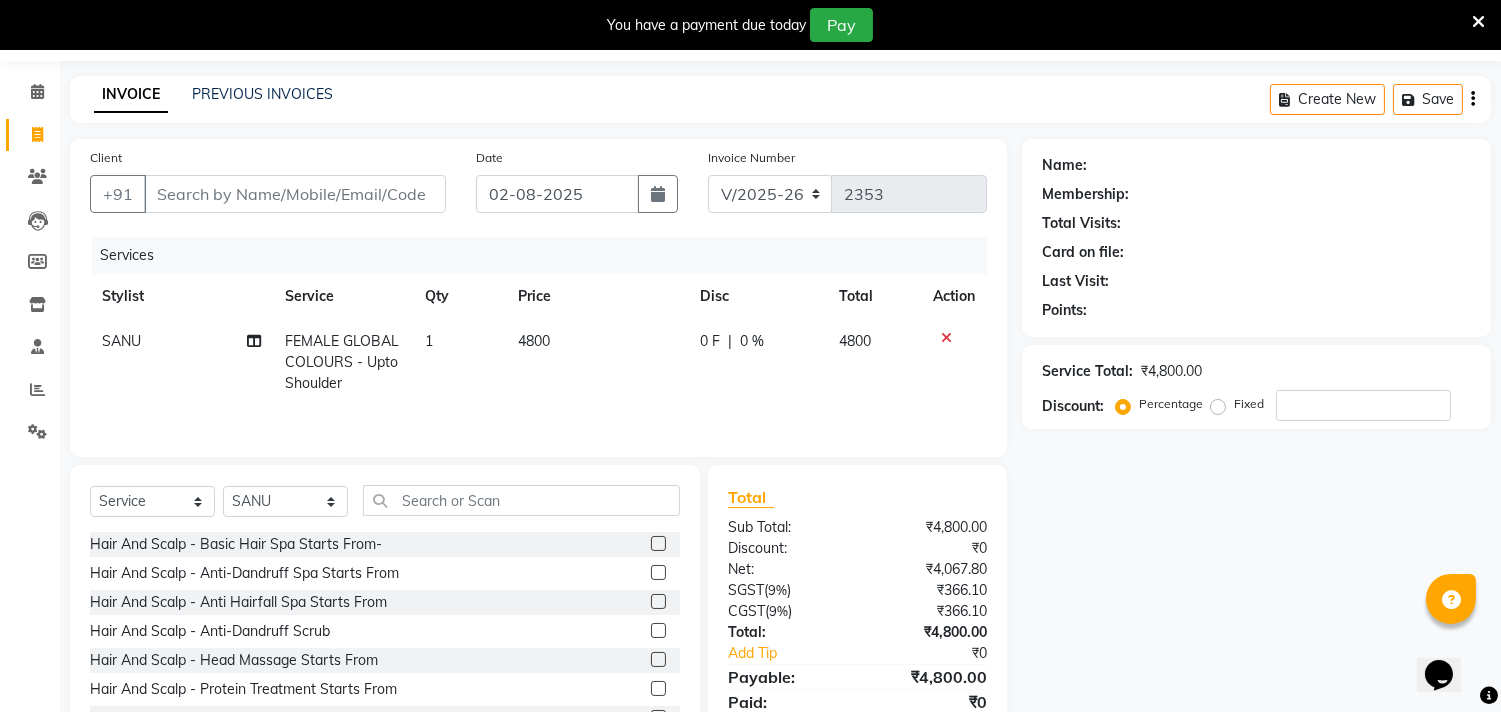 scroll, scrollTop: 111, scrollLeft: 0, axis: vertical 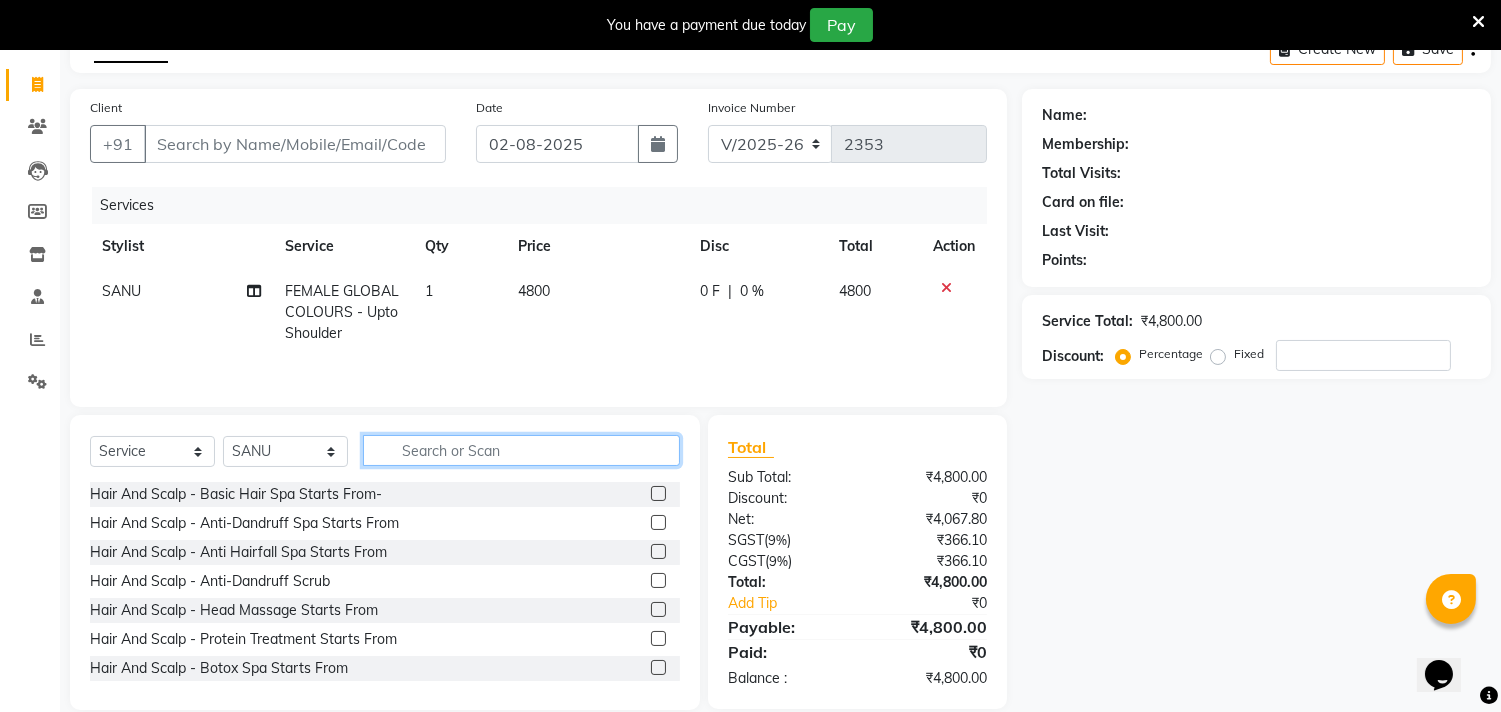 click 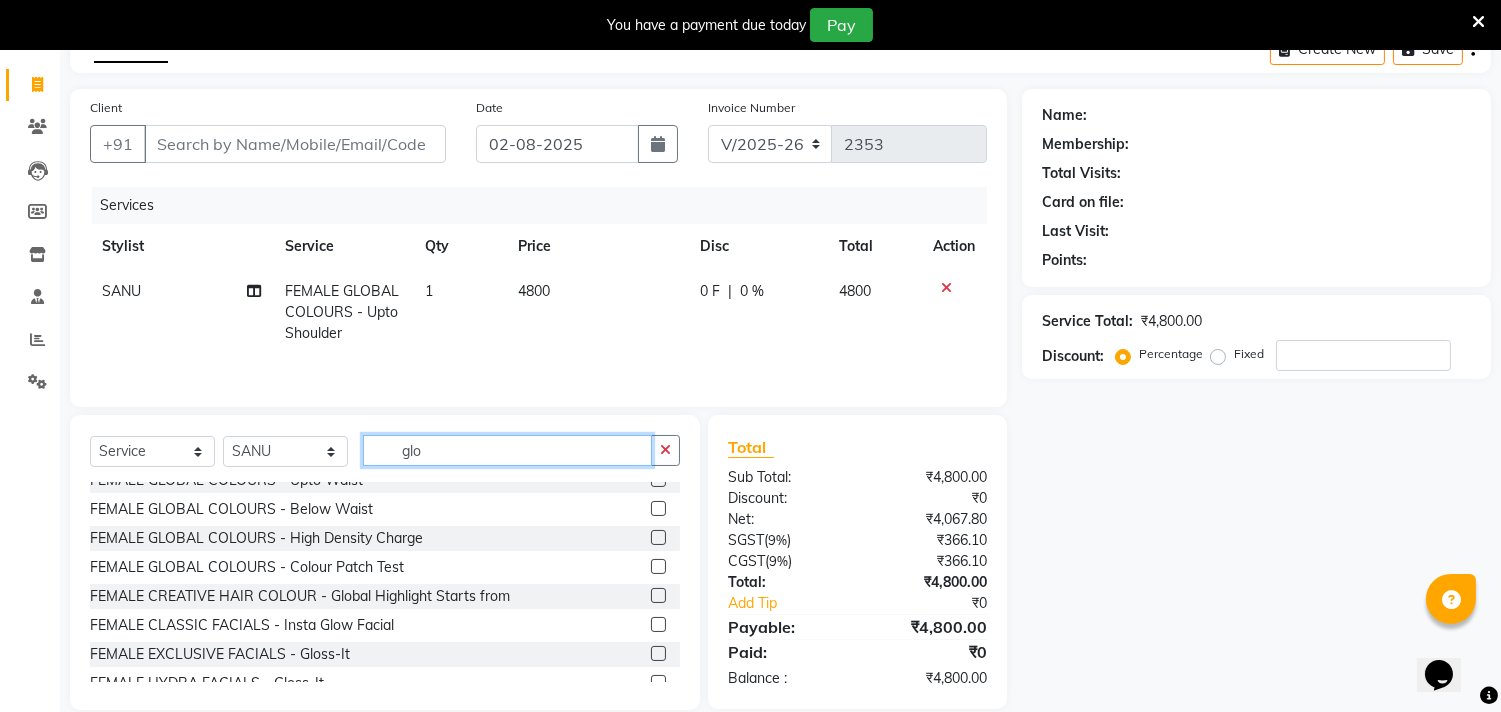 scroll, scrollTop: 205, scrollLeft: 0, axis: vertical 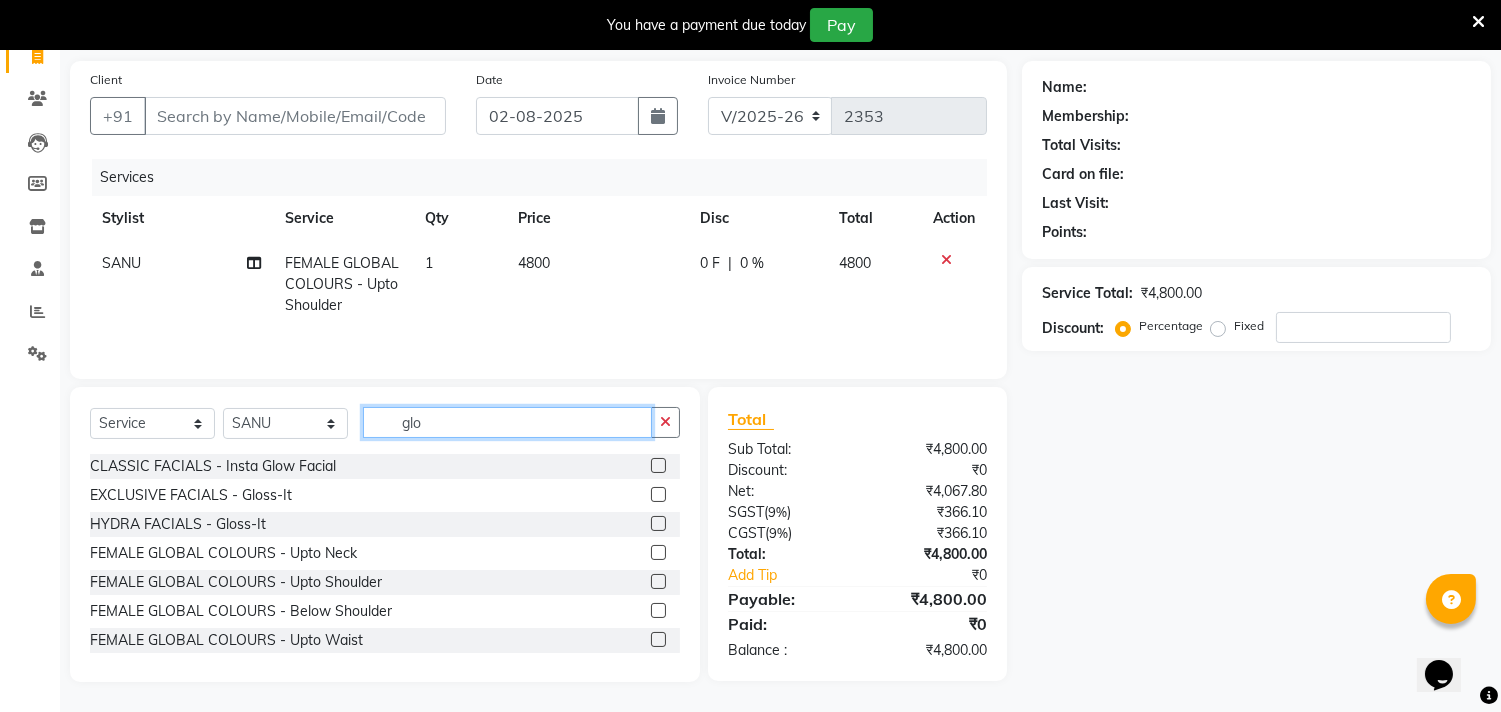 type on "glo" 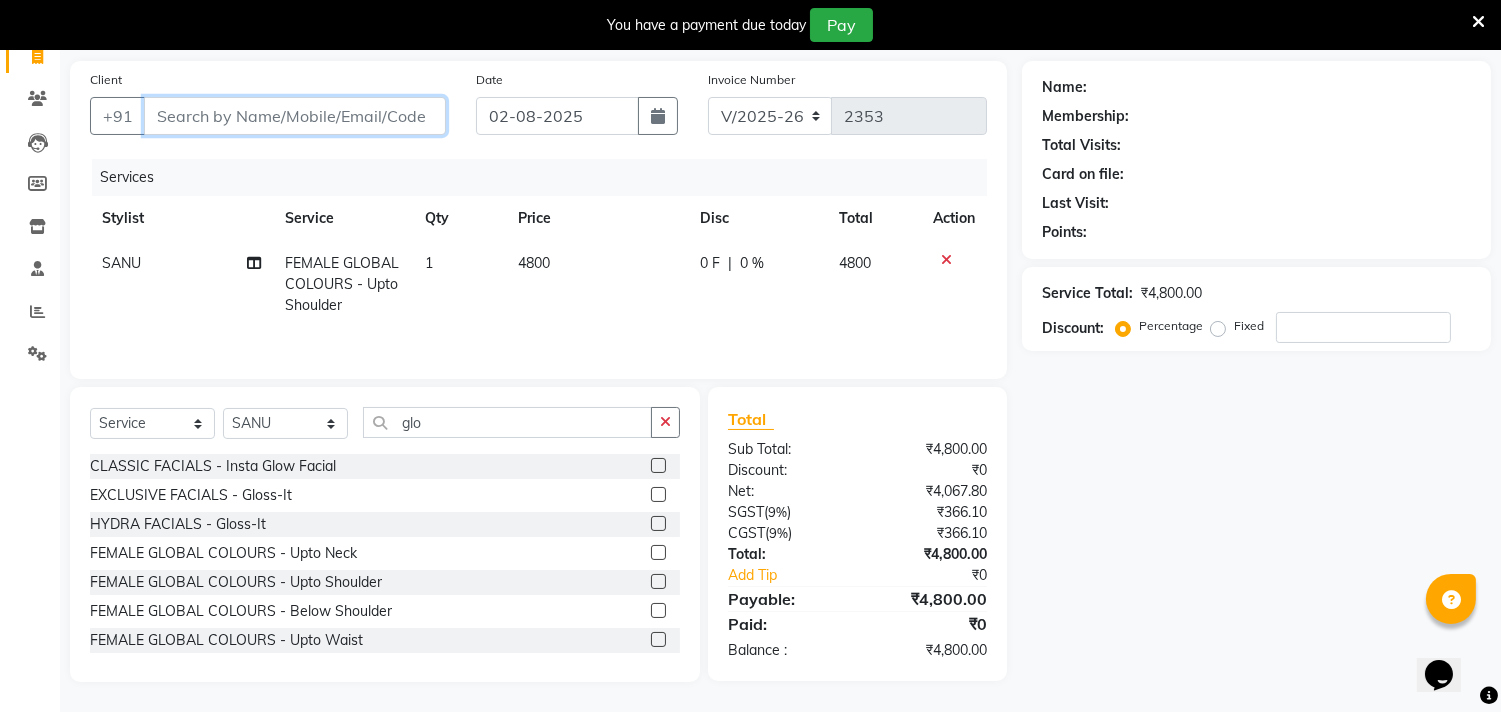 click on "Client" at bounding box center (295, 116) 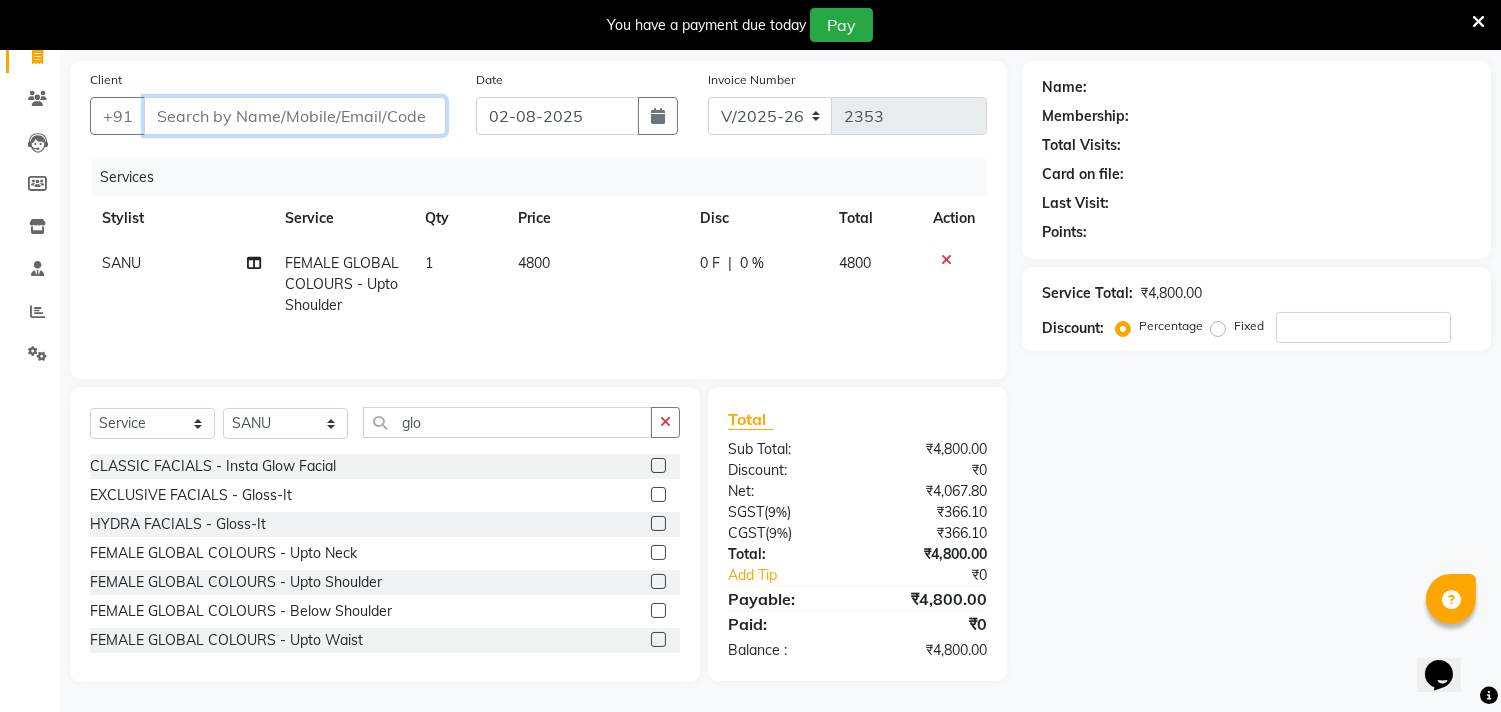 type on "8" 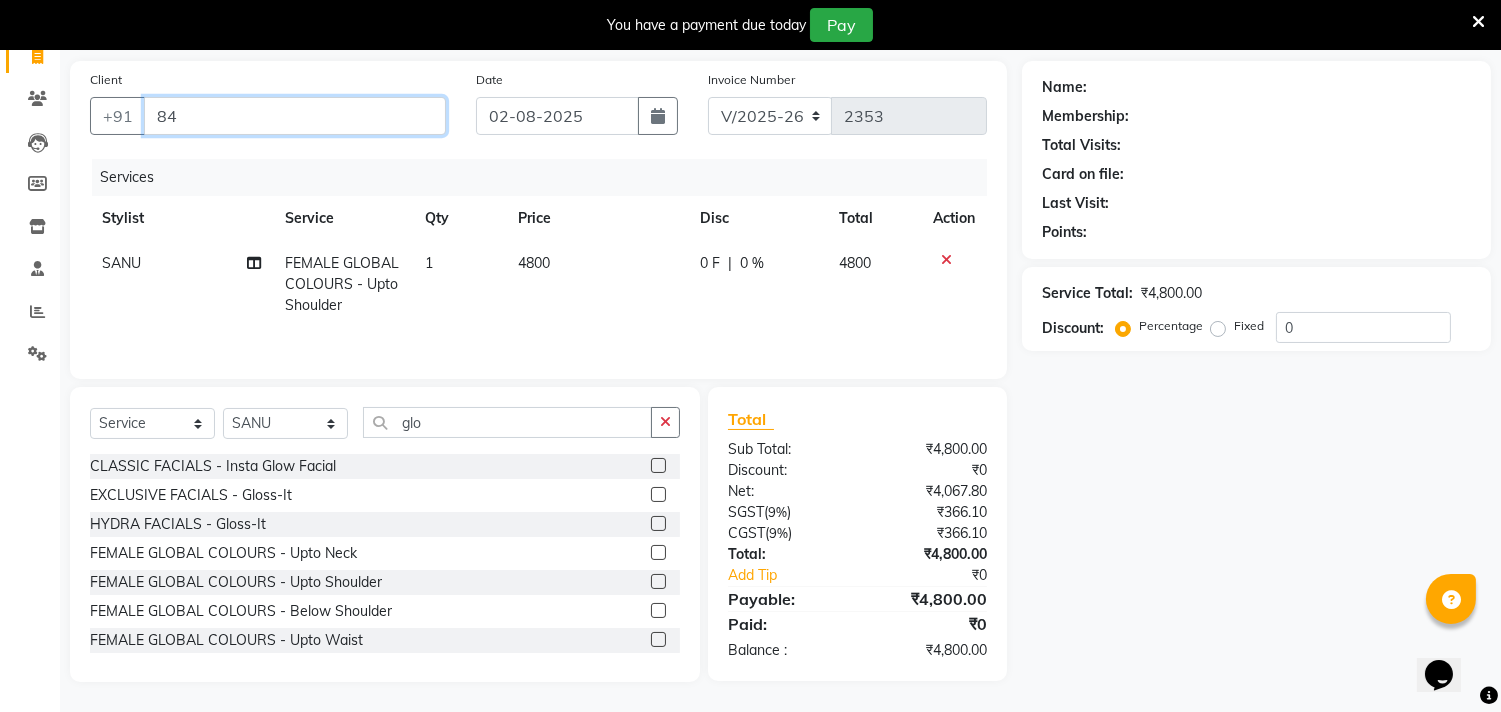 type on "8" 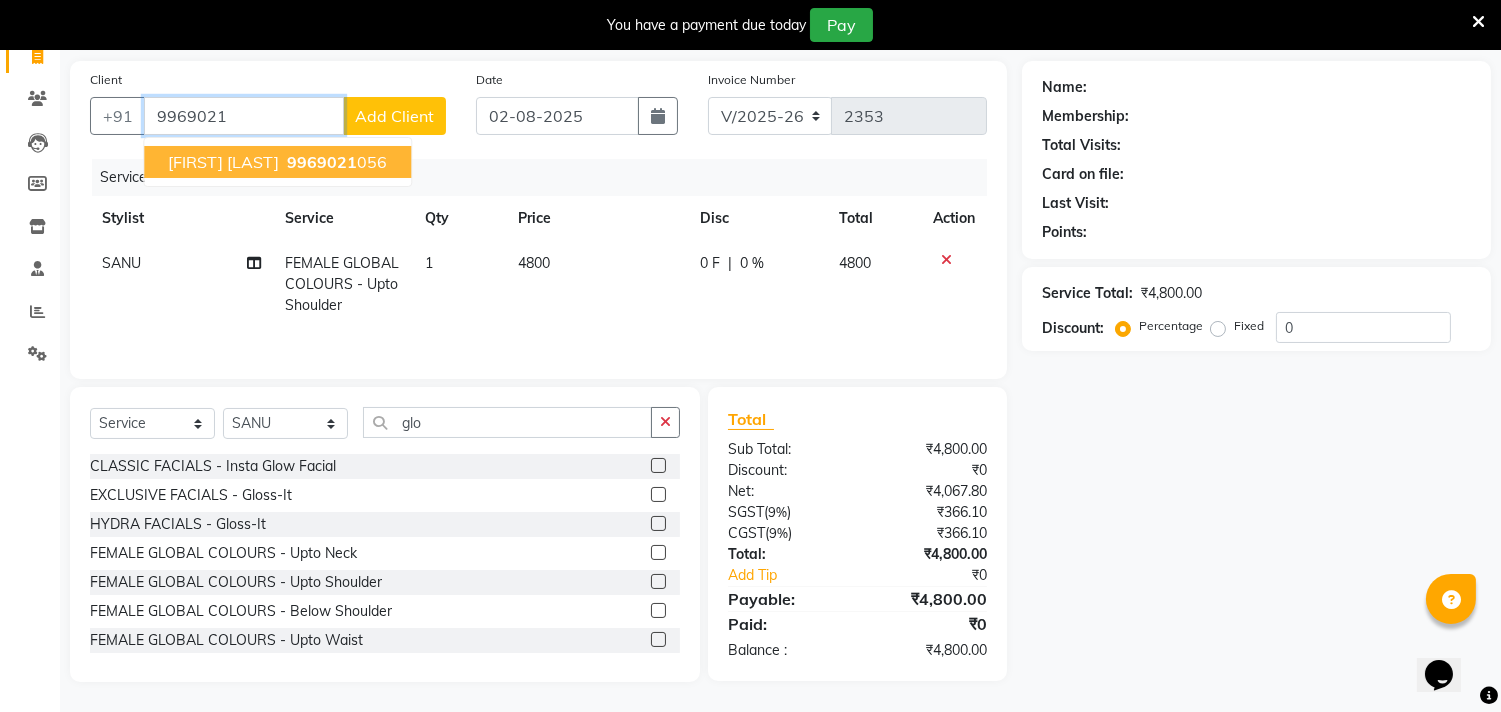 click on "9969021" at bounding box center (322, 162) 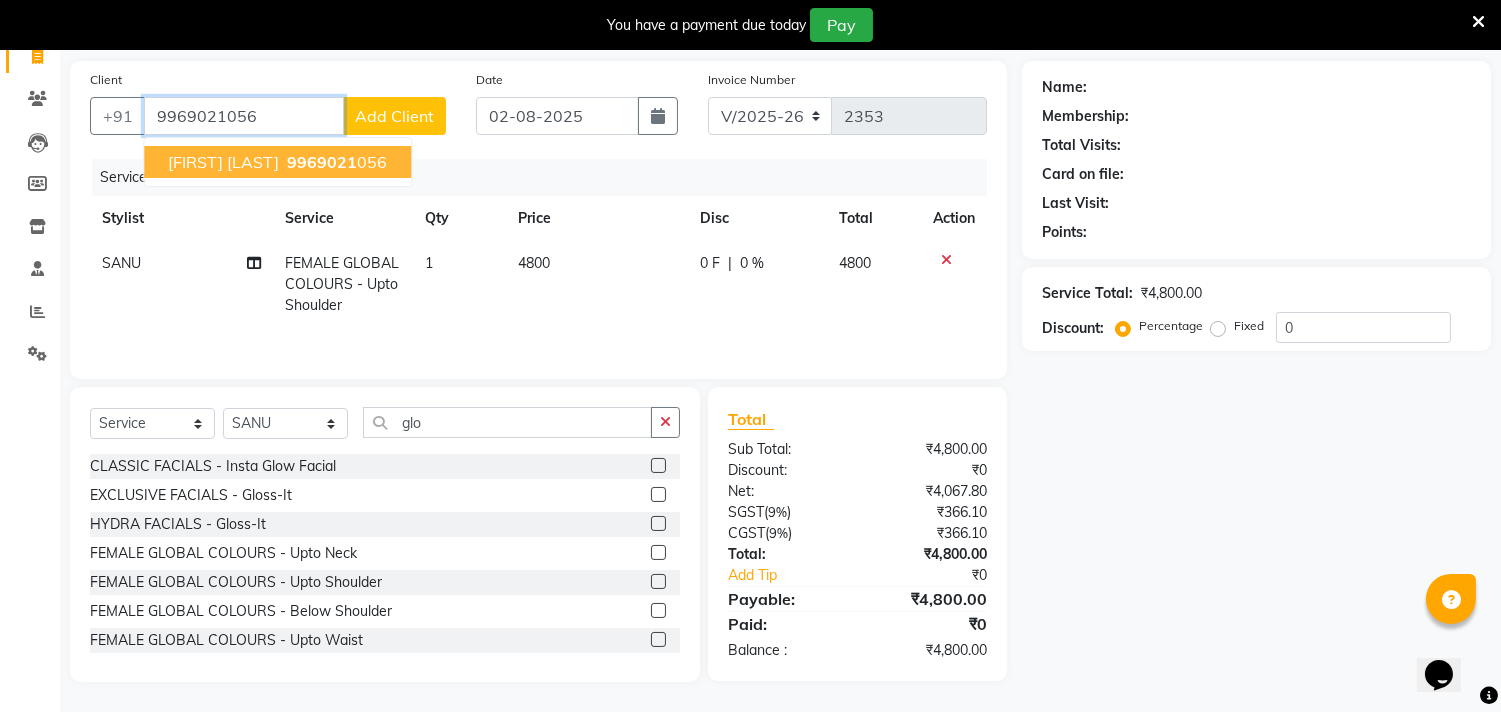 type on "9969021056" 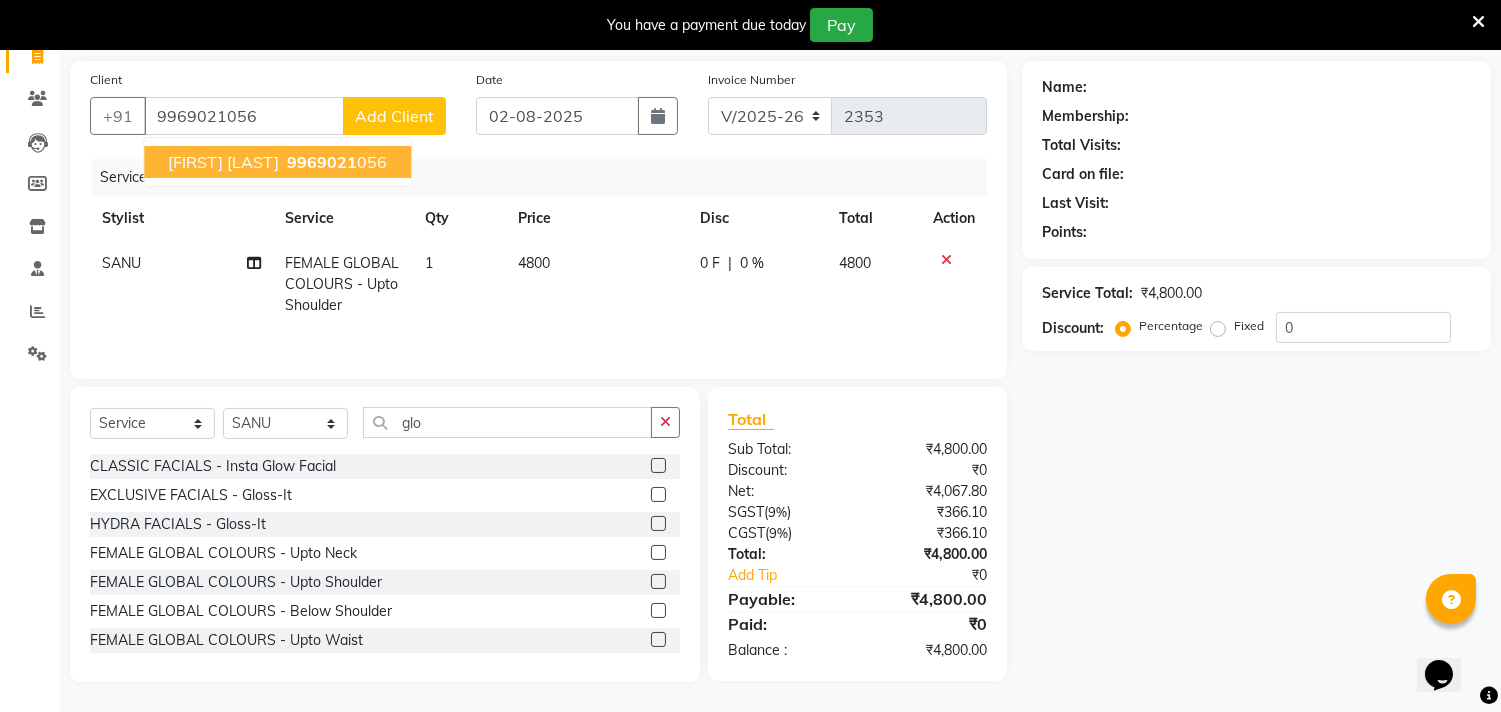 select on "1: Object" 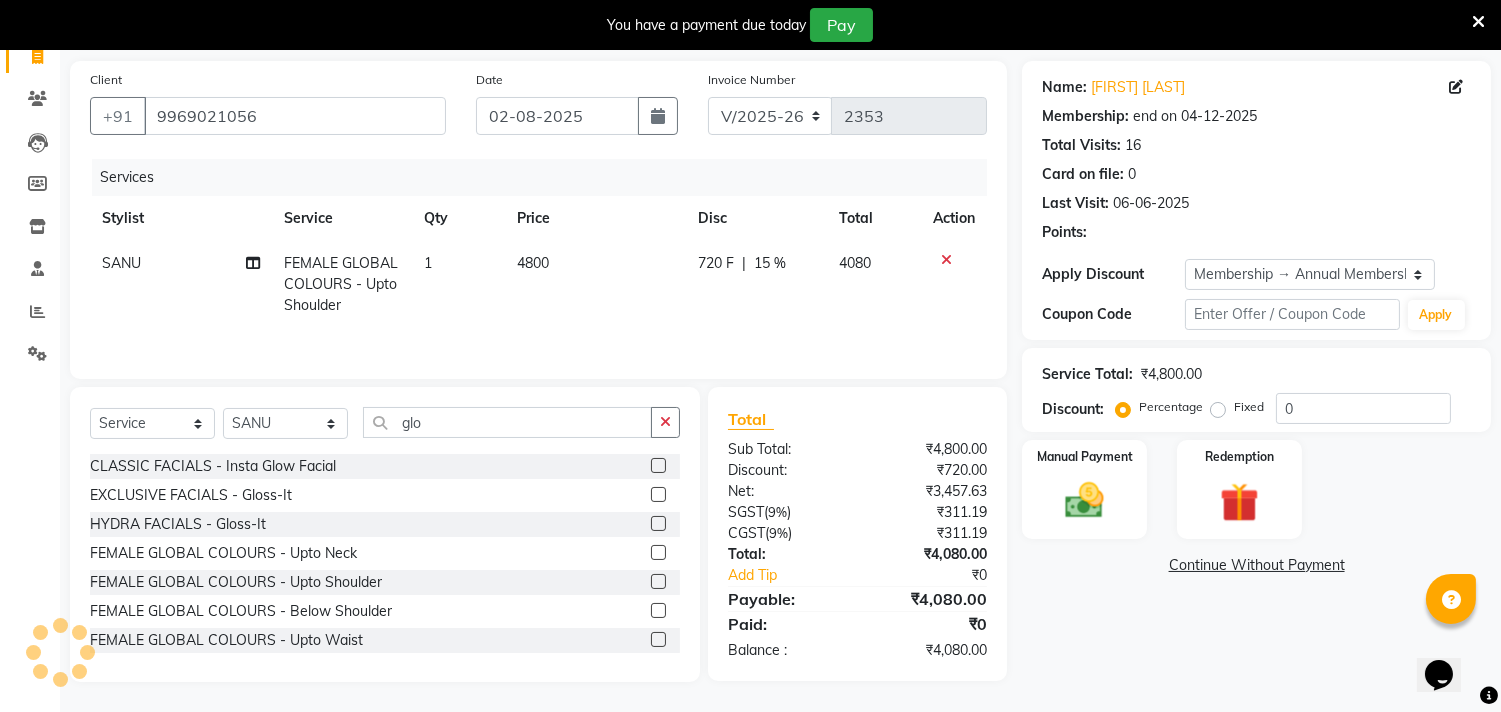 type on "15" 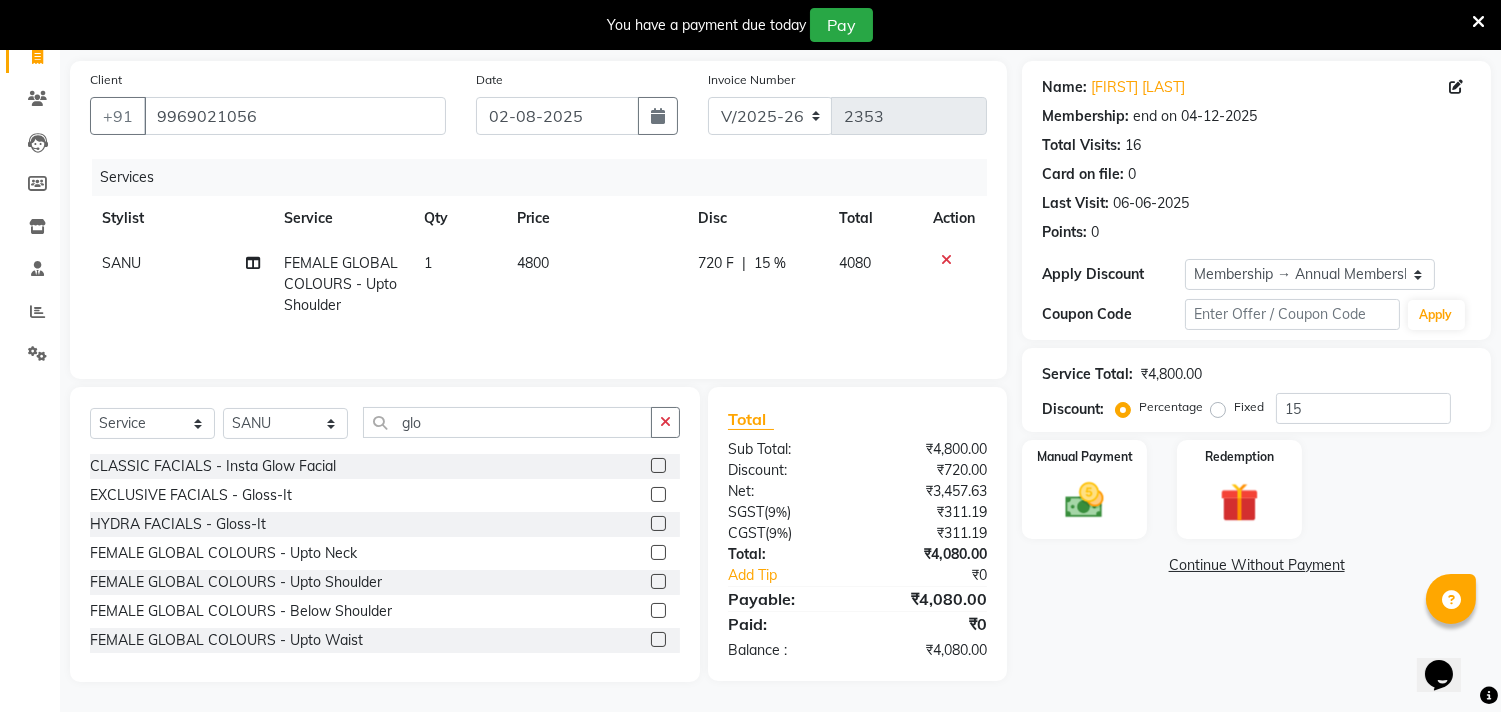 click on "4800" 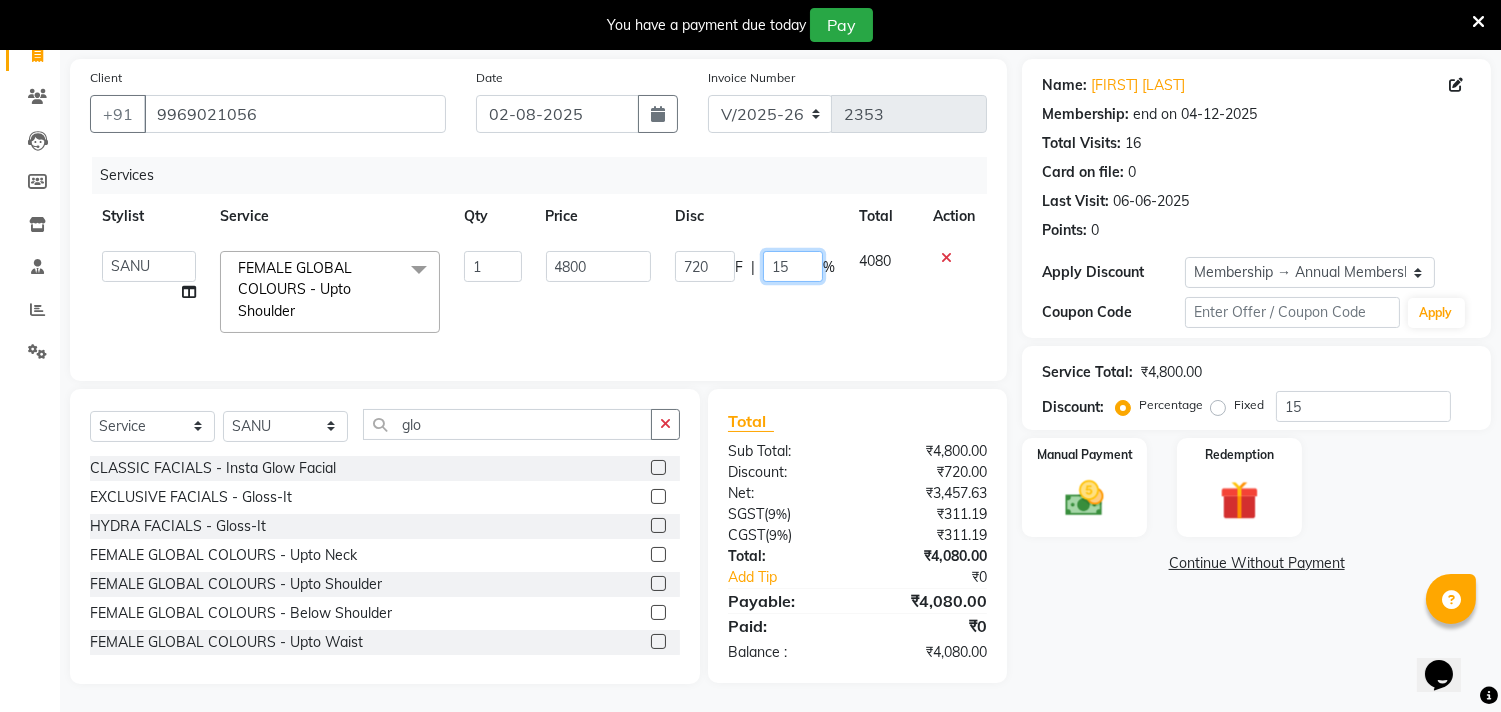 click on "15" 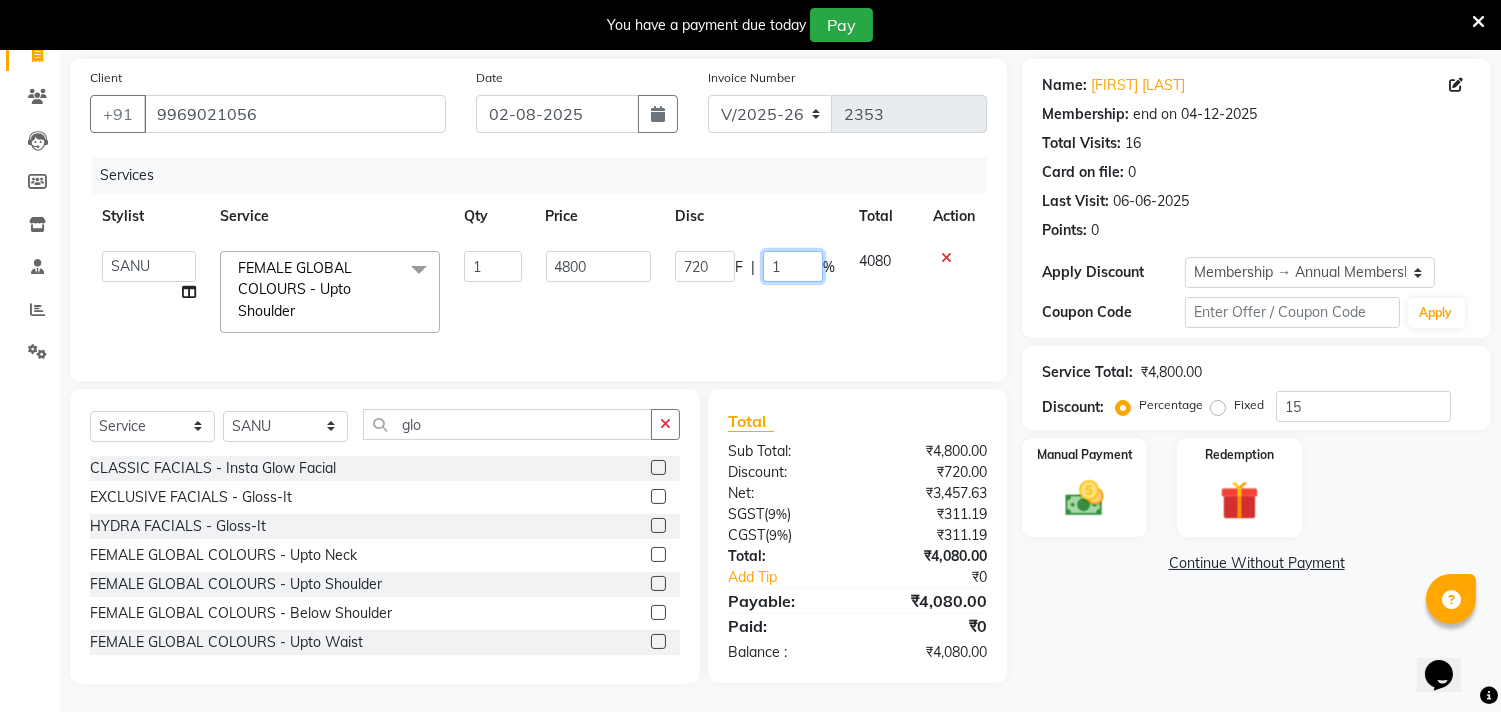 type on "10" 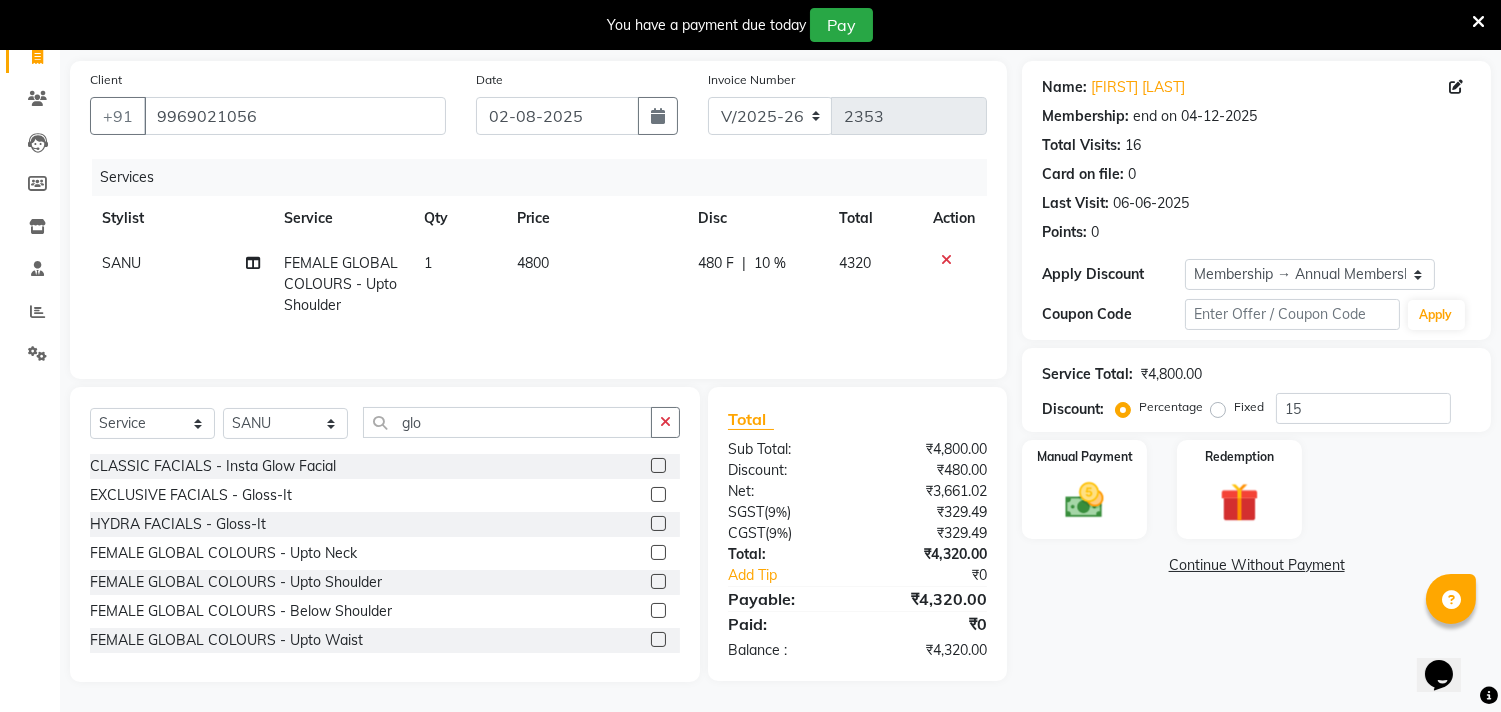 click on "4320" 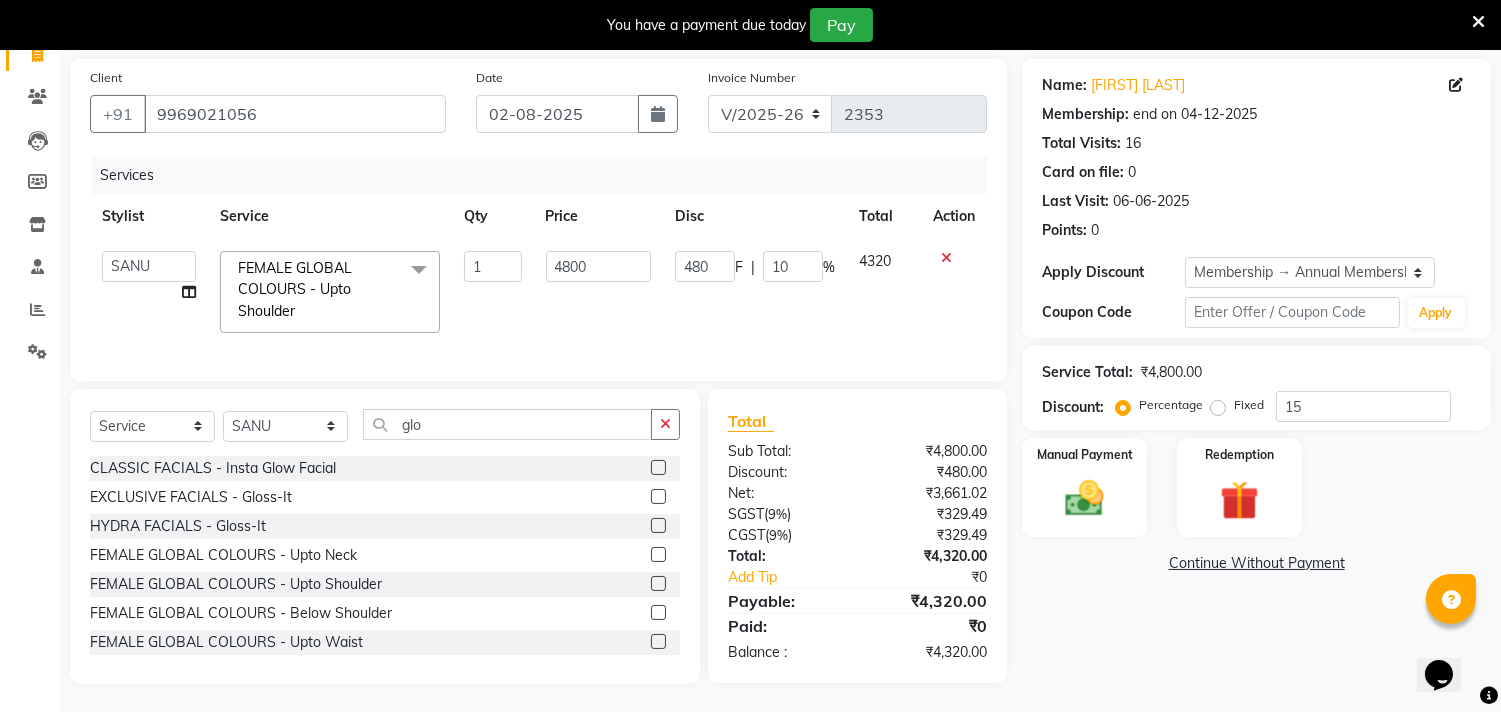 click on "4800" 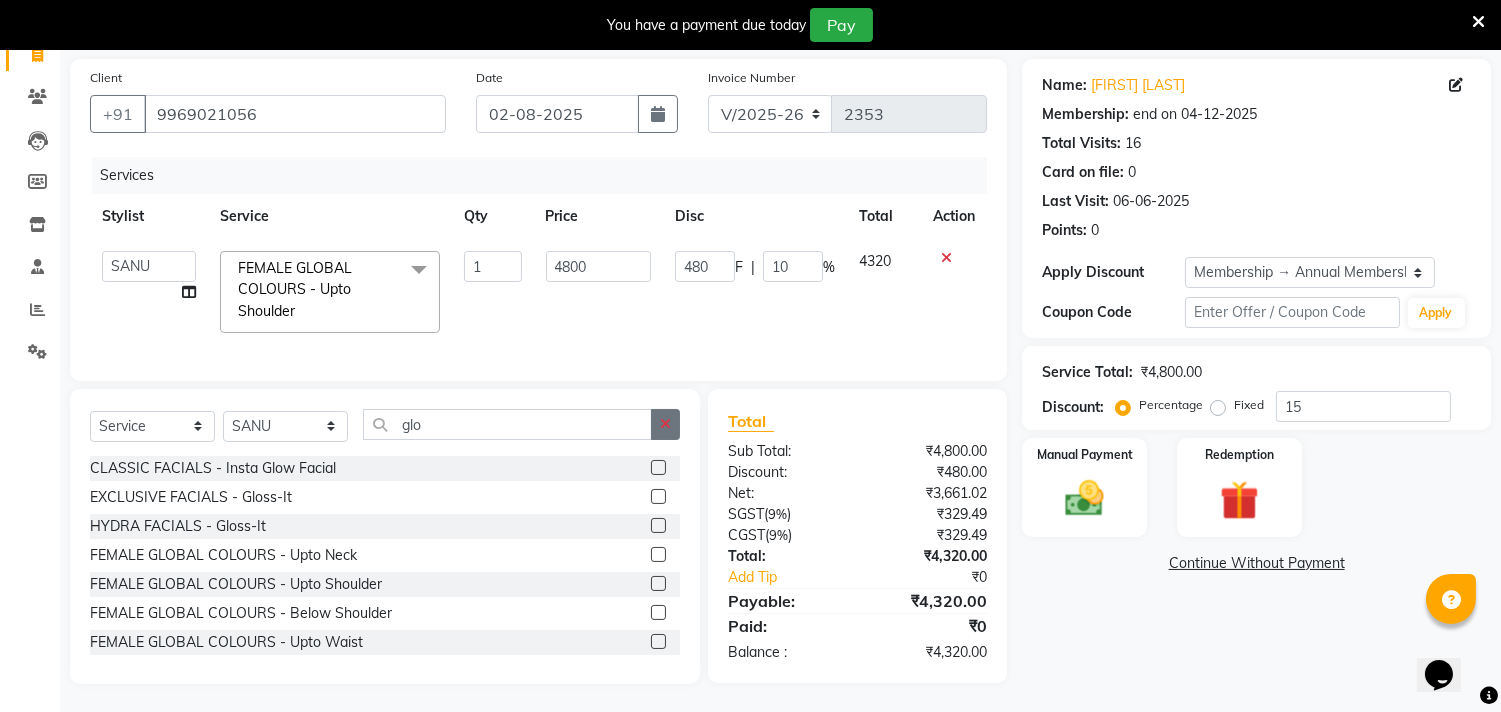 drag, startPoint x: 681, startPoint y: 437, endPoint x: 668, endPoint y: 435, distance: 13.152946 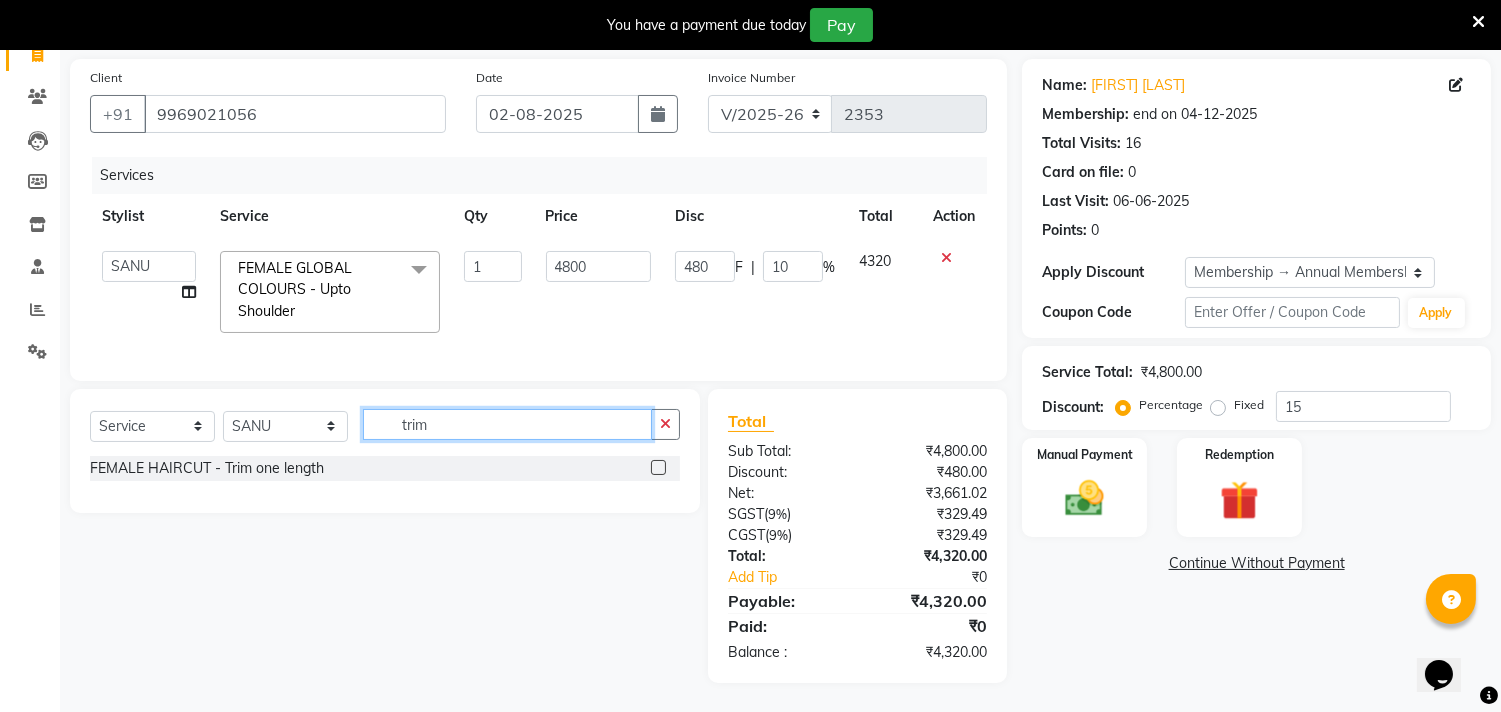 type on "trim" 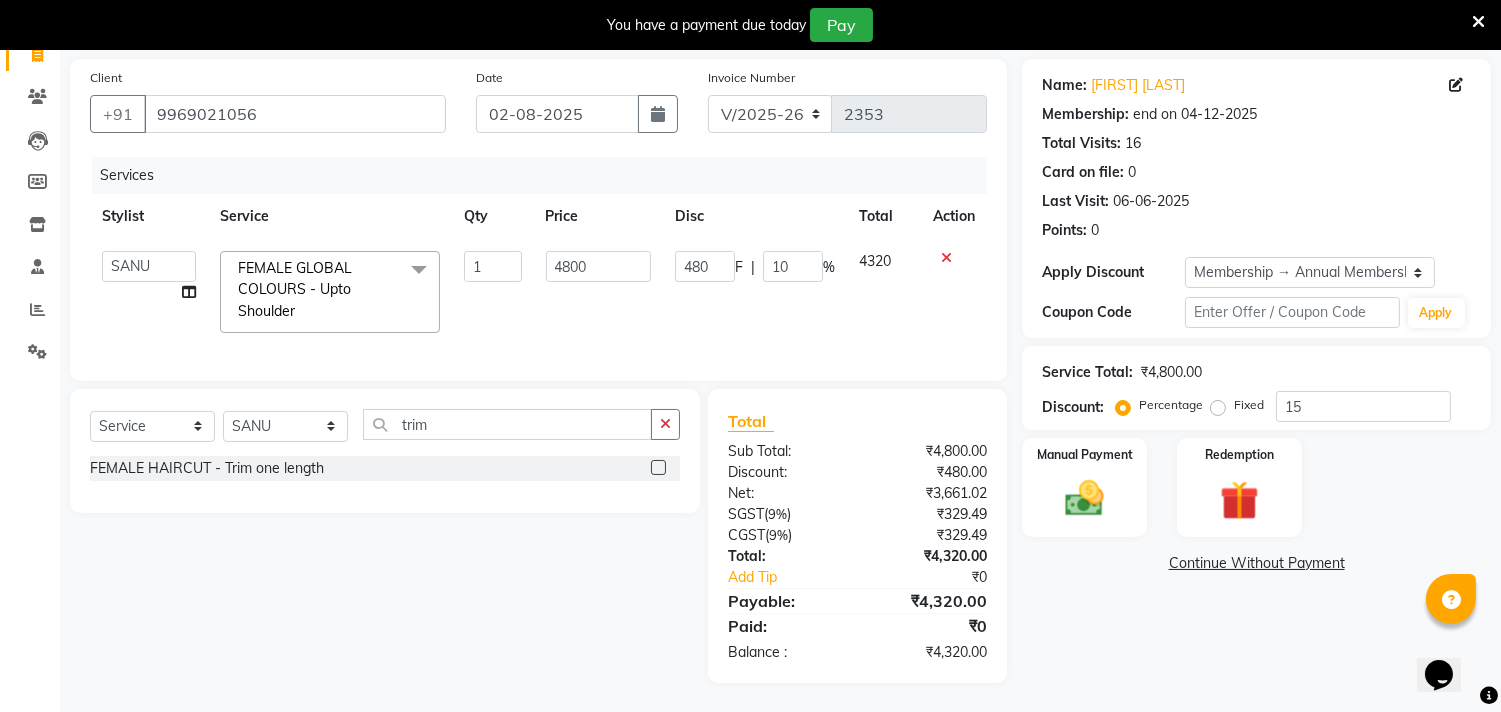 click 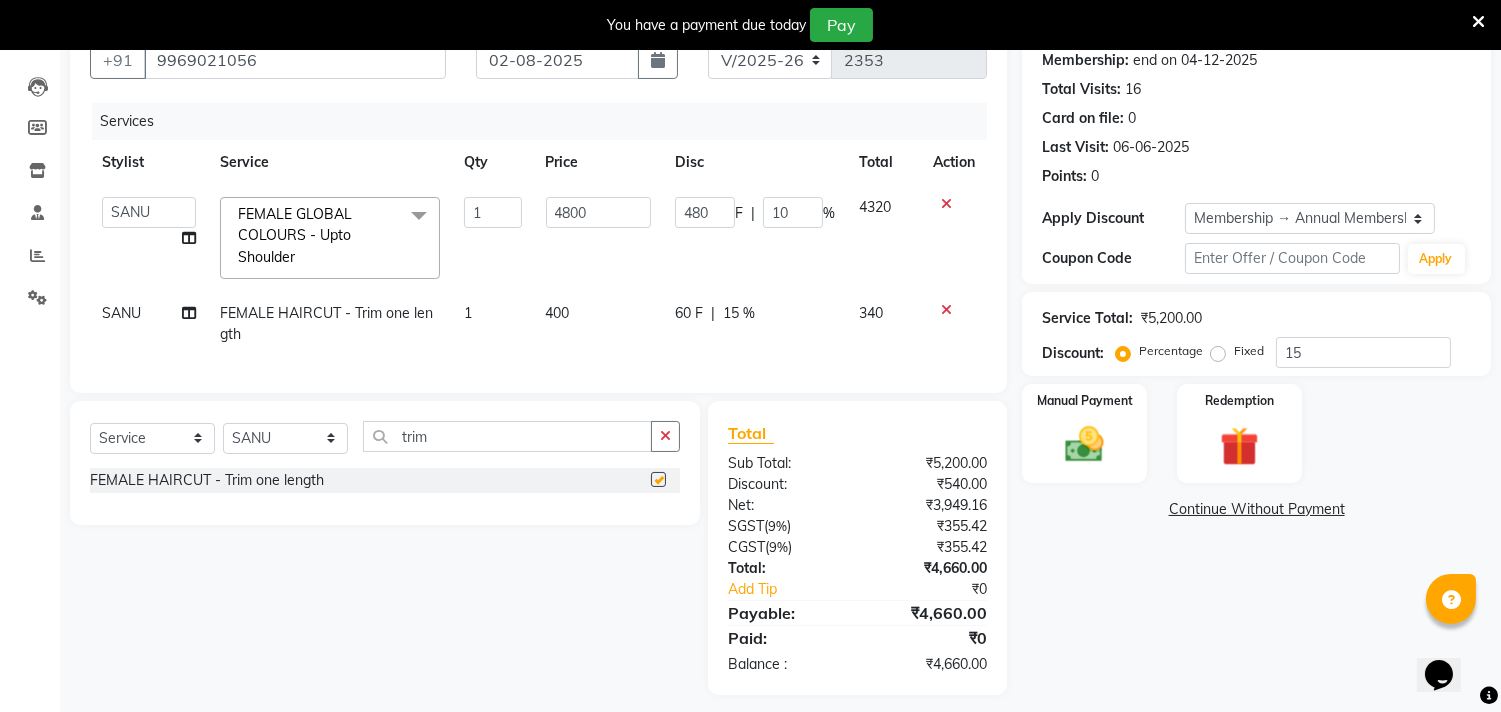 checkbox on "false" 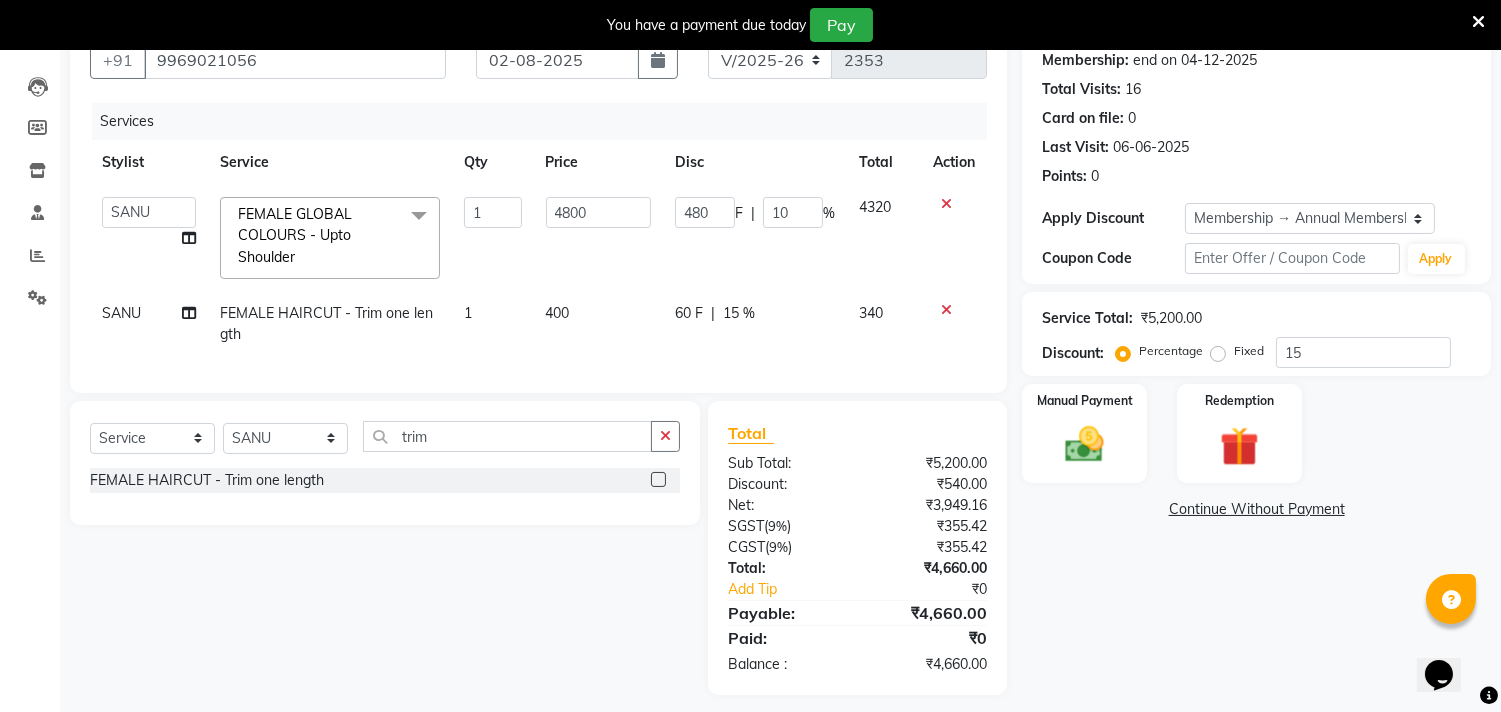 scroll, scrollTop: 225, scrollLeft: 0, axis: vertical 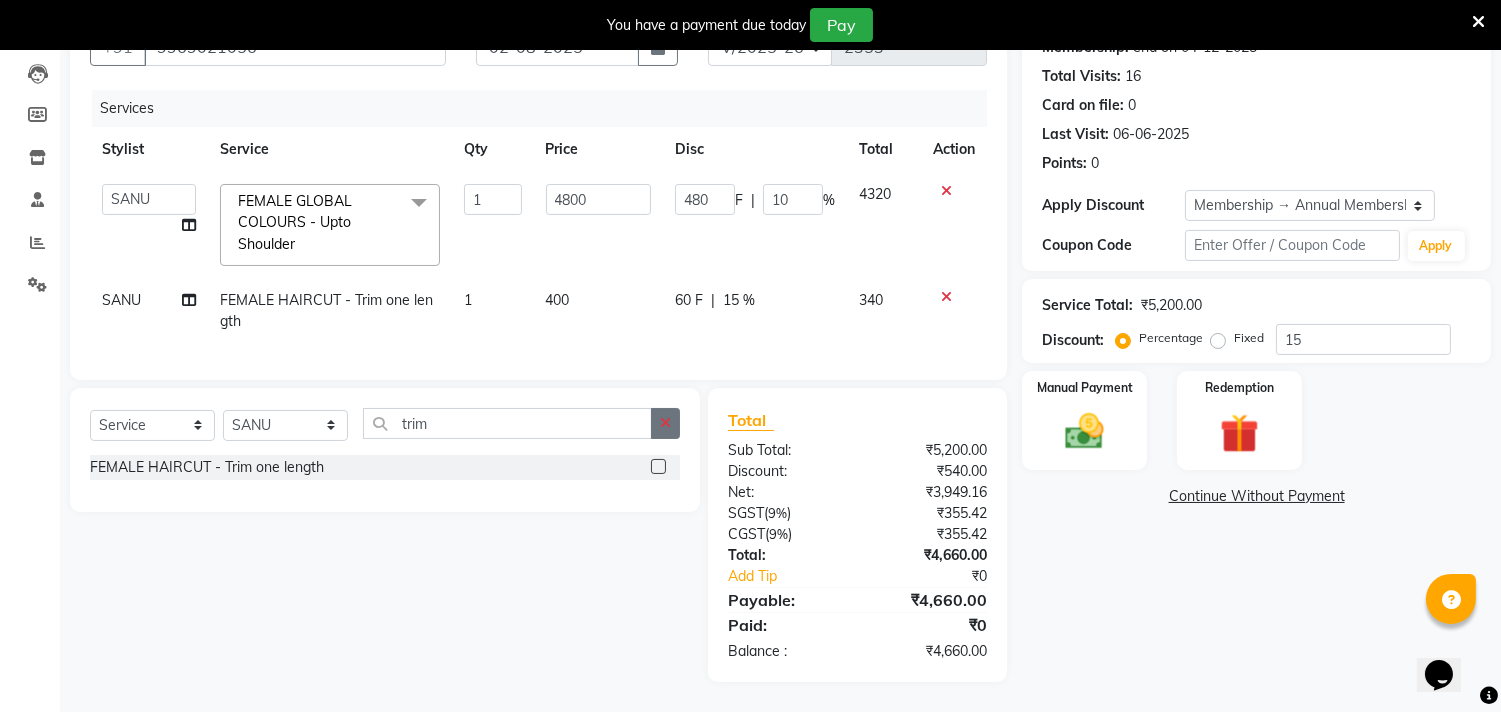 click 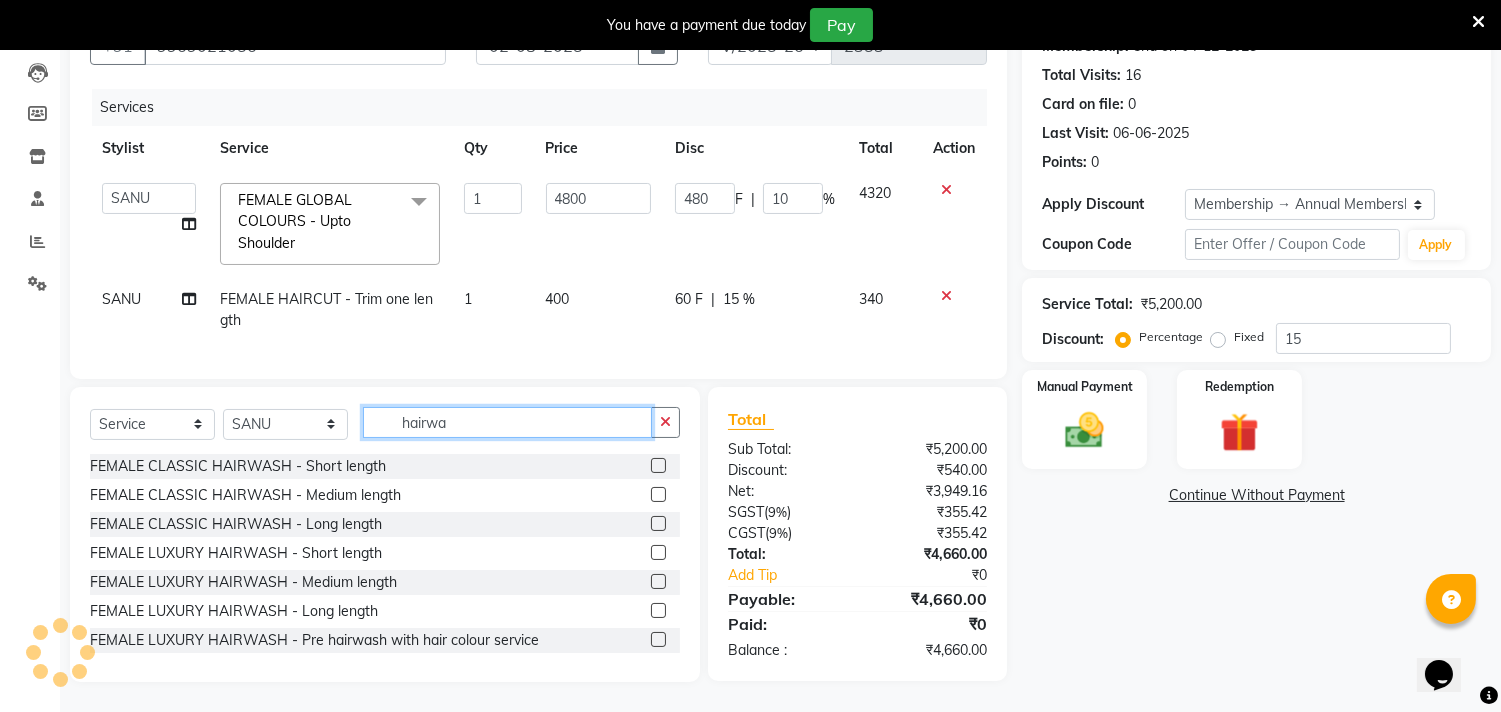 type on "hairwa" 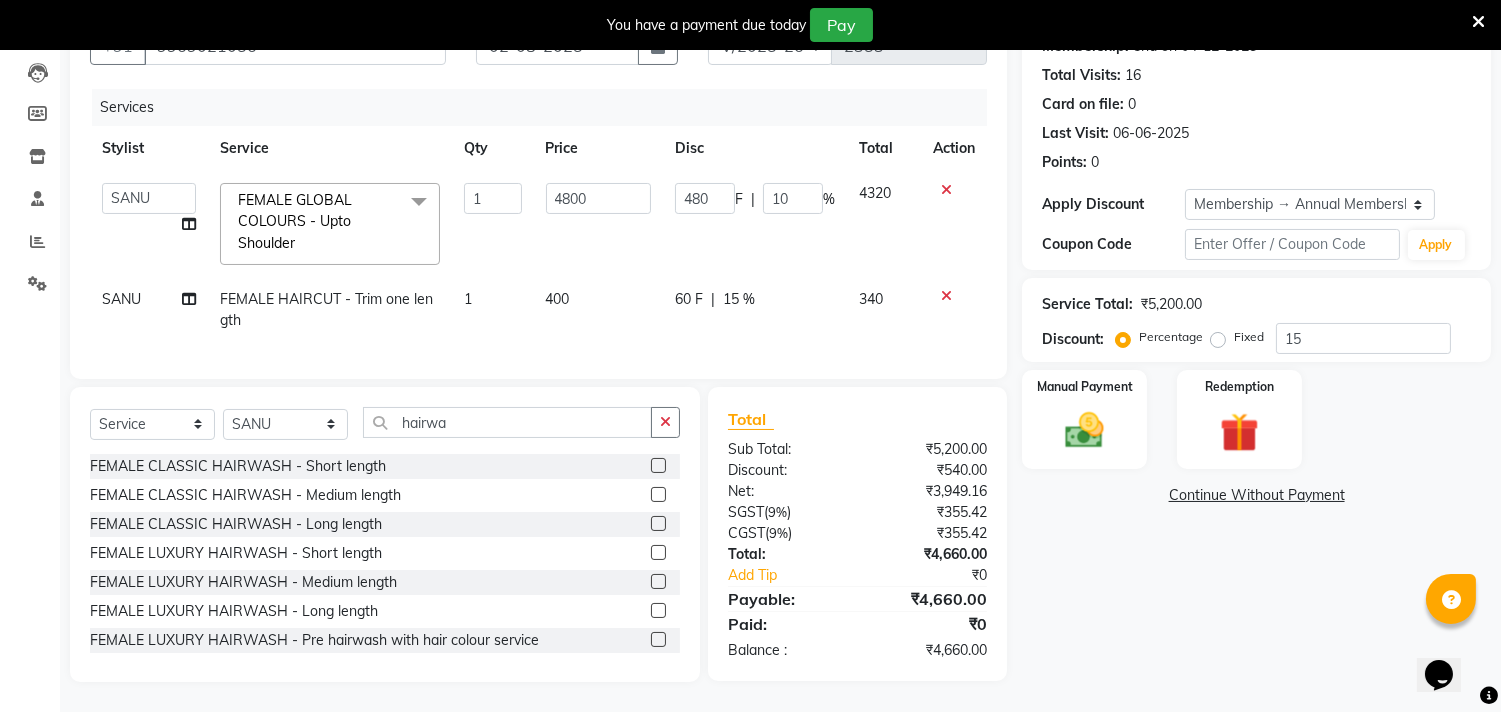 click 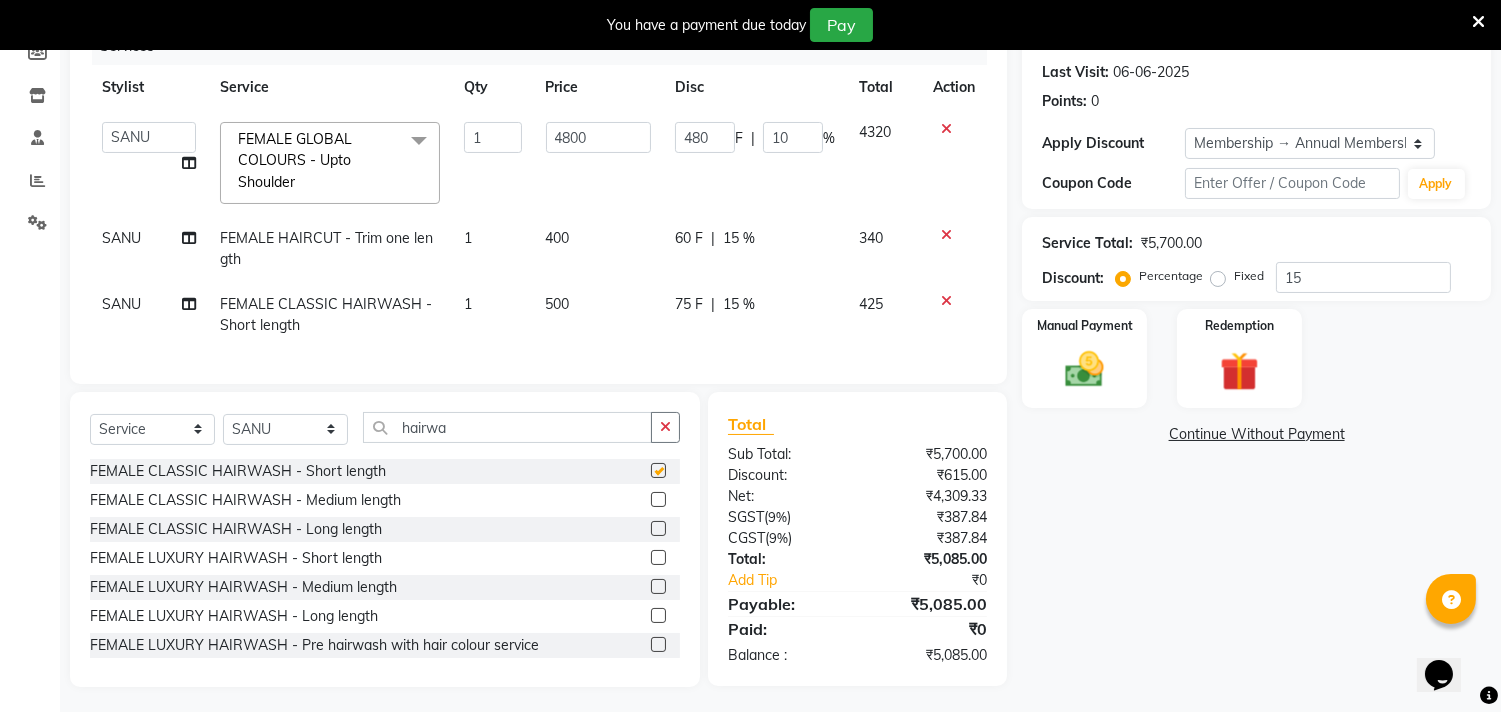 scroll, scrollTop: 292, scrollLeft: 0, axis: vertical 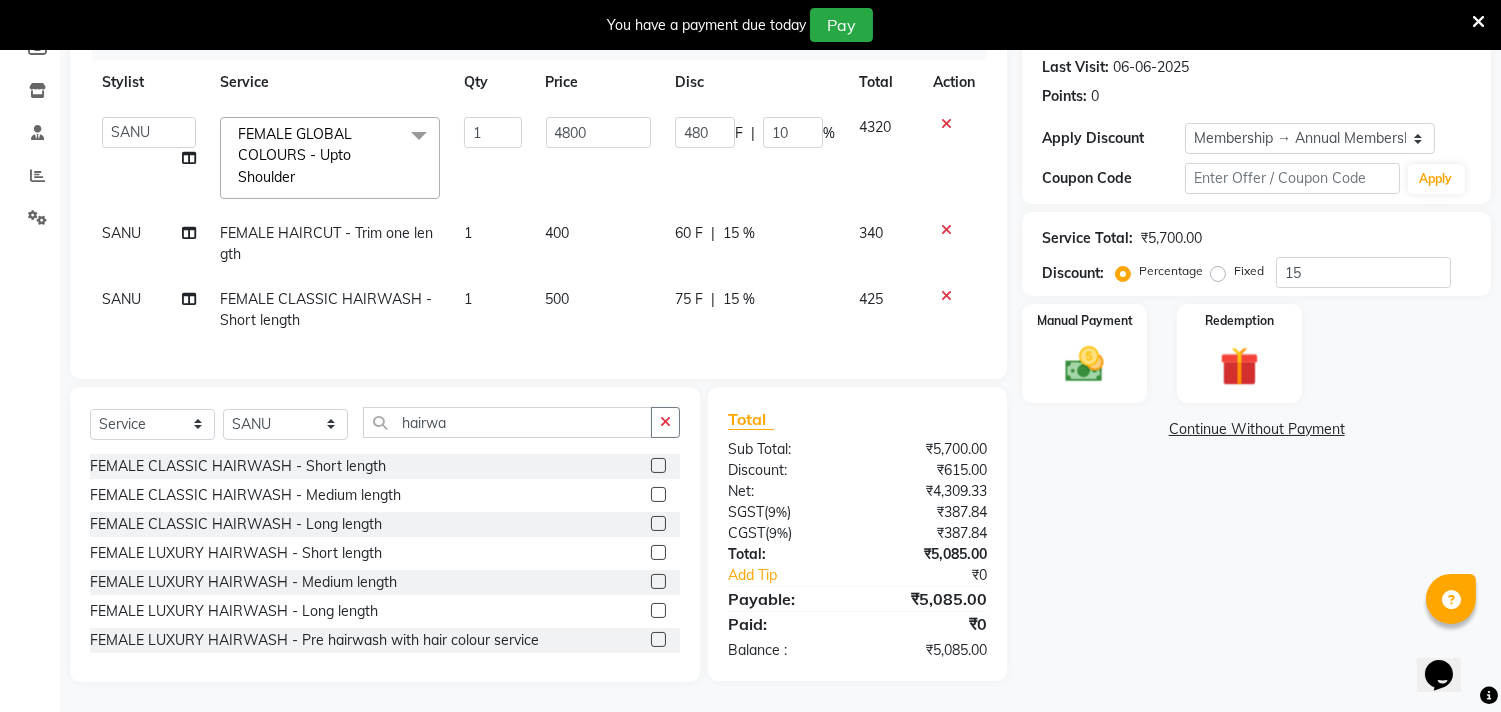 checkbox on "false" 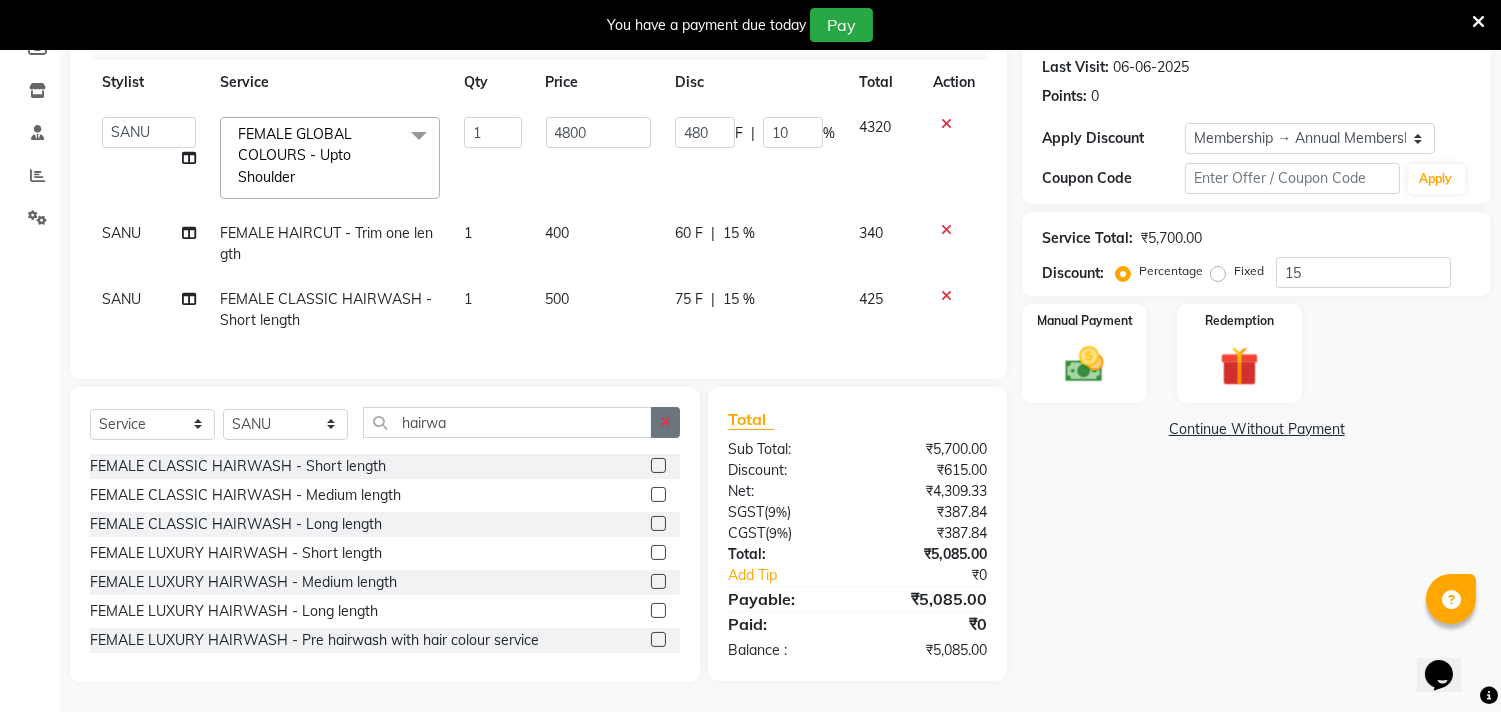 click 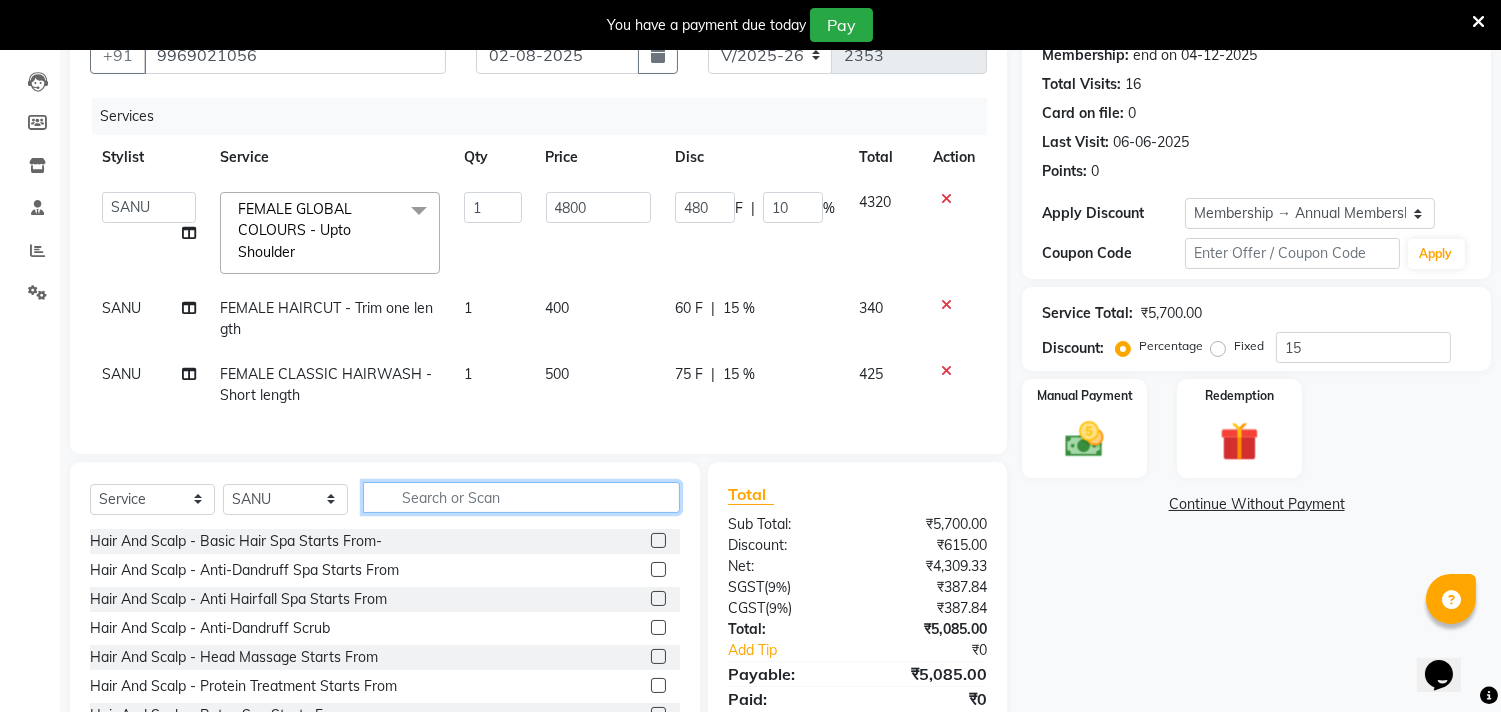 scroll, scrollTop: 292, scrollLeft: 0, axis: vertical 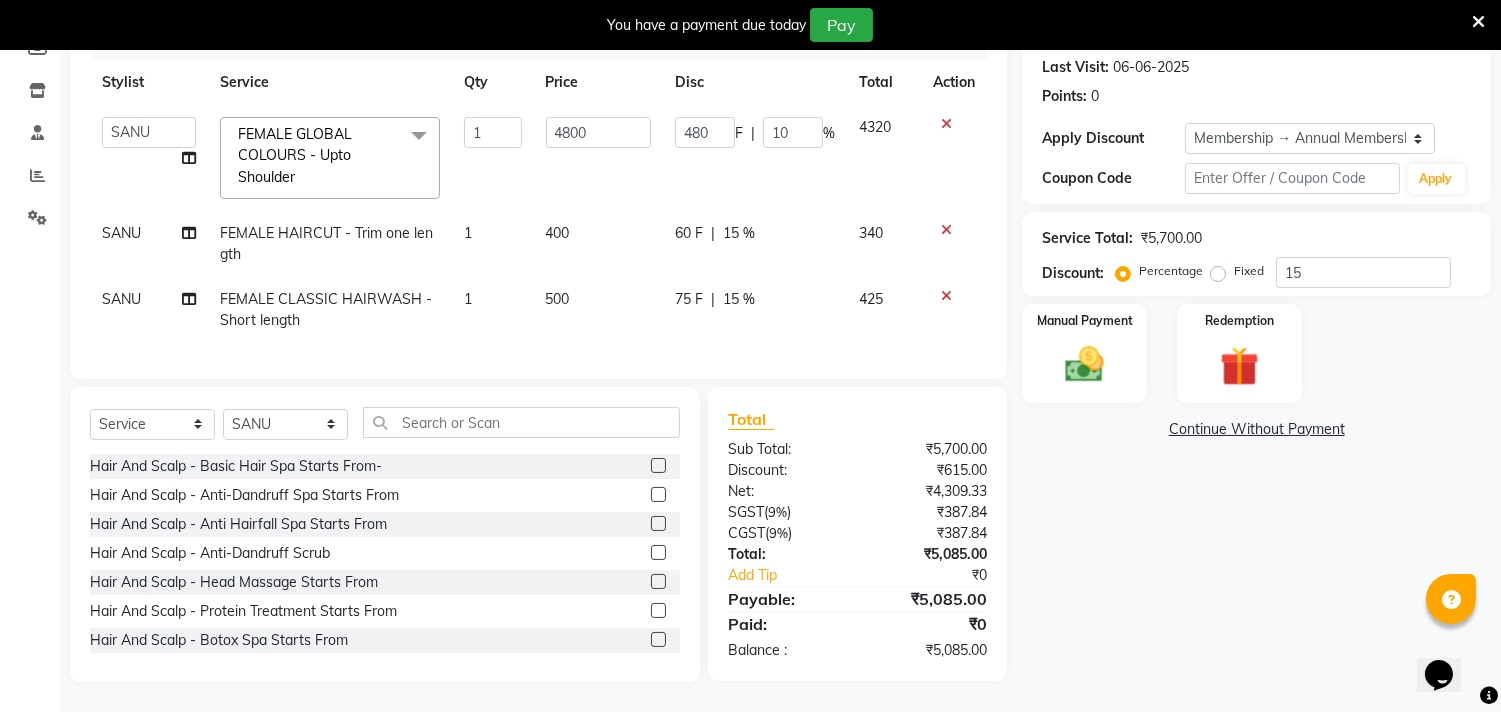 drag, startPoint x: 942, startPoint y: 266, endPoint x: 940, endPoint y: 277, distance: 11.18034 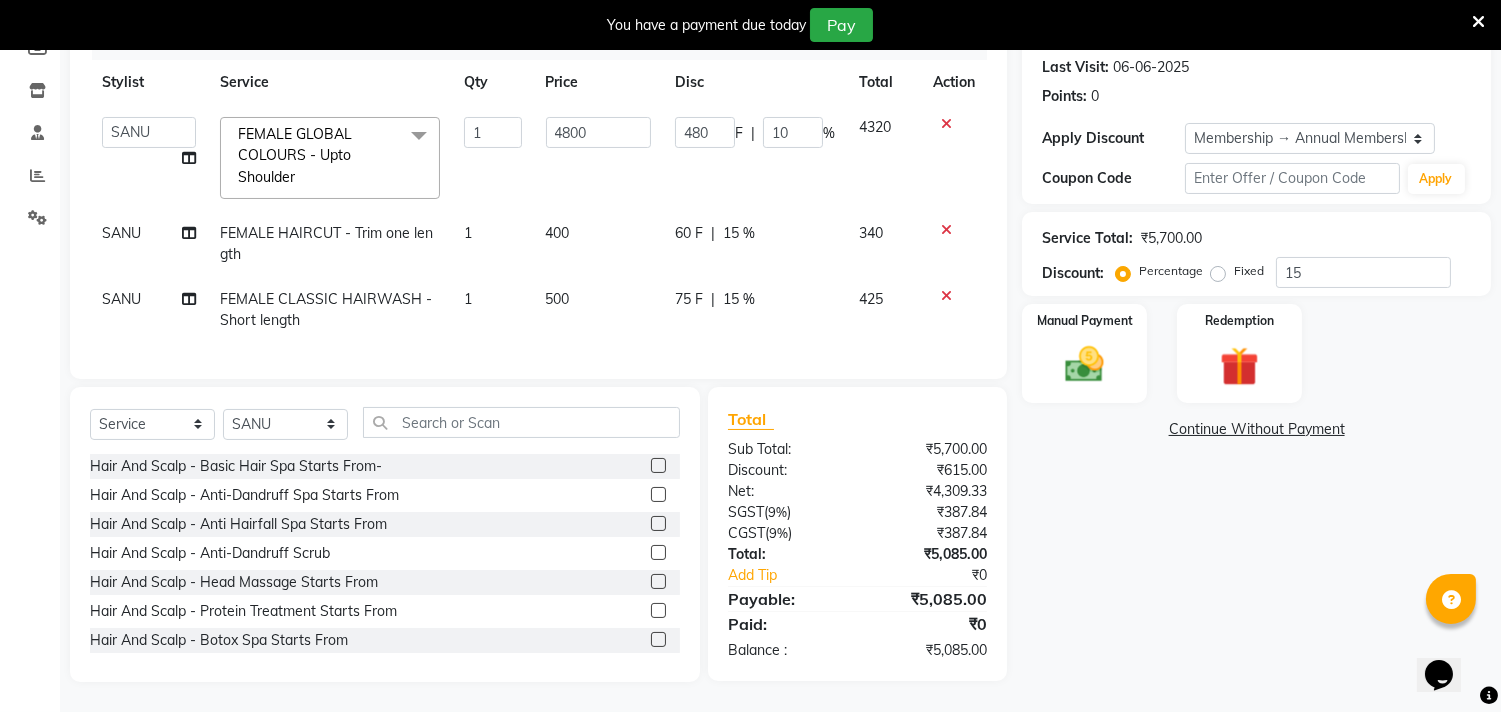 click 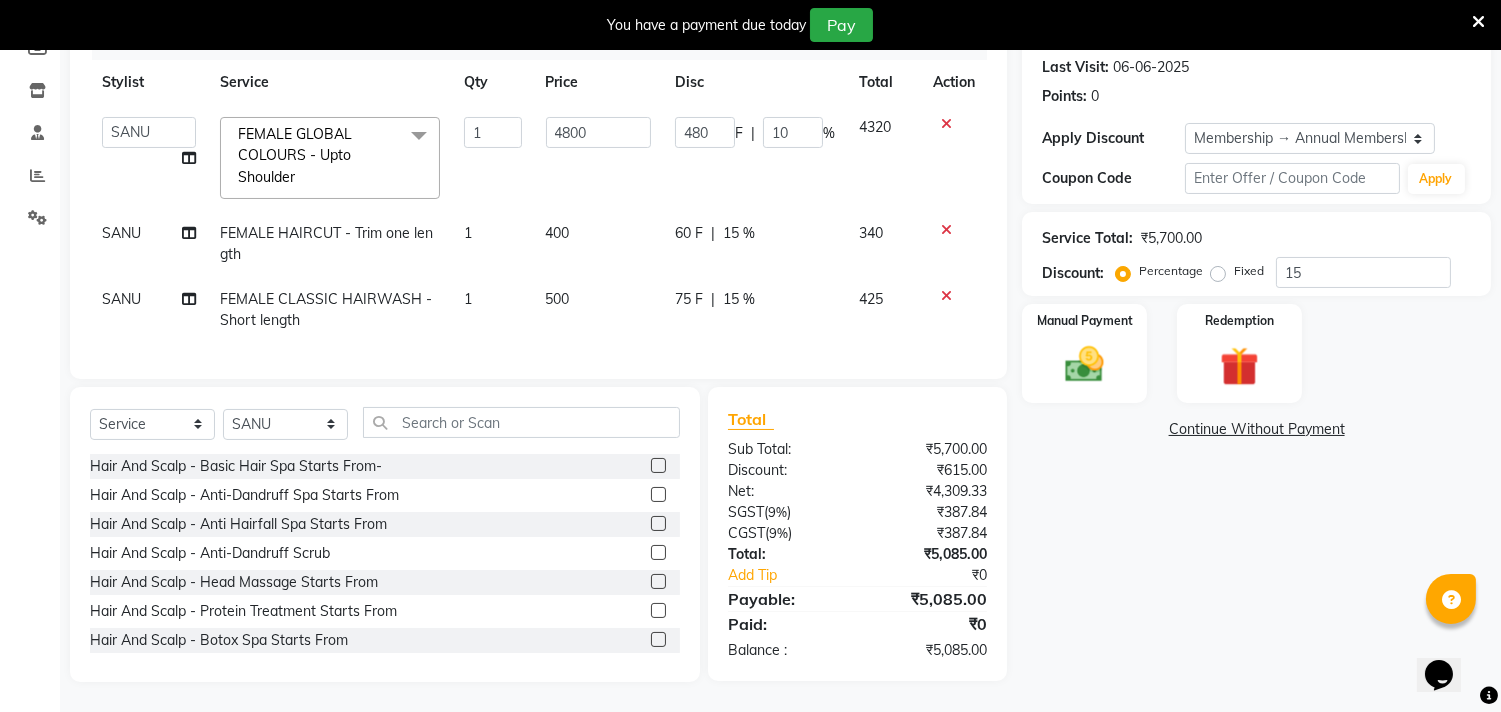 scroll, scrollTop: 225, scrollLeft: 0, axis: vertical 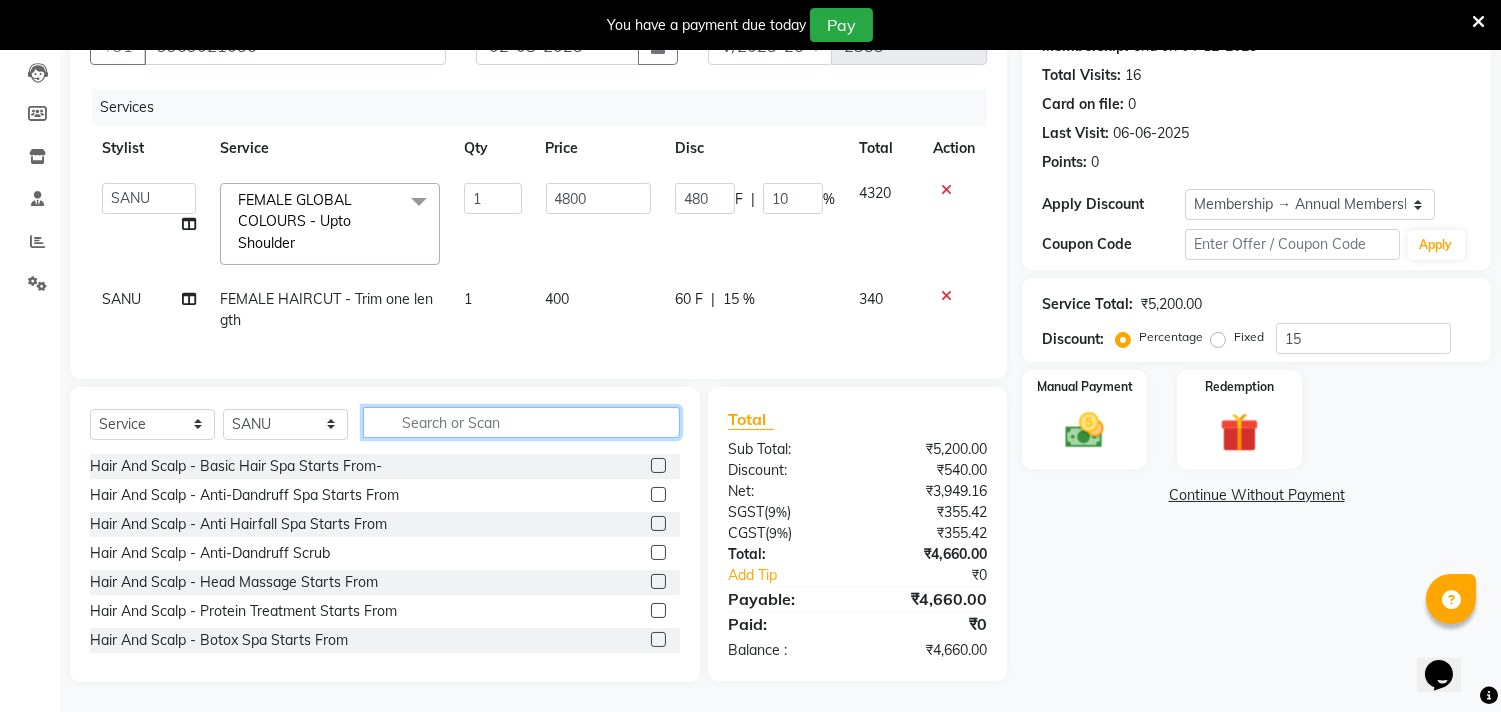 click 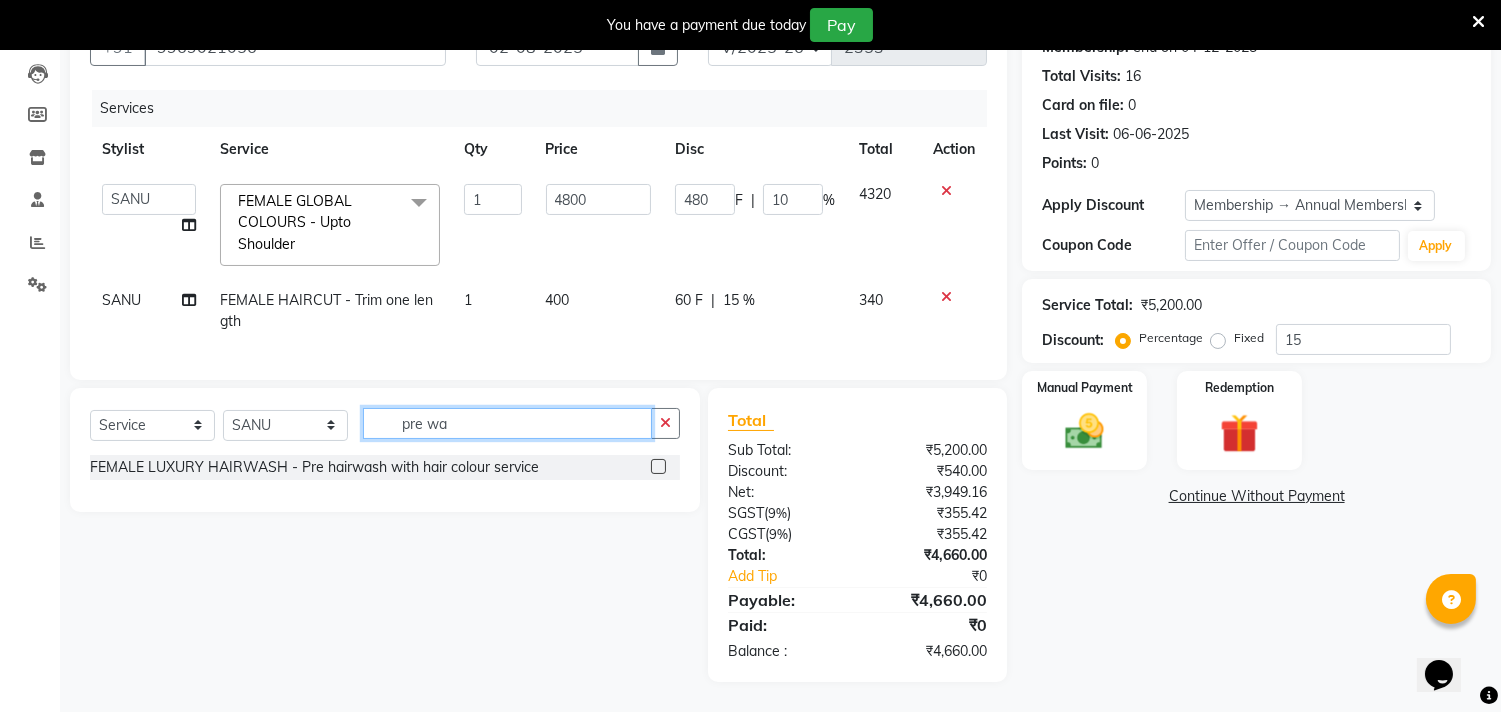 type on "pre wa" 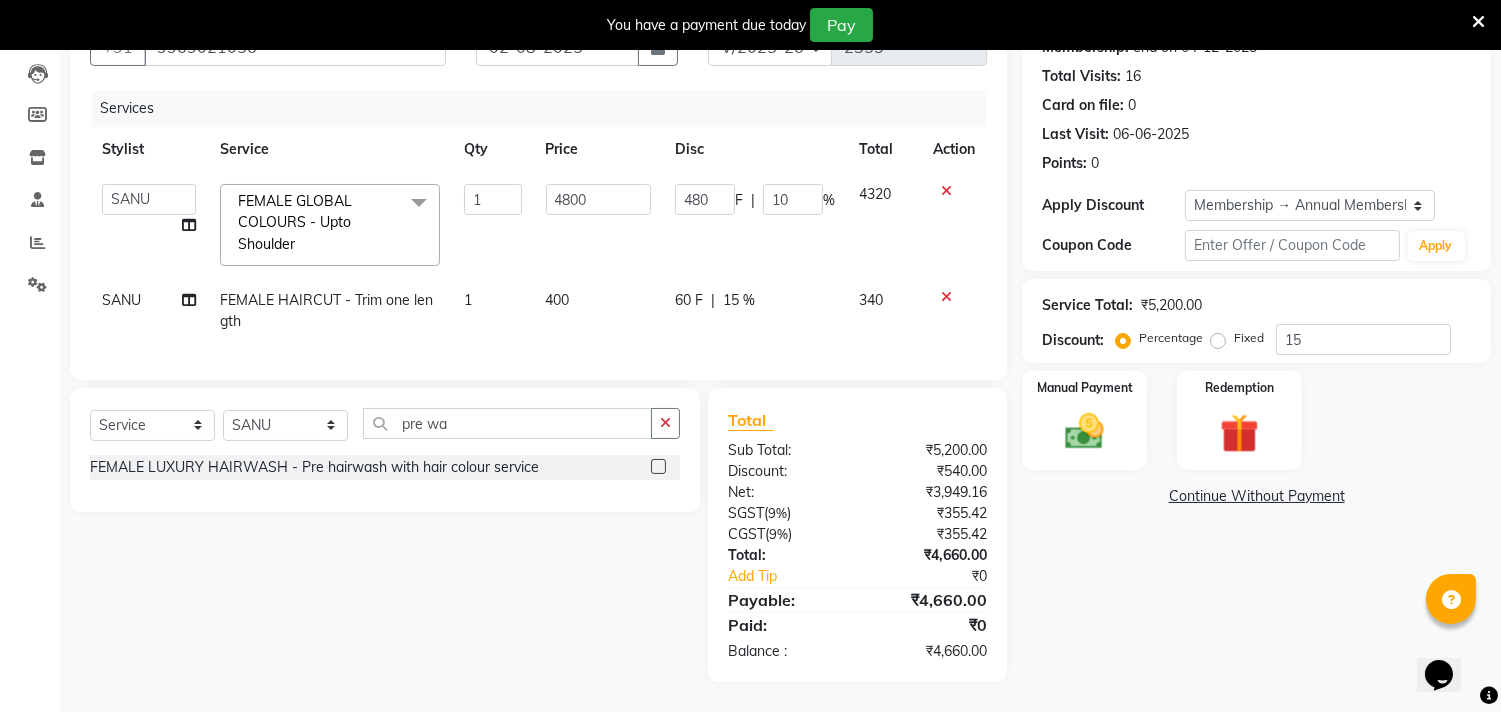 click 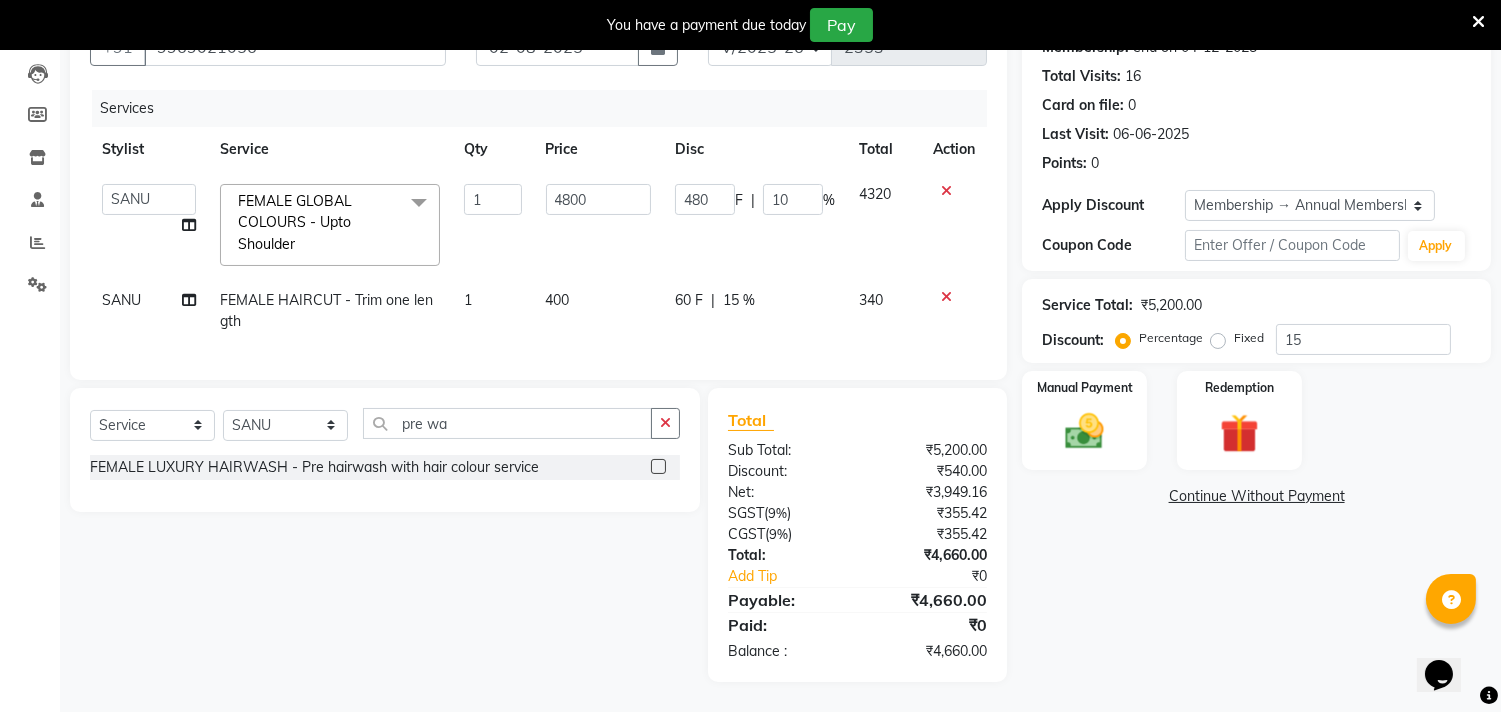 click at bounding box center [657, 467] 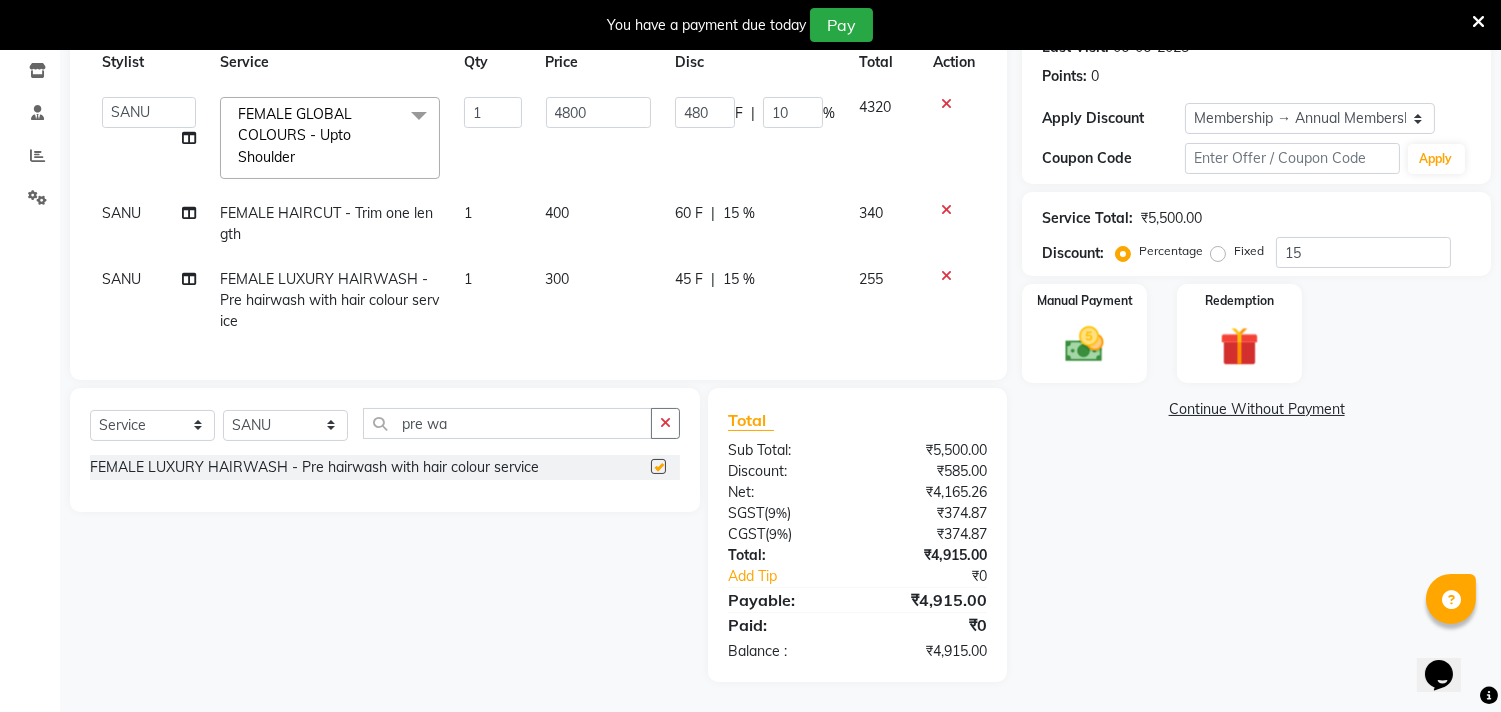 checkbox on "false" 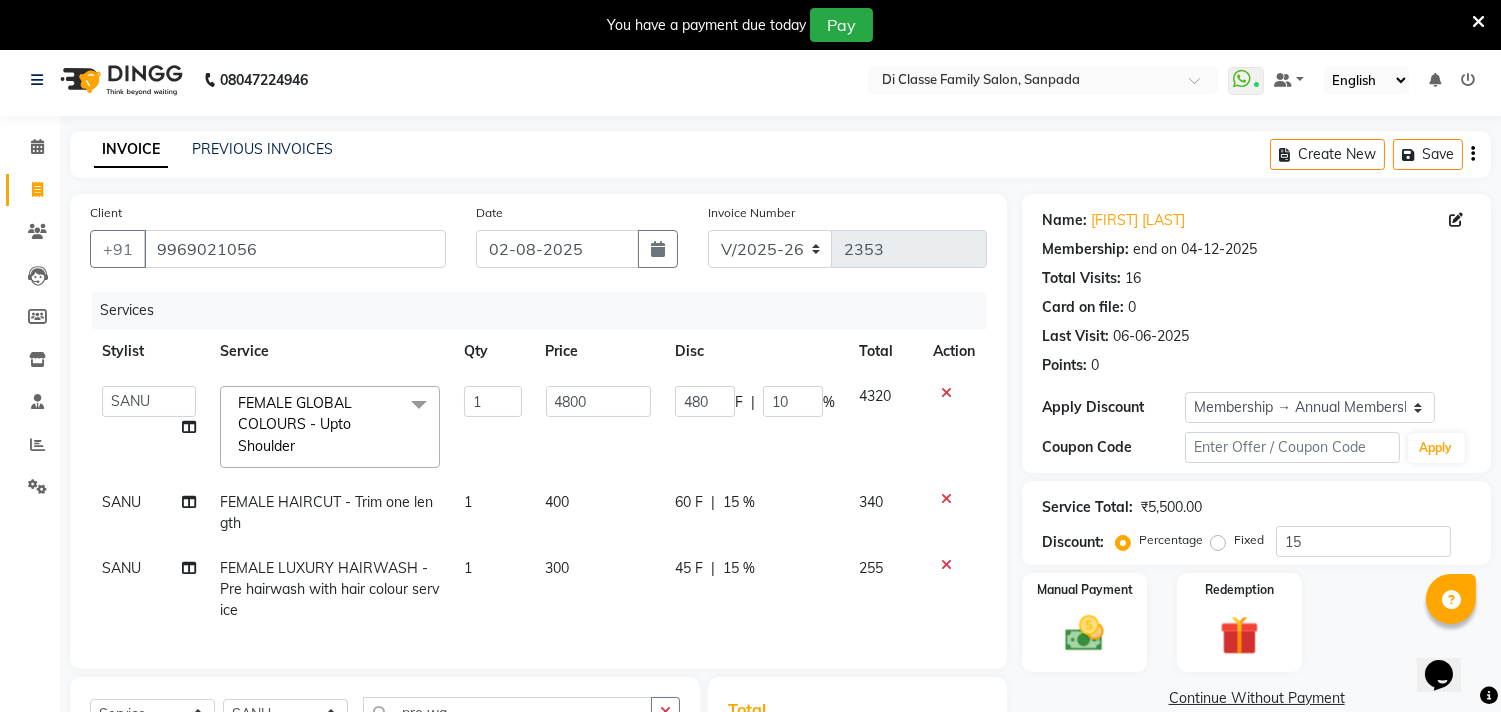 scroll, scrollTop: 0, scrollLeft: 0, axis: both 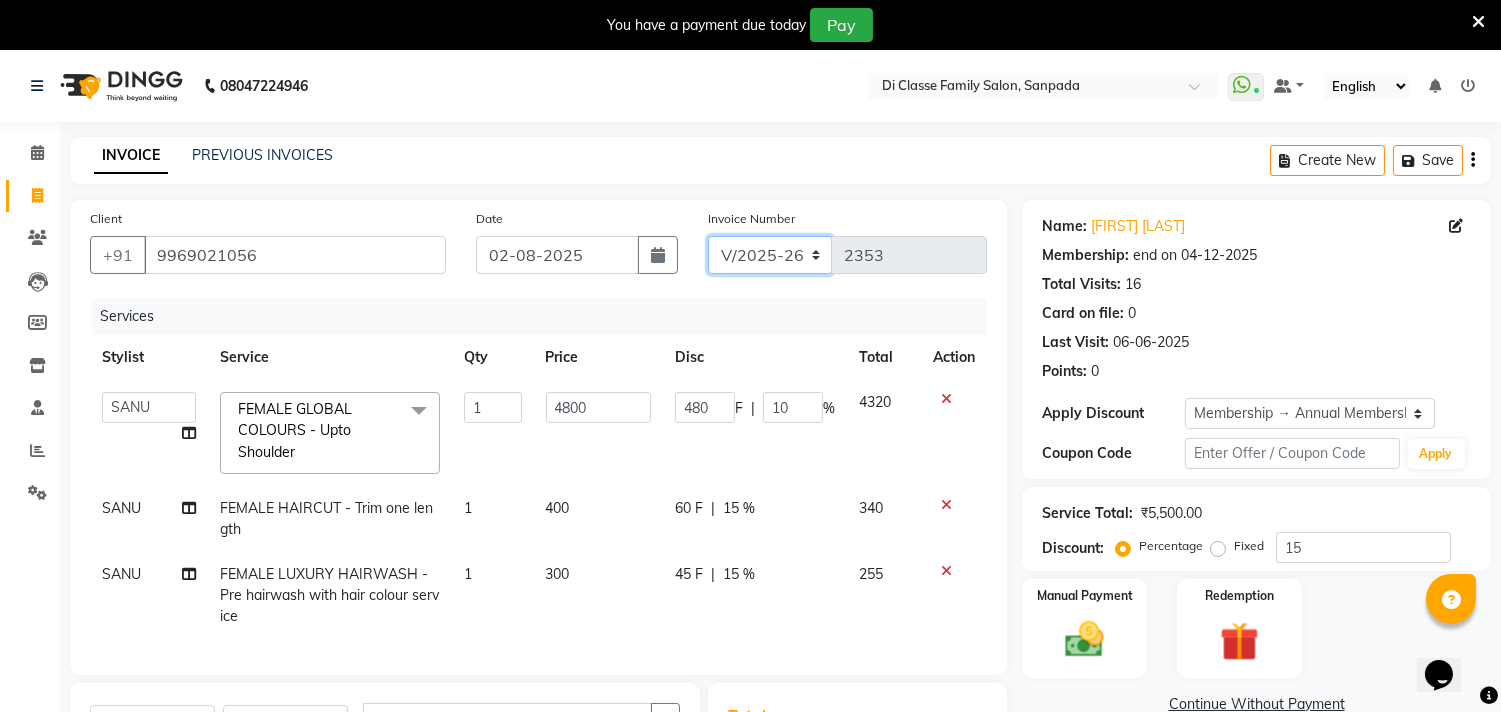 click on "INV/2025 V/2025-26" 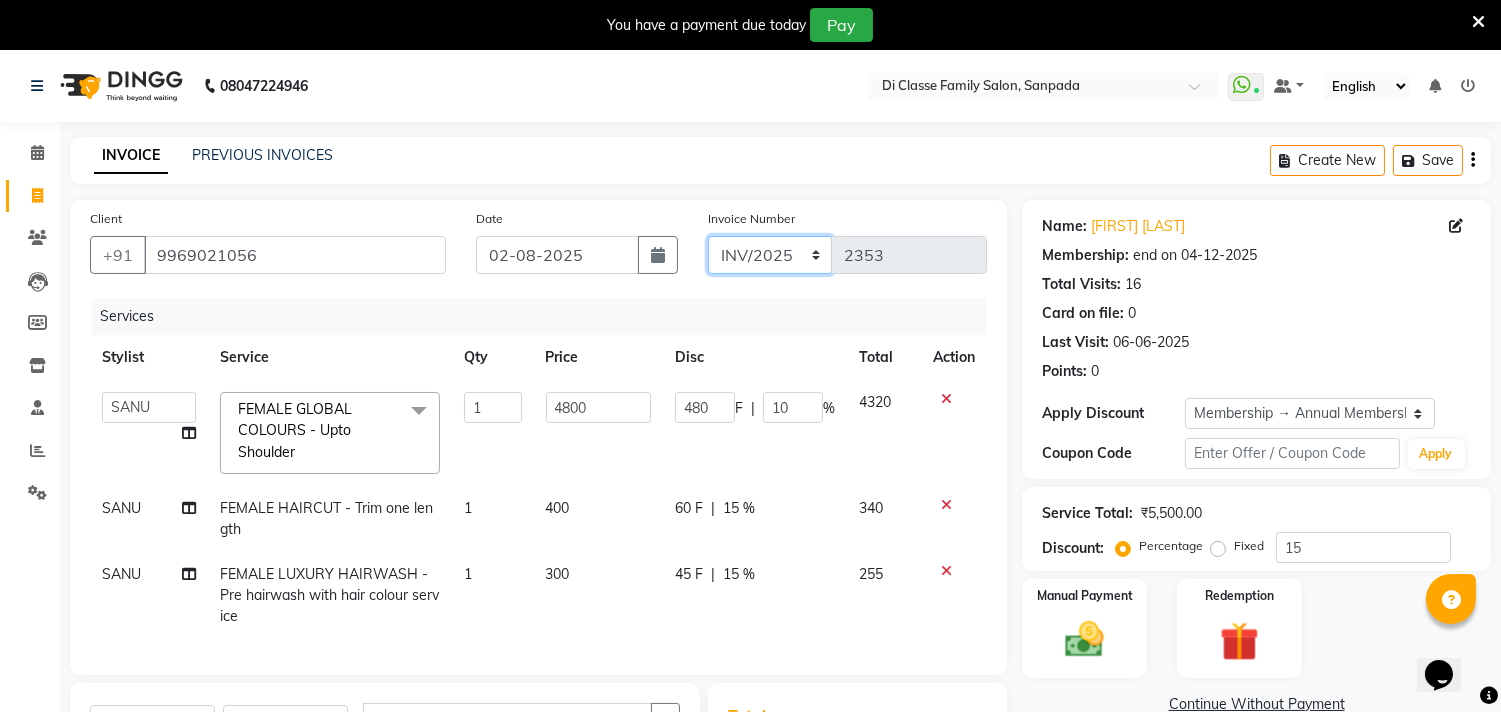 click on "INV/2025 V/2025-26" 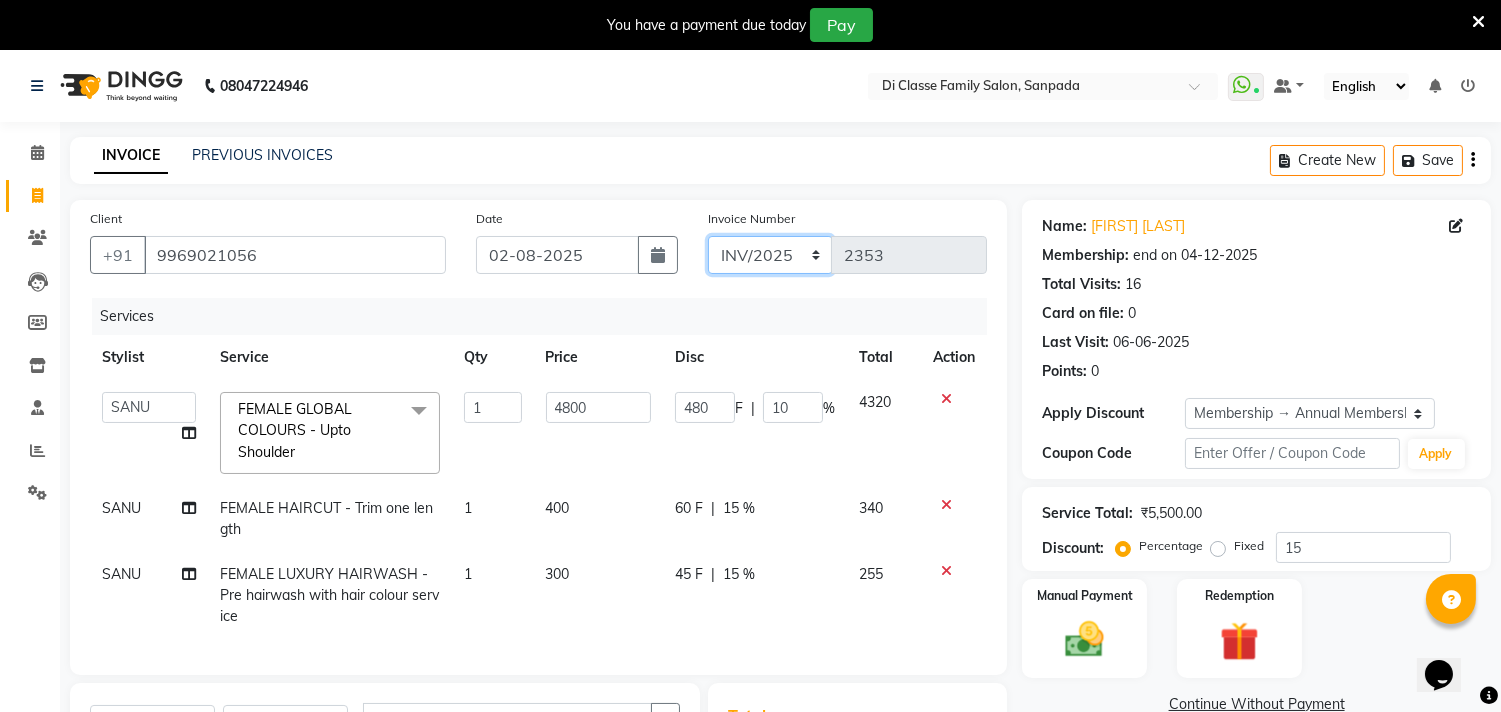 type on "0109" 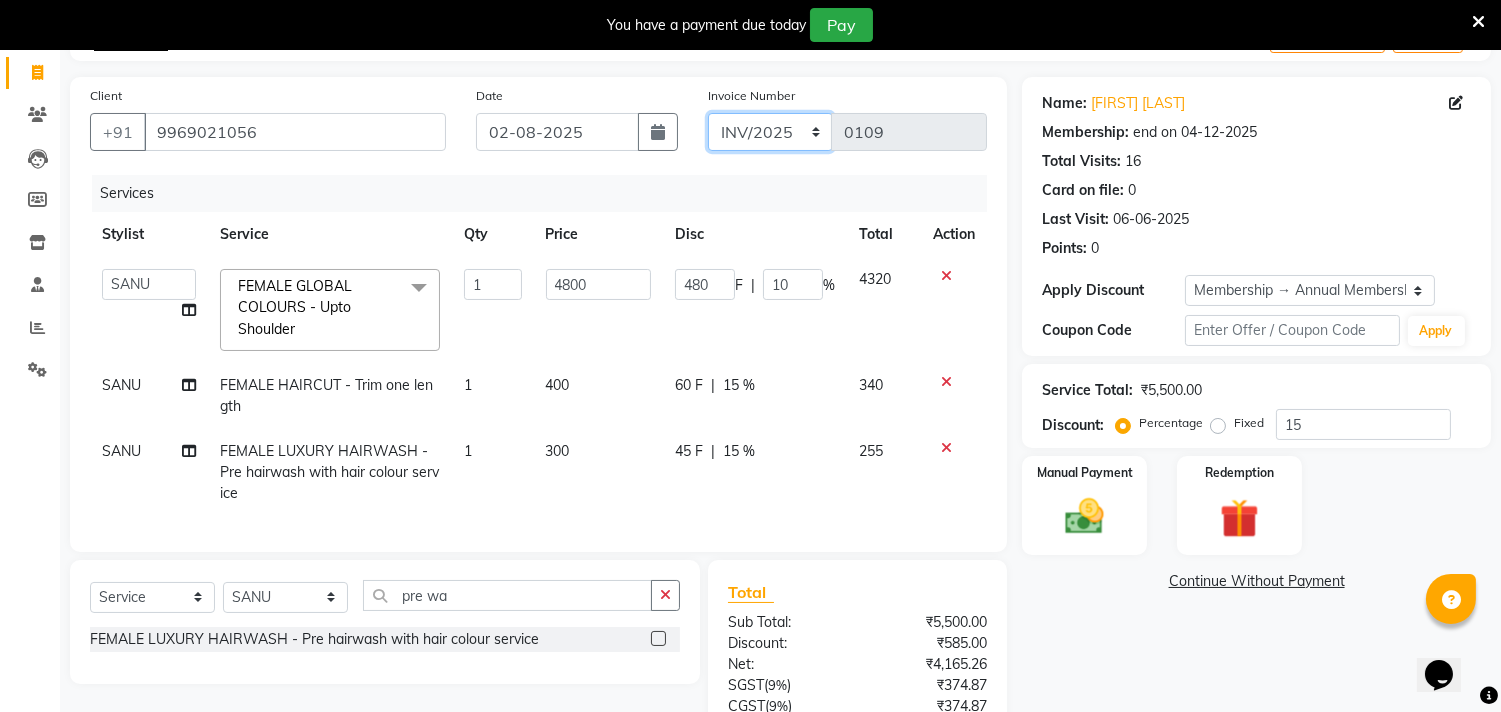 scroll, scrollTop: 312, scrollLeft: 0, axis: vertical 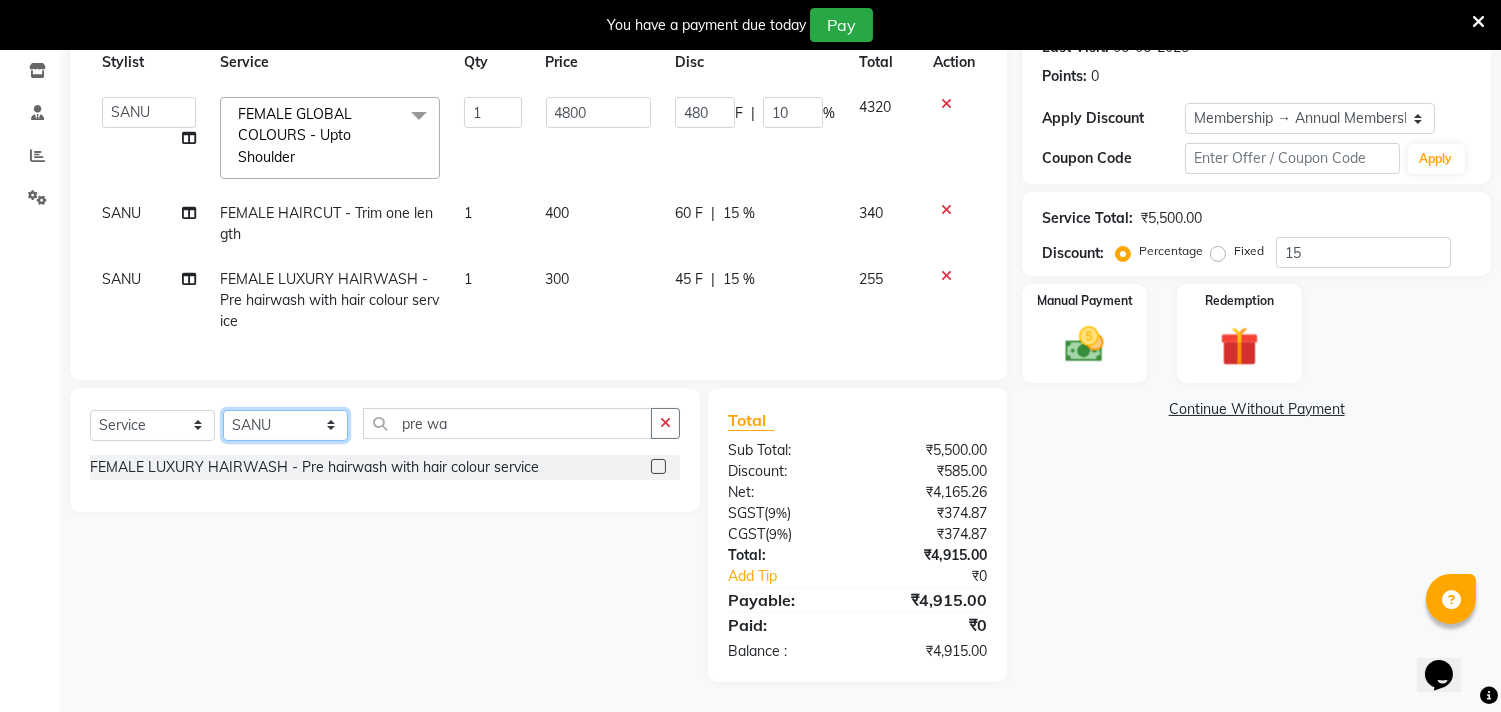 click on "Select Stylist aniket  Anu  AYAZ KADRI  Front Desk Javed kapil KOMAL  Payal  Pooja Jadhav Rahul Datkhile RESHMA SHAIKH rutik shinde SACHIN SAKPAL SADDAM SAHAJAN SAKSHI CHAVAN Sameer  sampada Sanjana  SANU SHUBHAM PEDNEKAR Sikandar Ansari Vijay kharat" 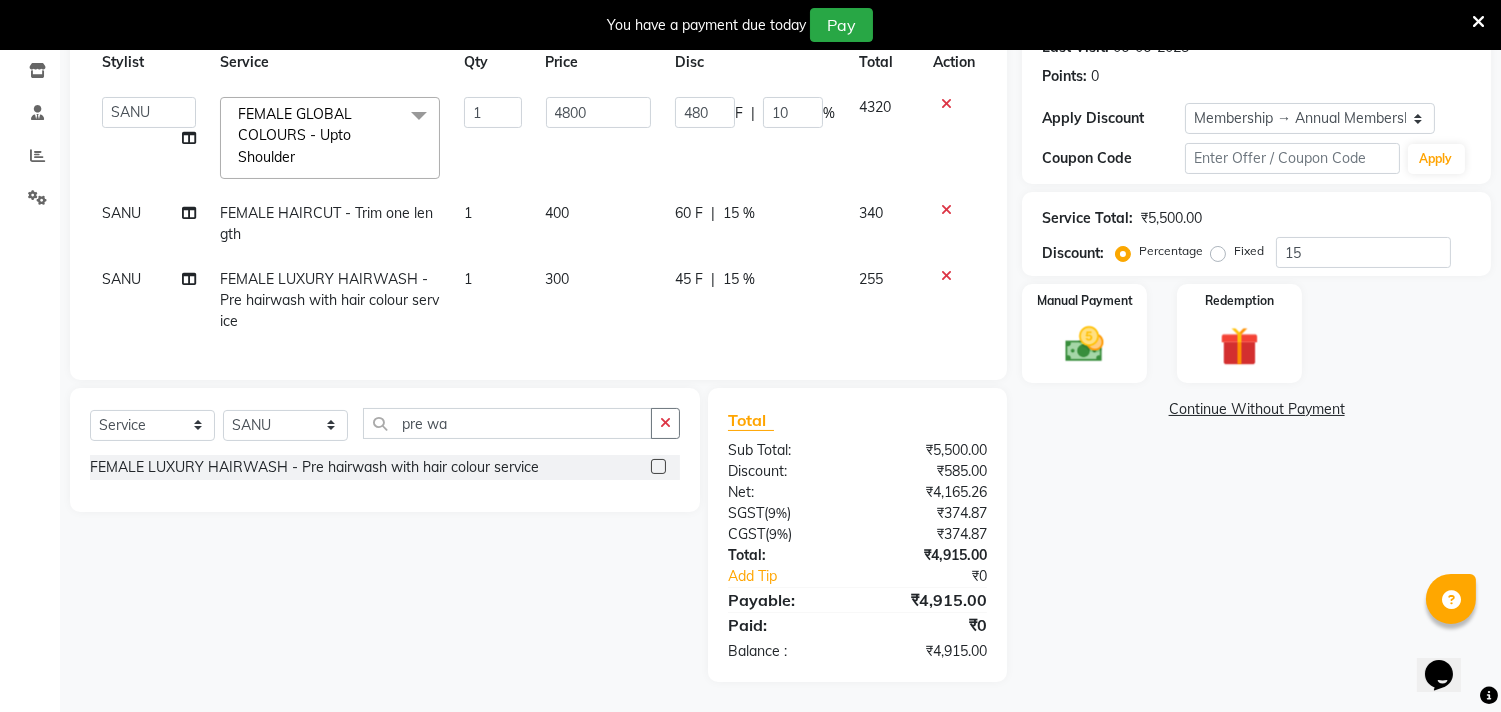 click on "Select  Service  Product  Membership  Package Voucher Prepaid Gift Card  Select Stylist aniket  Anu  [FIRST] [LAST]  Front Desk Javed kapil KOMAL  Payal  [FIRST] [LAST] [FIRST] [LAST] [FIRST] [LAST] rutik shinde [FIRST] [LAST] SADDAM SAHAJAN [FIRST] [LAST] Sameer  sampada Sanjana  SANU [FIRST] [LAST] [FIRST] [LAST] [FIRST] [LAST] [FIRST] [LAST] pre wa FEMALE LUXURY HAIRWASH - Pre hairwash with hair colour service" 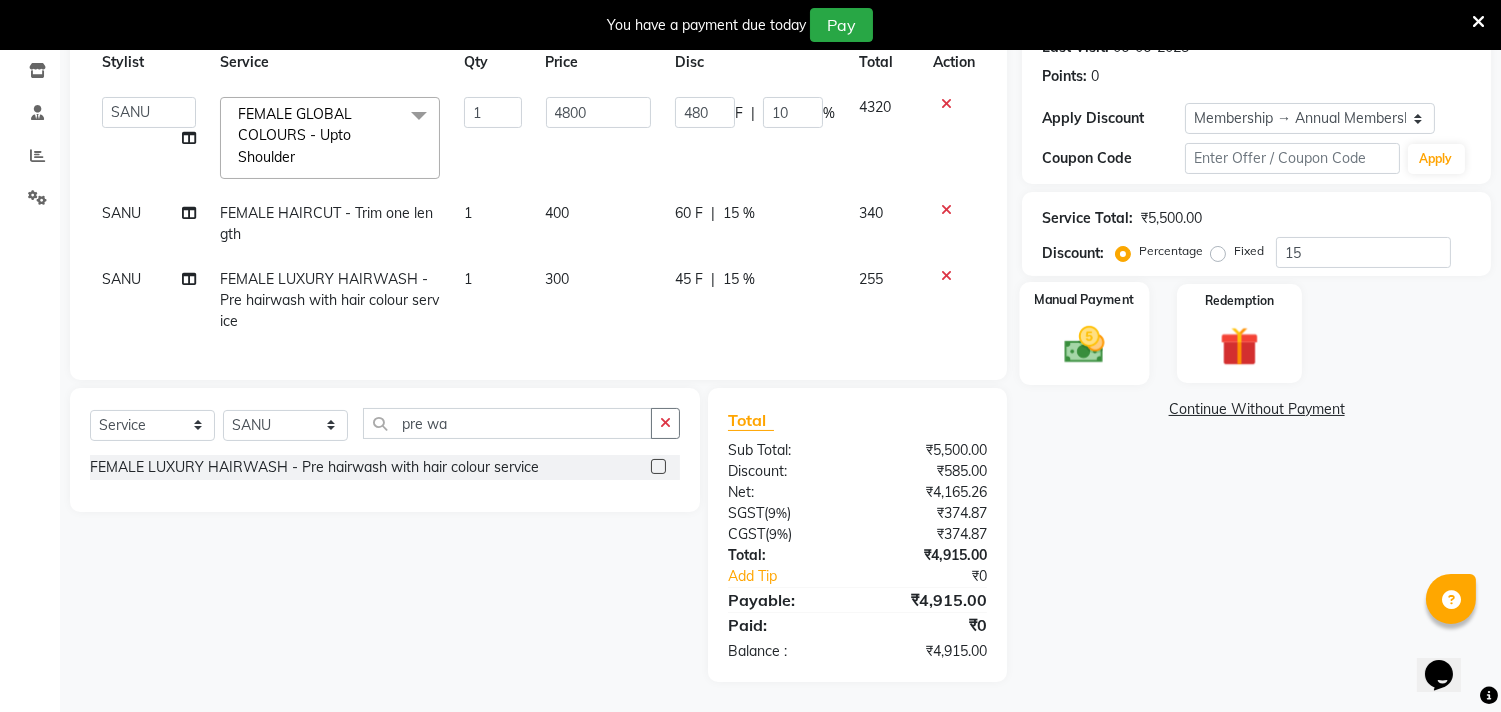 click 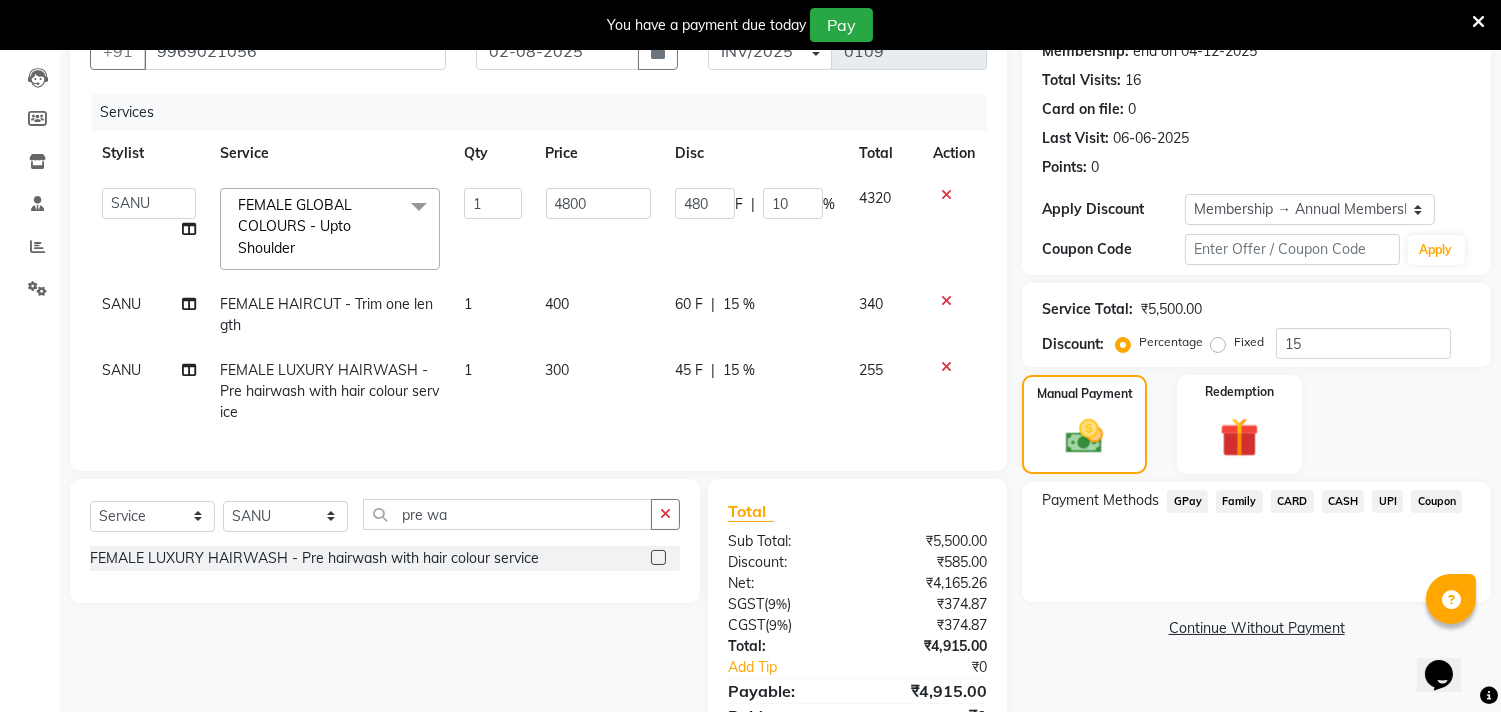 scroll, scrollTop: 312, scrollLeft: 0, axis: vertical 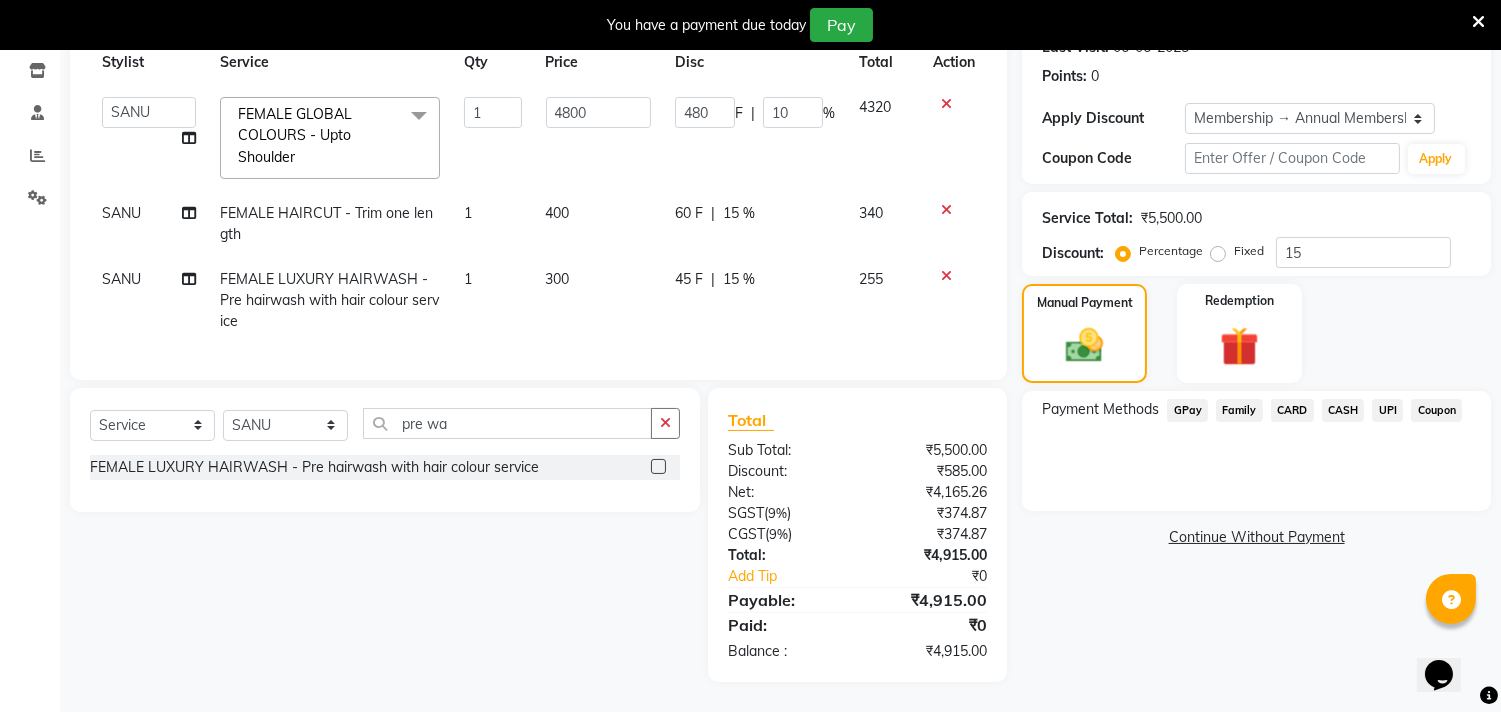 click on "CASH" 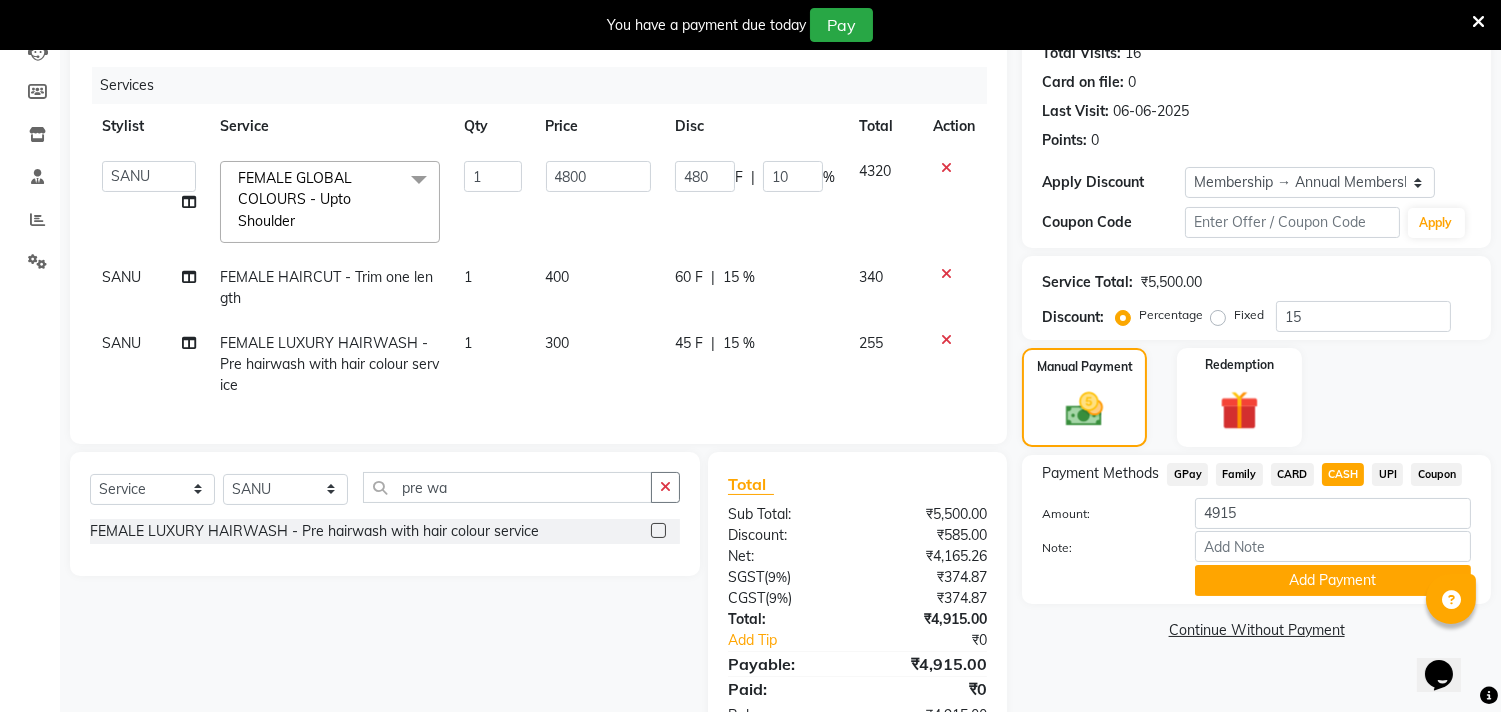 scroll, scrollTop: 312, scrollLeft: 0, axis: vertical 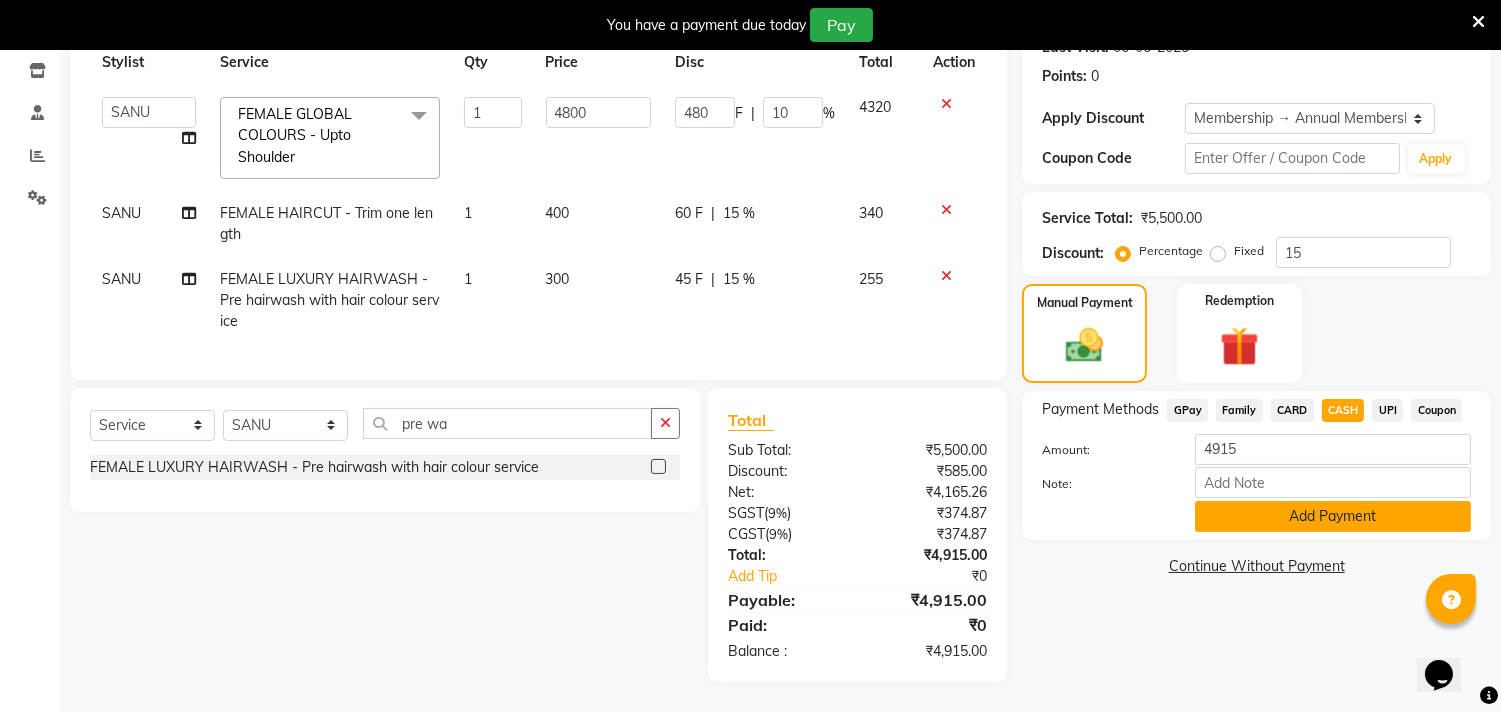 click on "Add Payment" 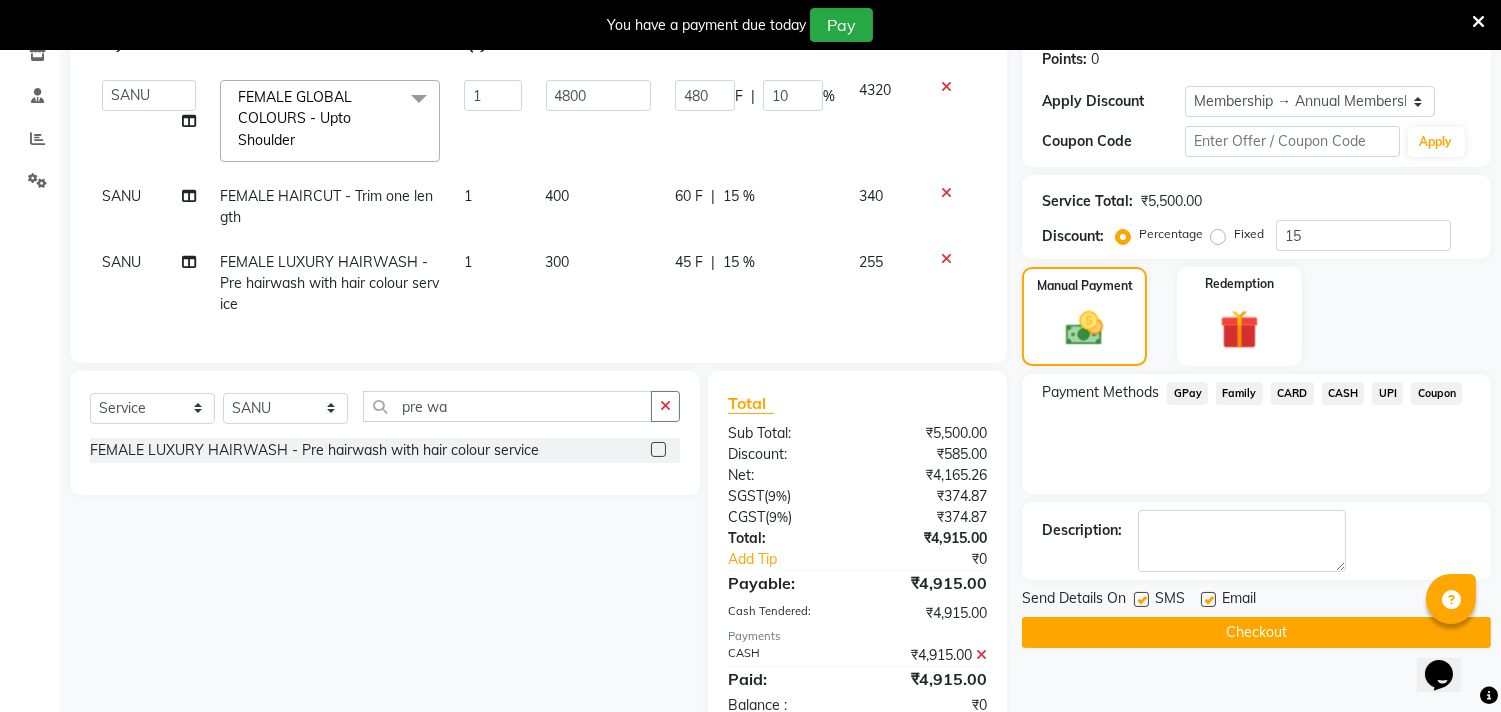 click on "Checkout" 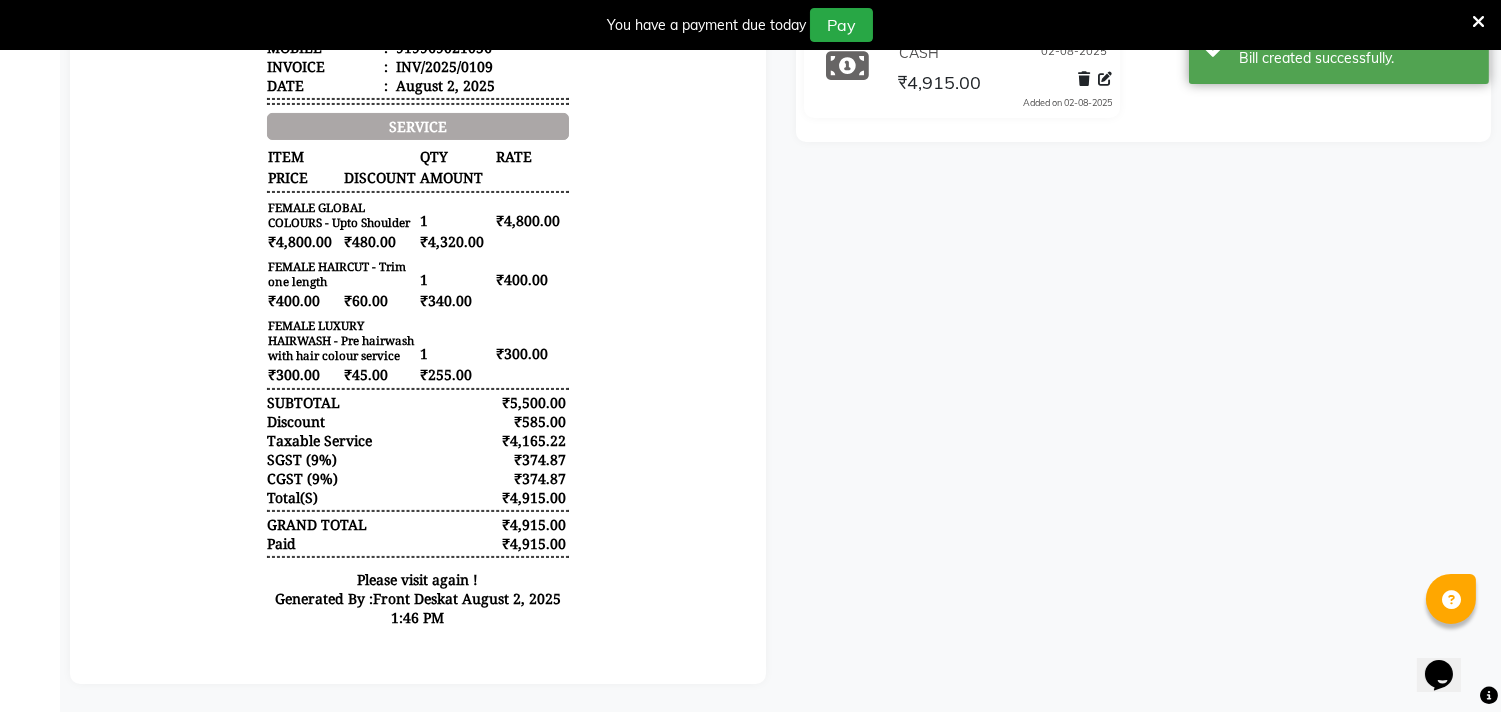 scroll, scrollTop: 574, scrollLeft: 0, axis: vertical 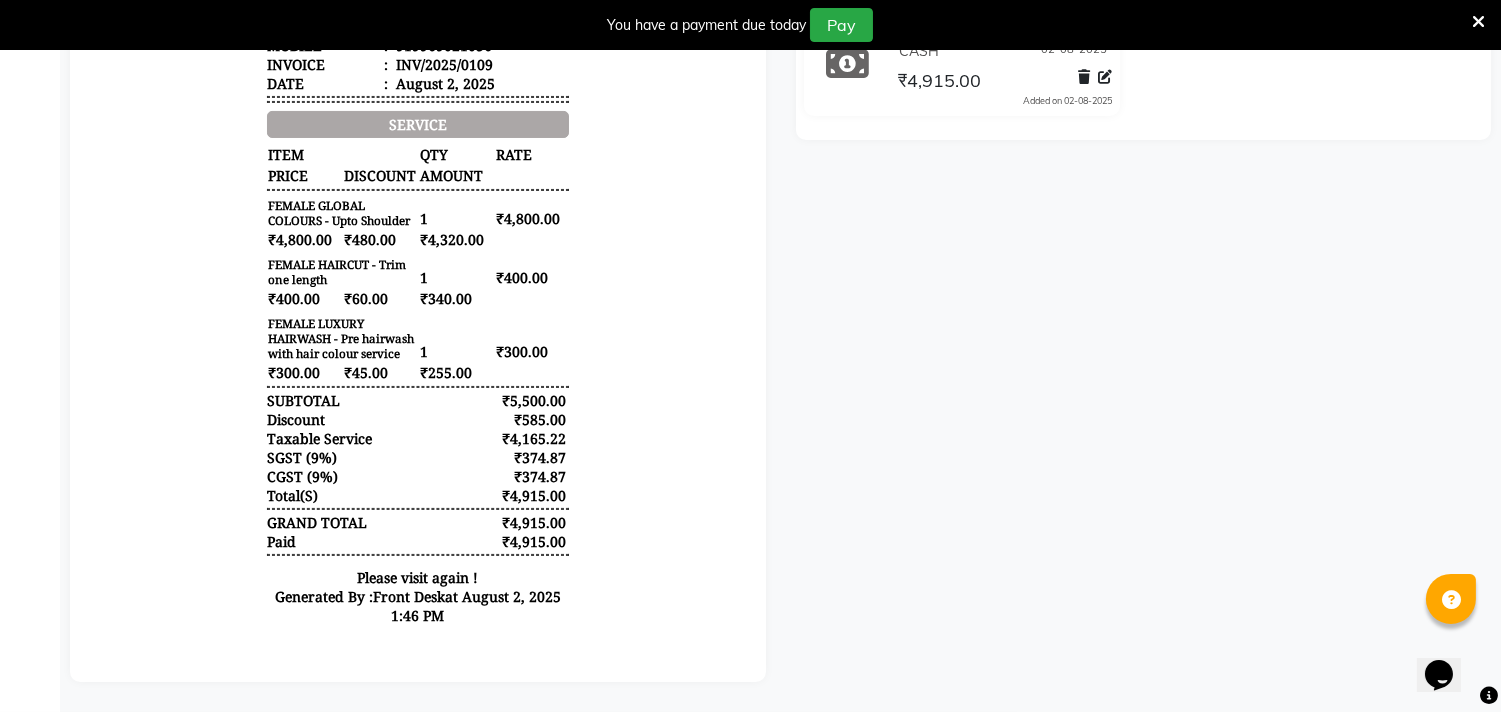 select on "service" 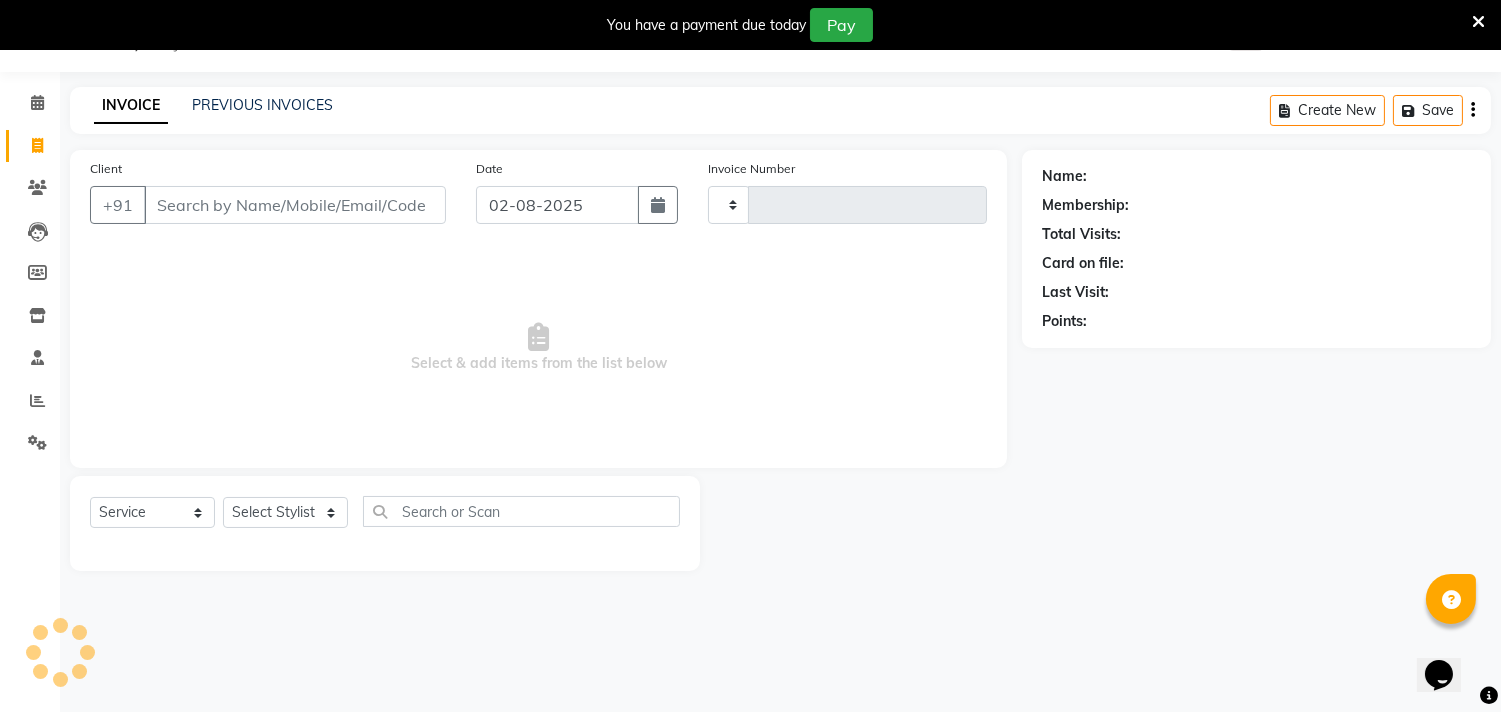 scroll, scrollTop: 50, scrollLeft: 0, axis: vertical 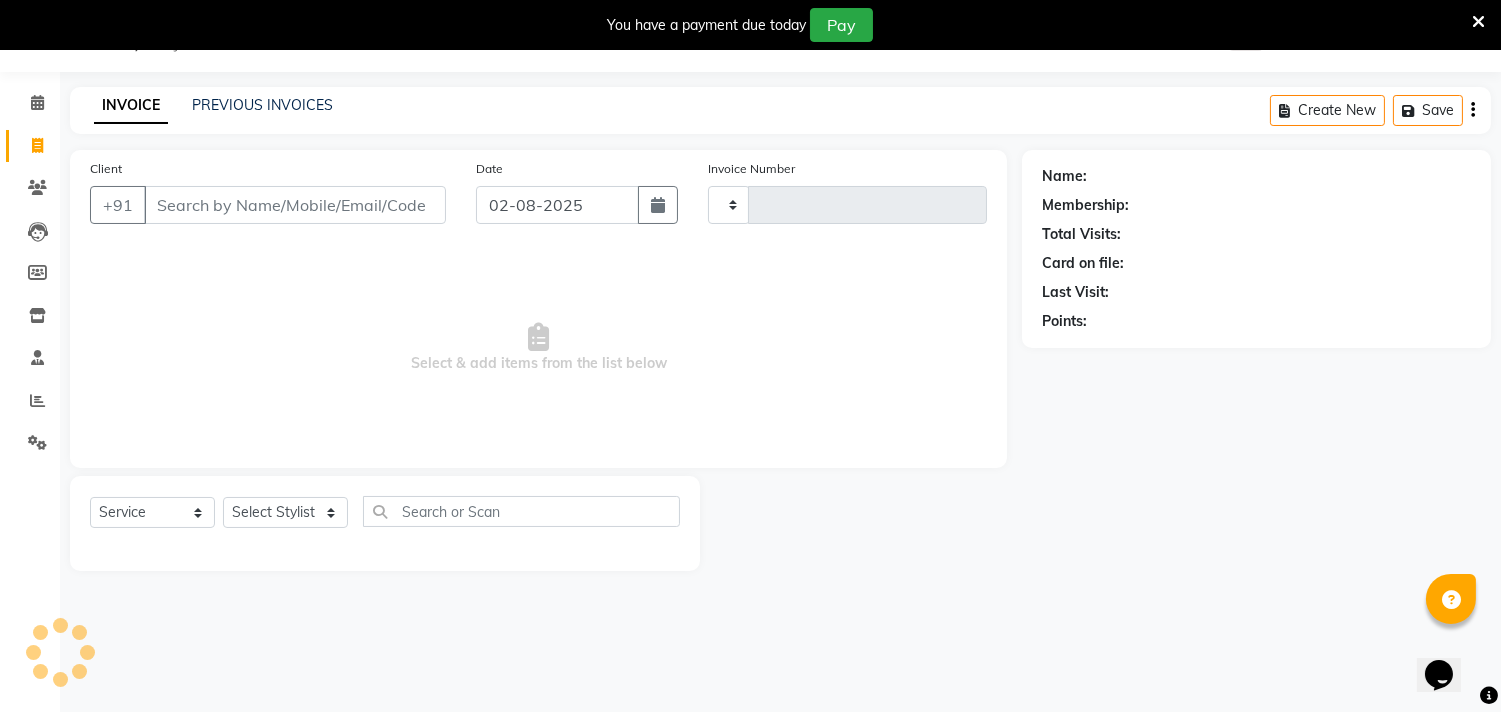 type on "2354" 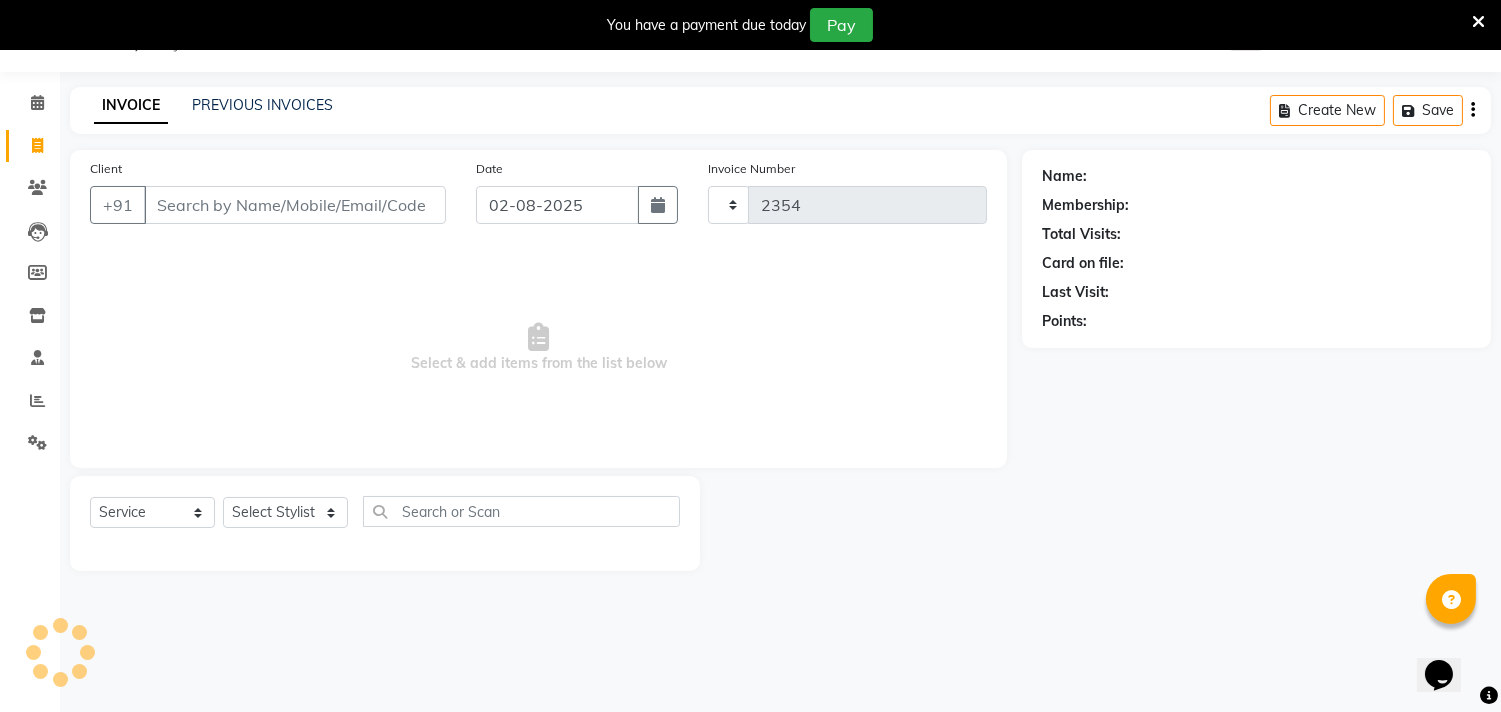 select on "4704" 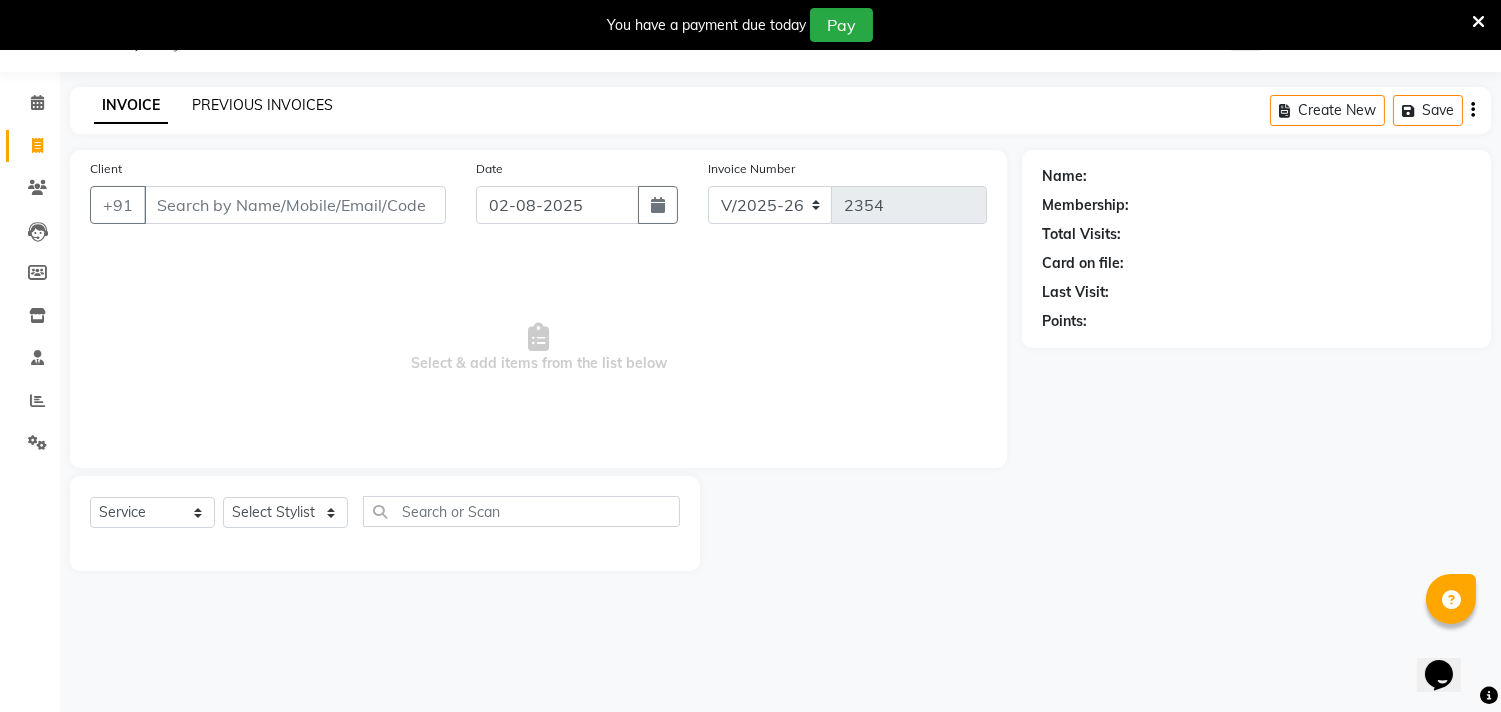 click on "PREVIOUS INVOICES" 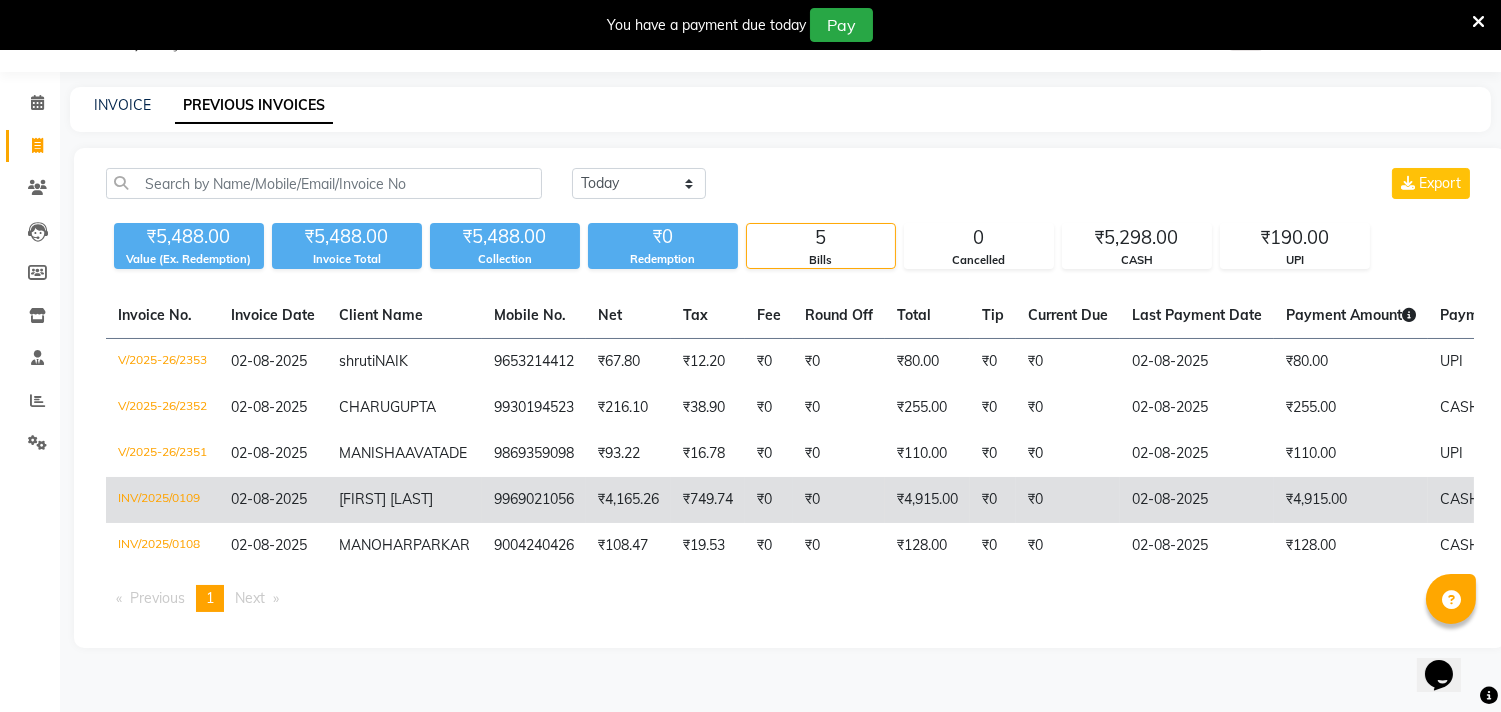 drag, startPoint x: 1107, startPoint y: 530, endPoint x: 1034, endPoint y: 538, distance: 73.43705 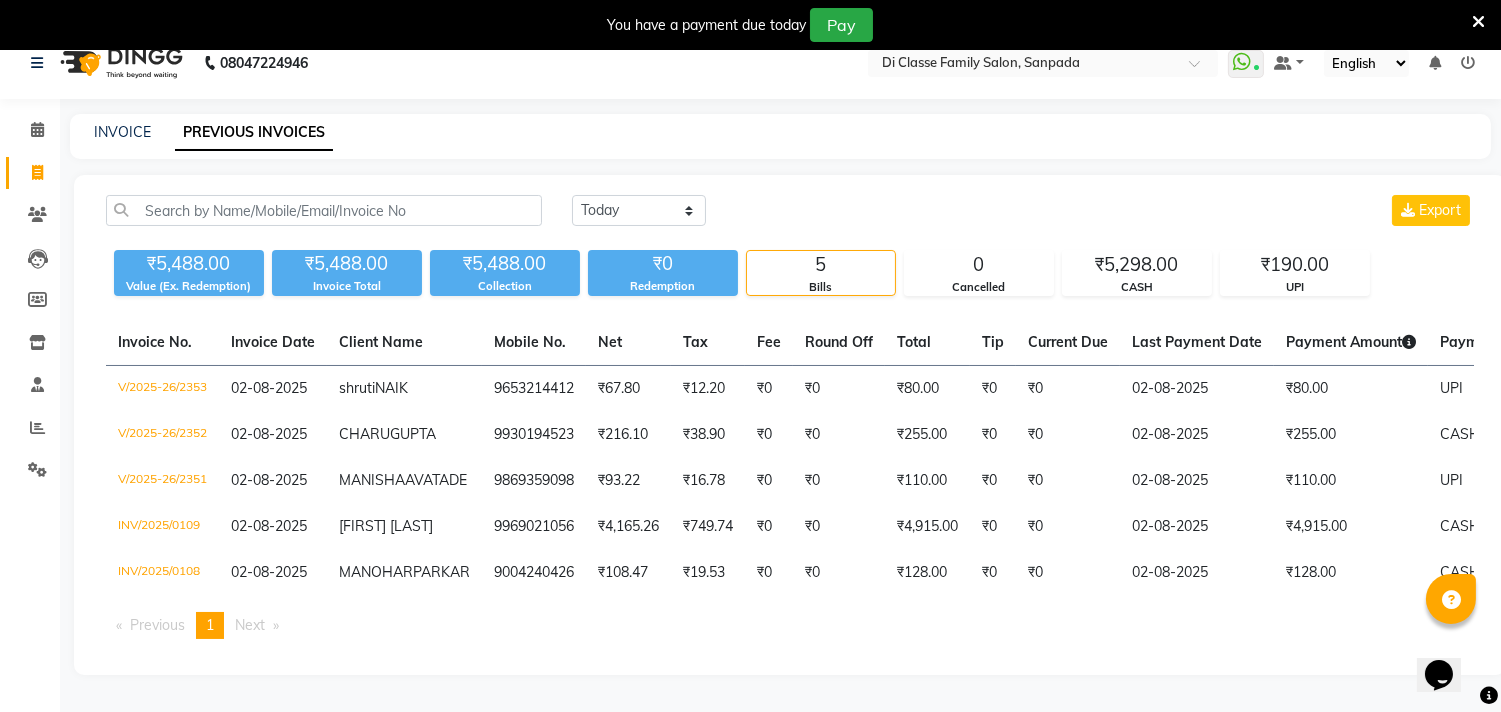 scroll, scrollTop: 0, scrollLeft: 0, axis: both 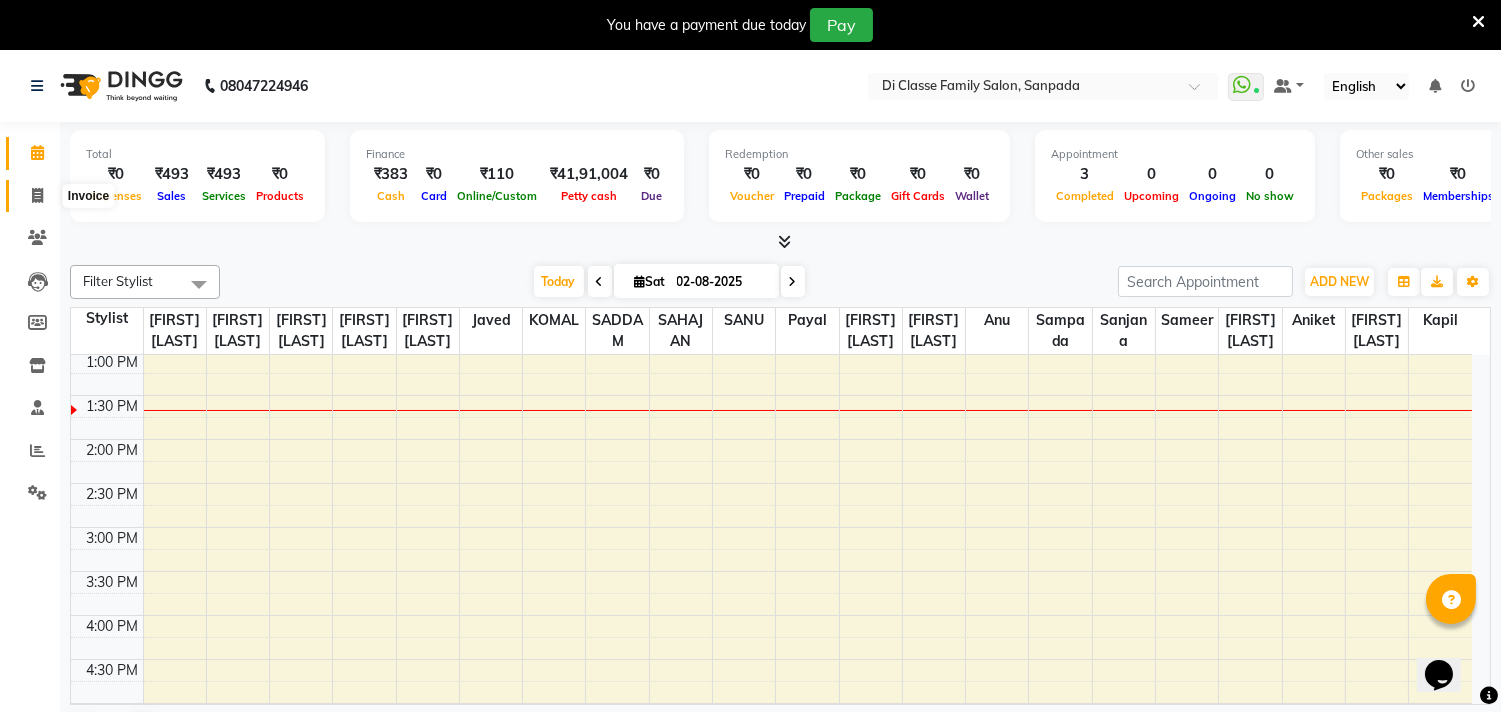 click 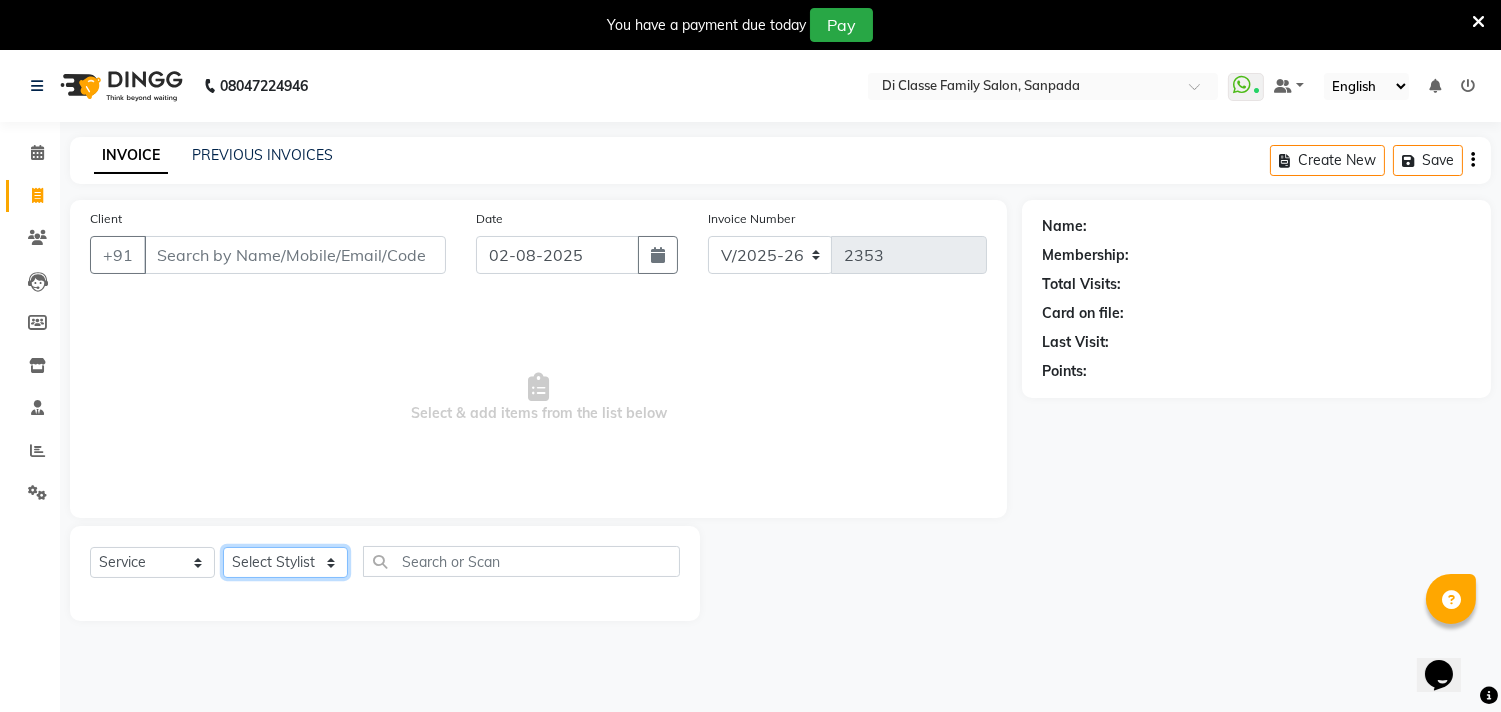 click on "Select Stylist aniket  Anu  AYAZ KADRI  Front Desk Javed kapil KOMAL  Payal  Pooja Jadhav Rahul Datkhile RESHMA SHAIKH rutik shinde SACHIN SAKPAL SADDAM SAHAJAN SAKSHI CHAVAN Sameer  sampada Sanjana  SANU SHUBHAM PEDNEKAR Sikandar Ansari Vijay kharat" 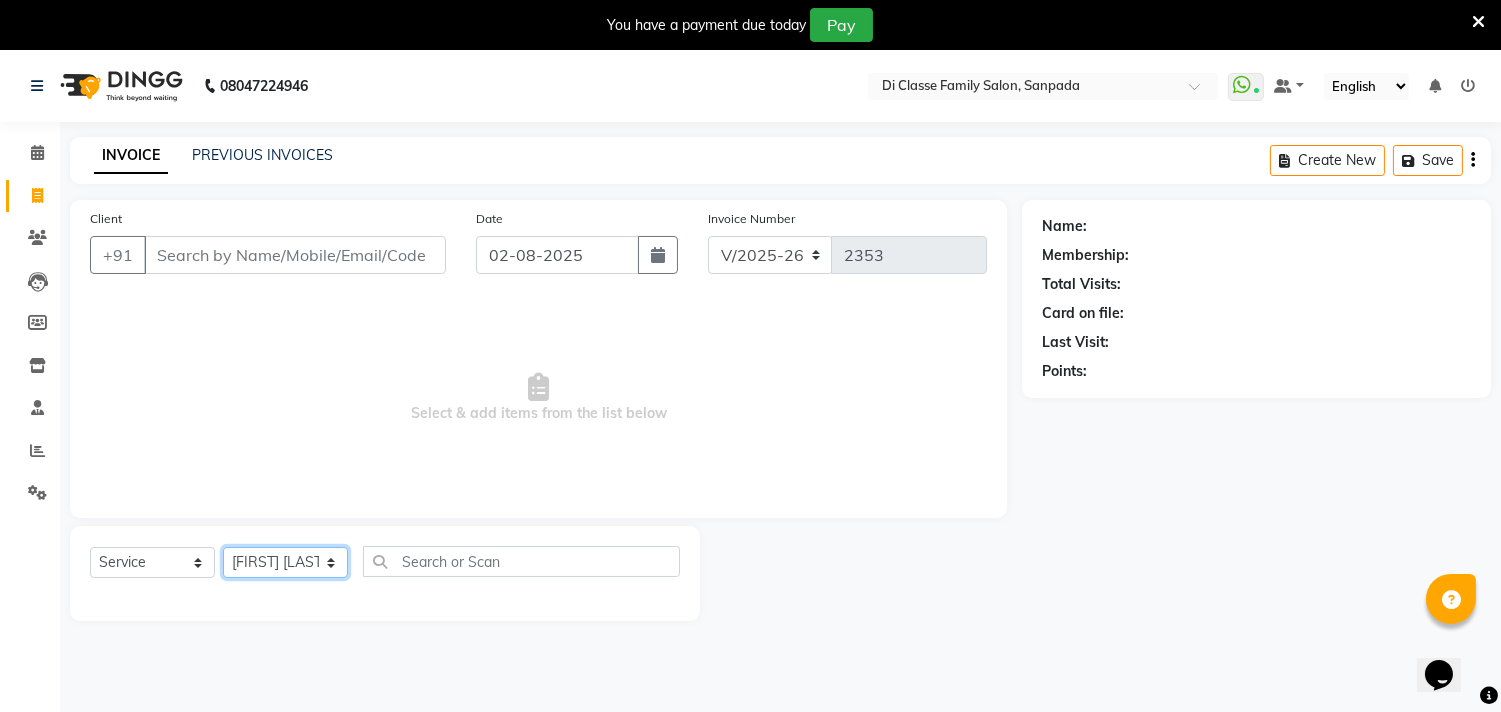 click on "Select Stylist aniket  Anu  AYAZ KADRI  Front Desk Javed kapil KOMAL  Payal  Pooja Jadhav Rahul Datkhile RESHMA SHAIKH rutik shinde SACHIN SAKPAL SADDAM SAHAJAN SAKSHI CHAVAN Sameer  sampada Sanjana  SANU SHUBHAM PEDNEKAR Sikandar Ansari Vijay kharat" 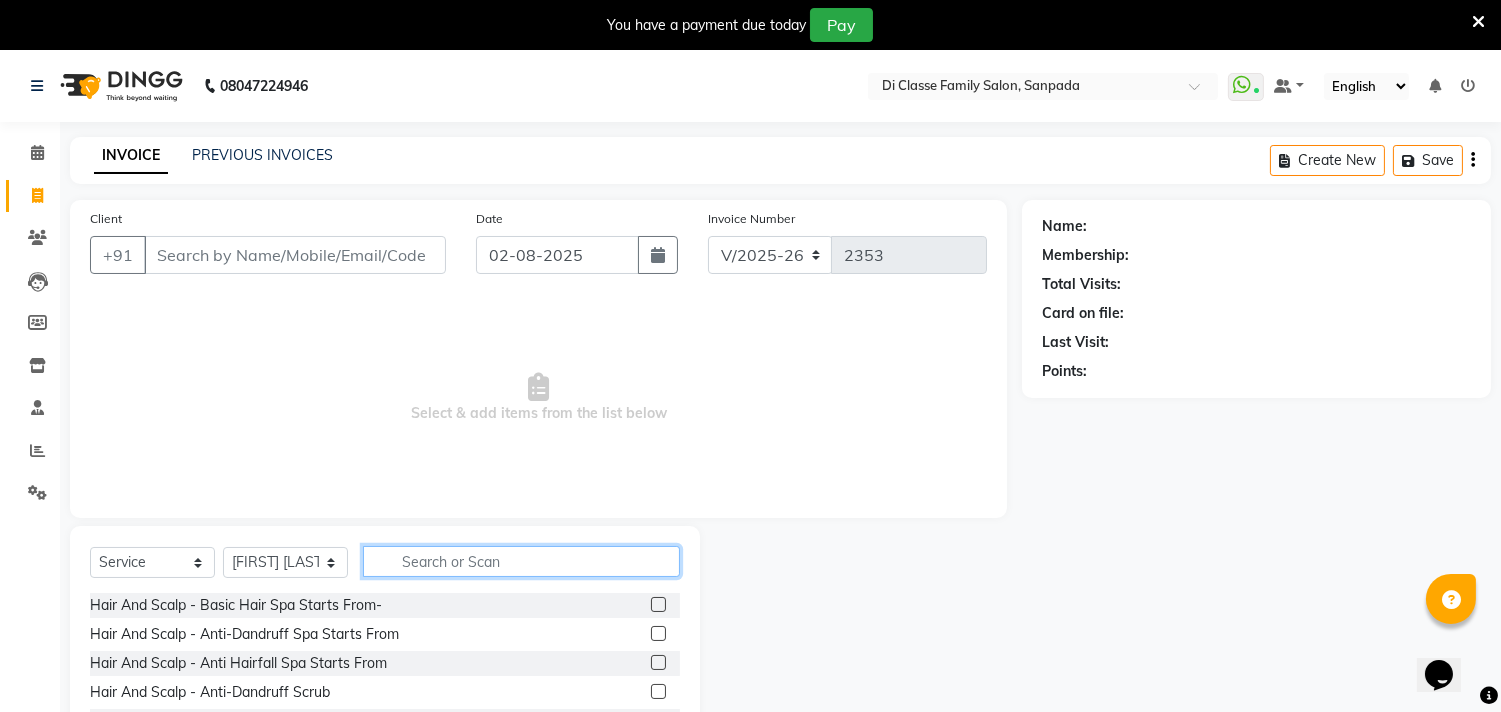click 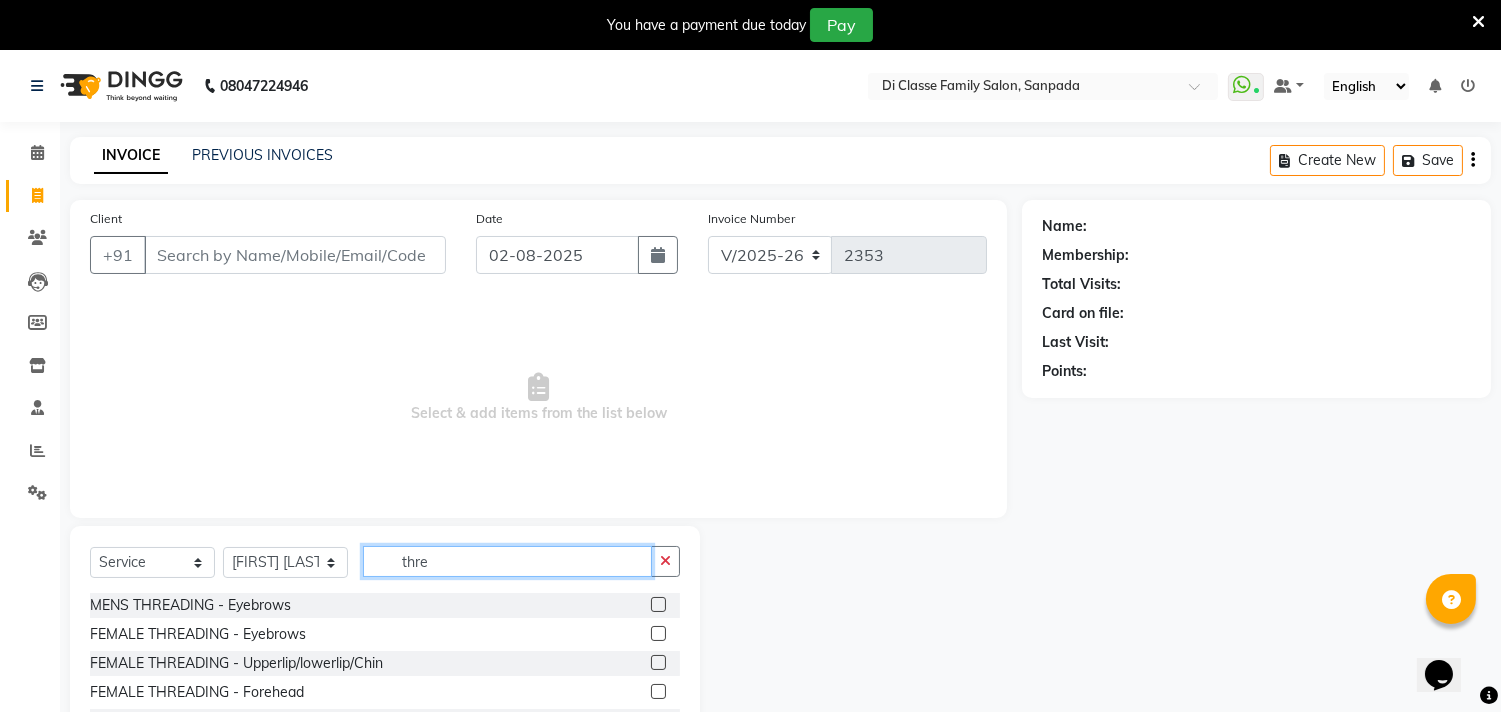 type on "thre" 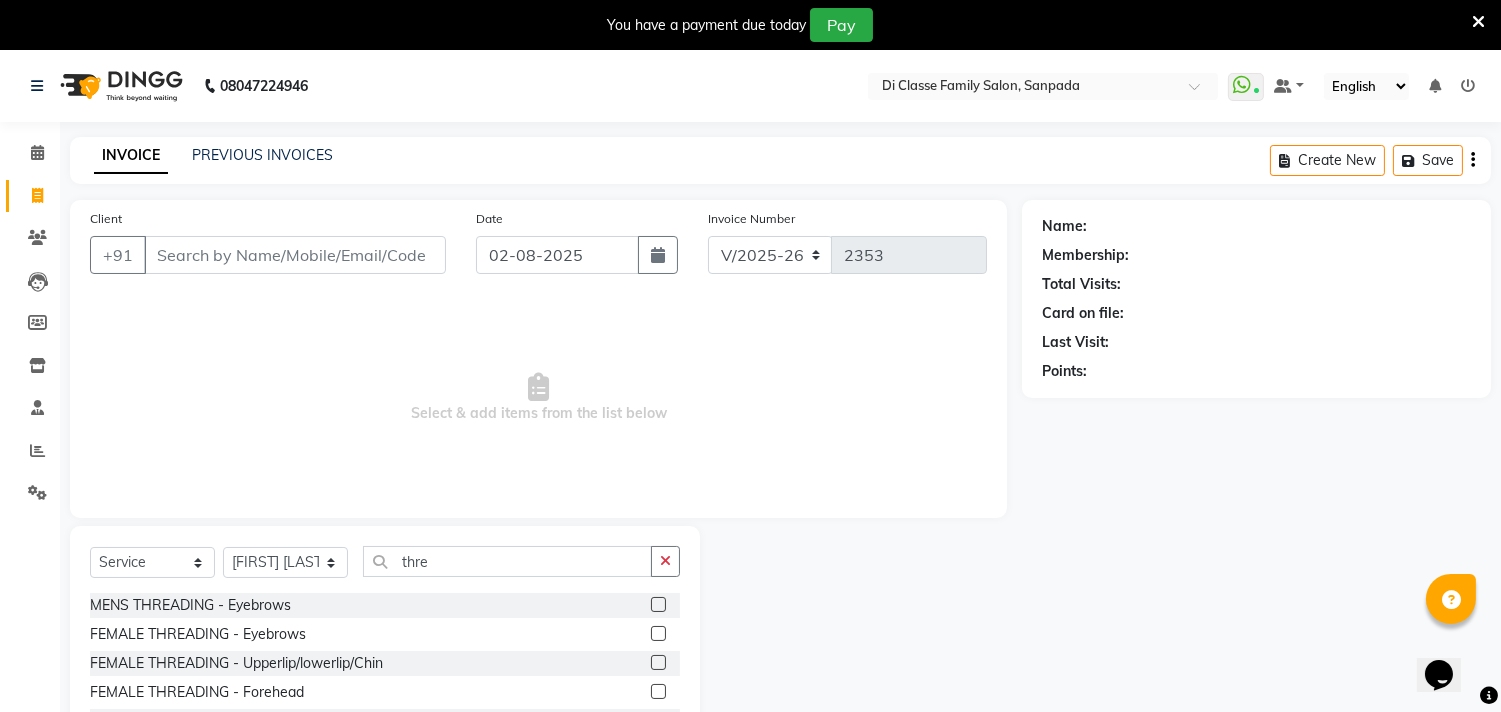 click 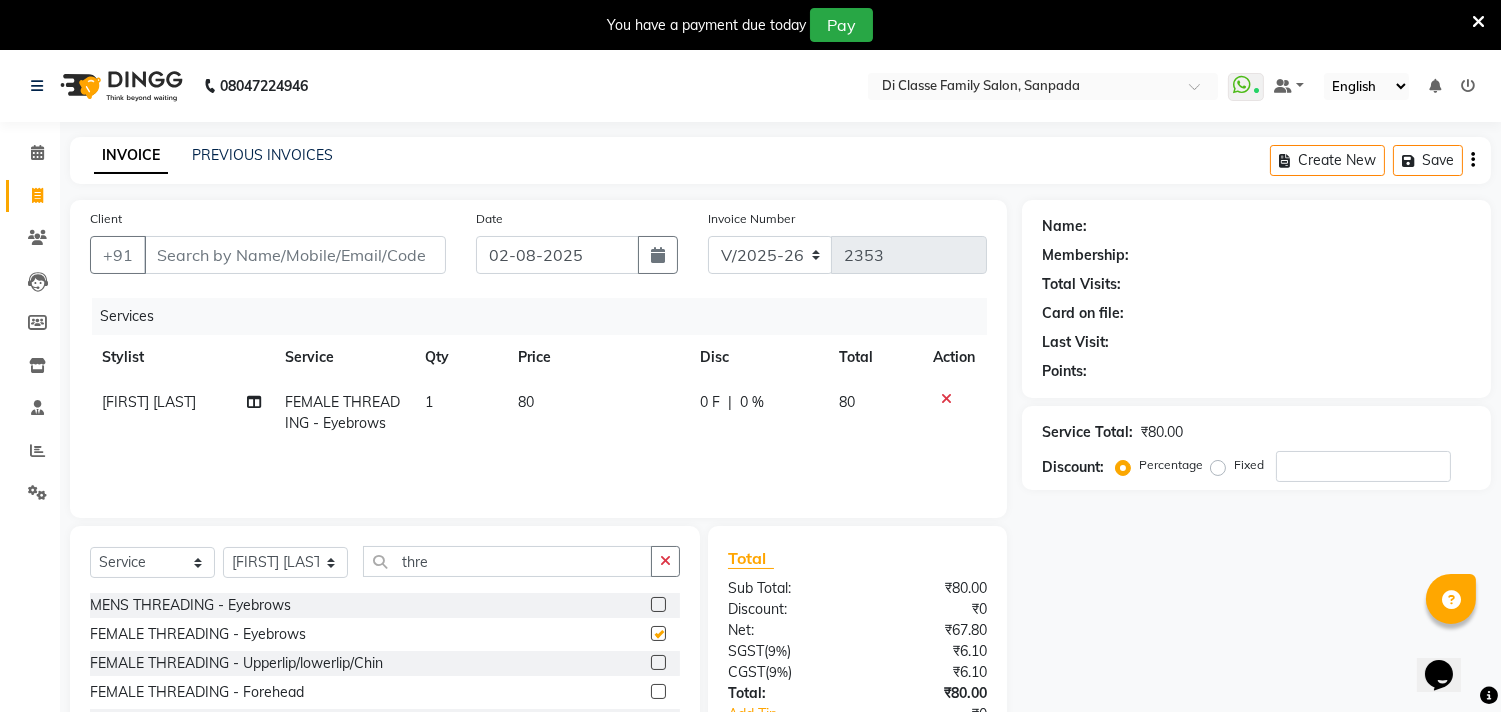 checkbox on "false" 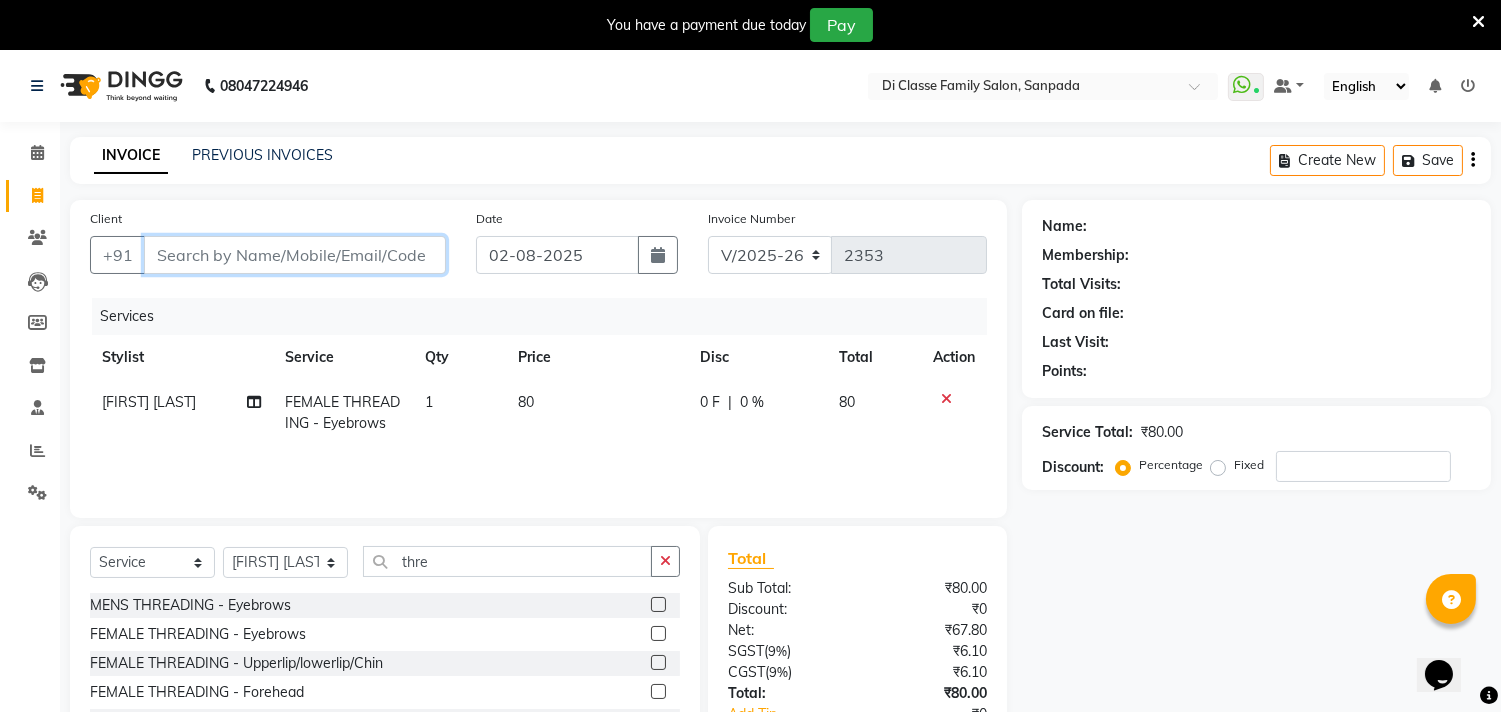 click on "Client" at bounding box center (295, 255) 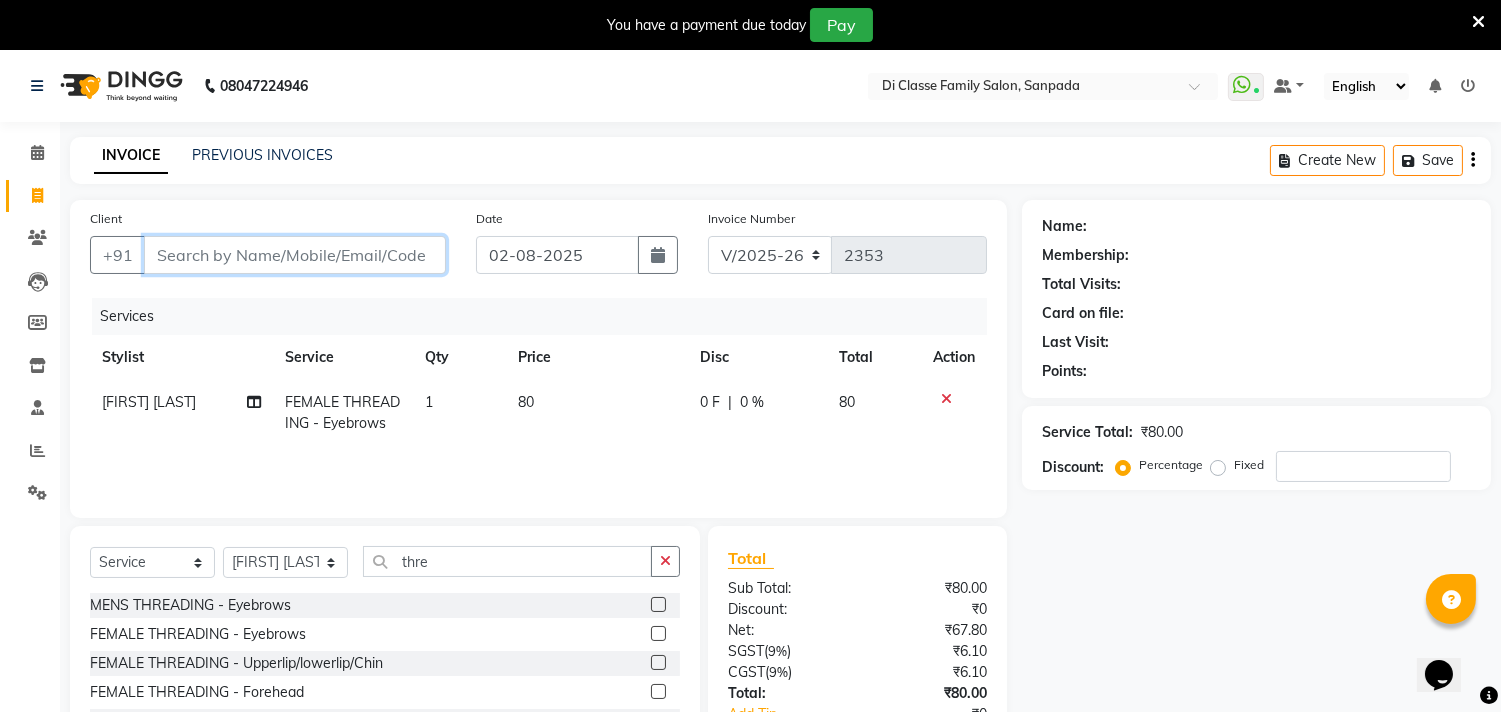 type on "9" 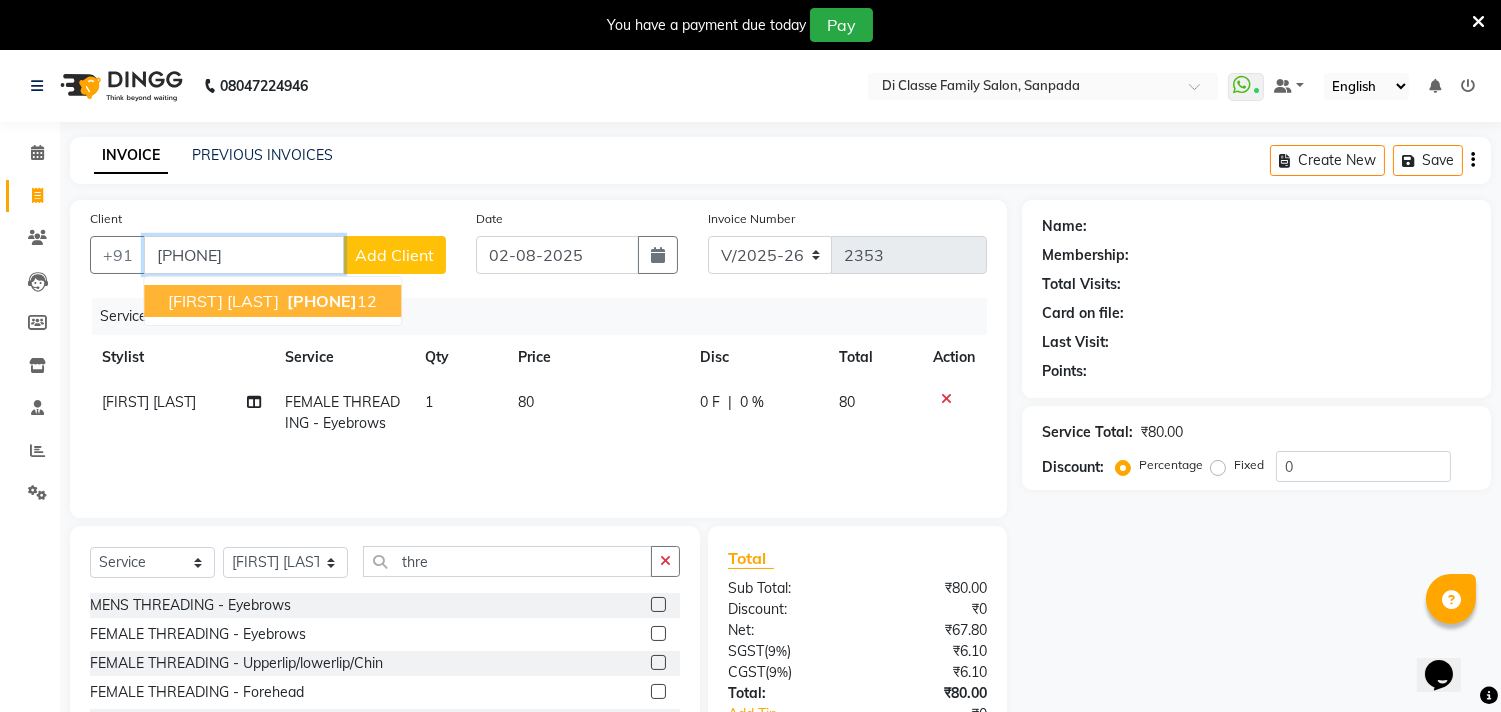 click on "96532144" at bounding box center (322, 301) 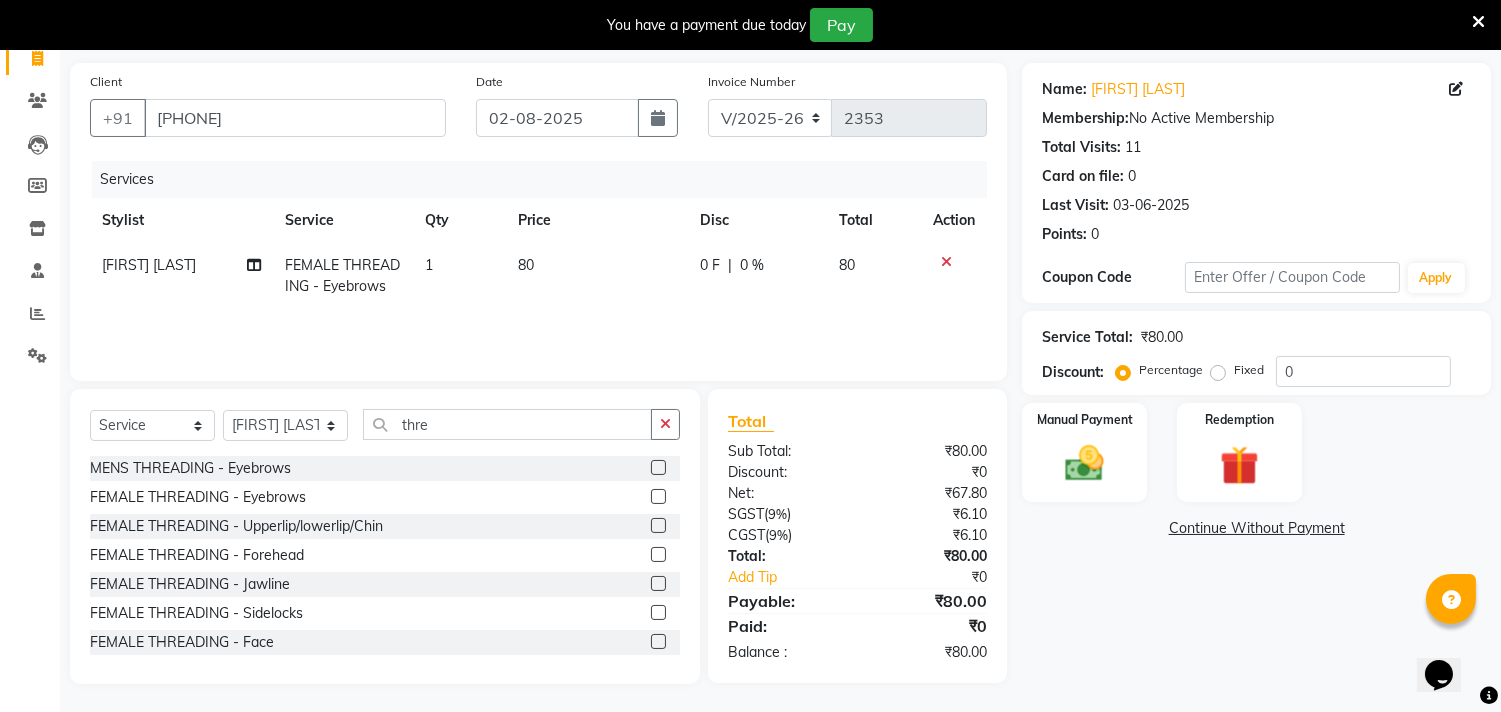 scroll, scrollTop: 138, scrollLeft: 0, axis: vertical 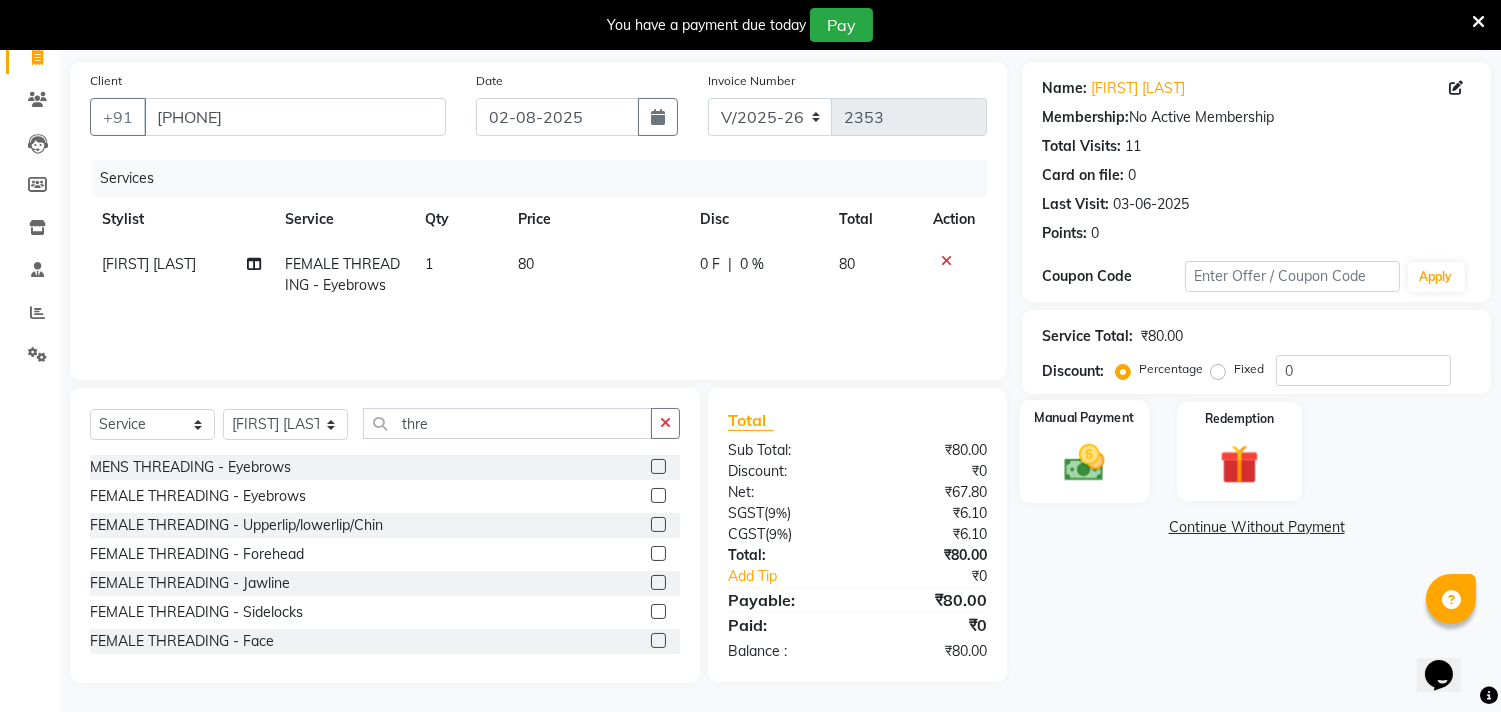 click on "Manual Payment" 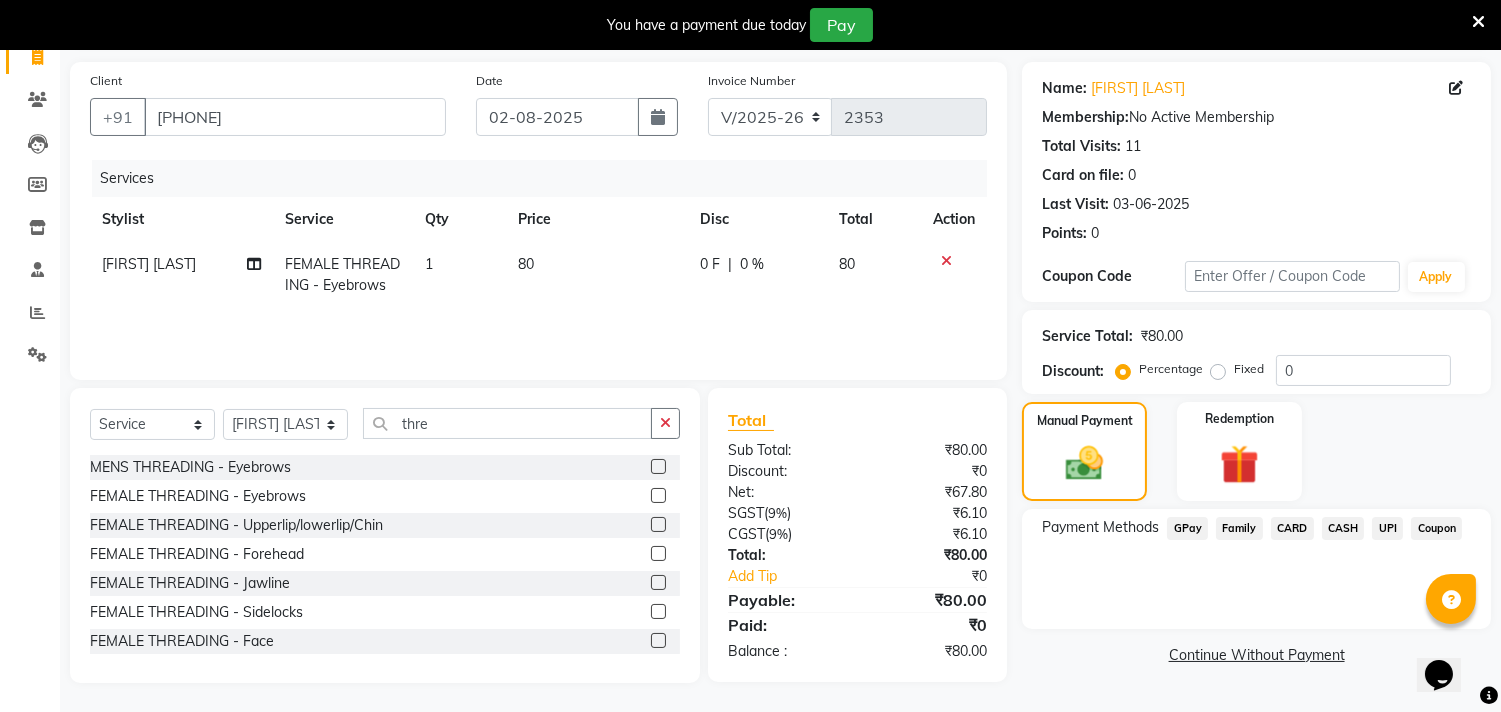 click on "UPI" 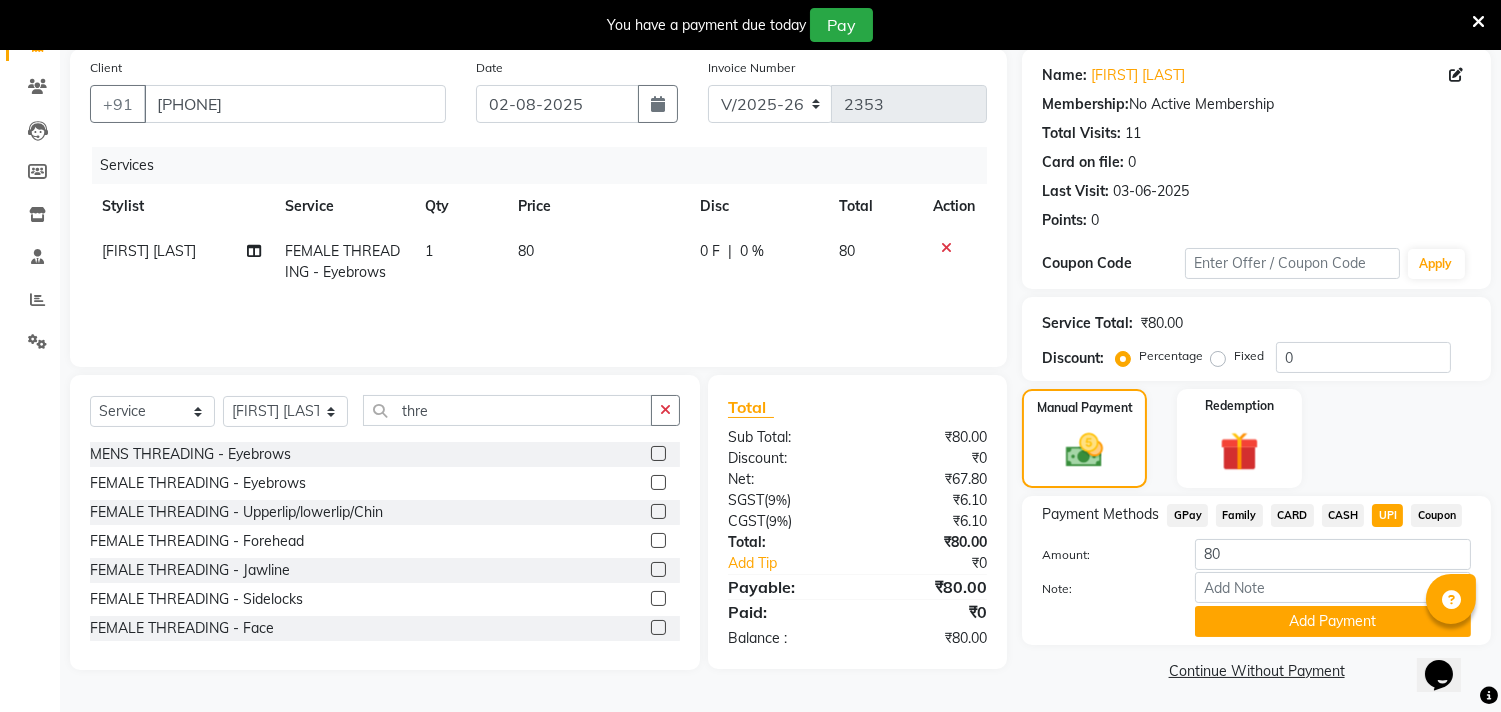 scroll, scrollTop: 154, scrollLeft: 0, axis: vertical 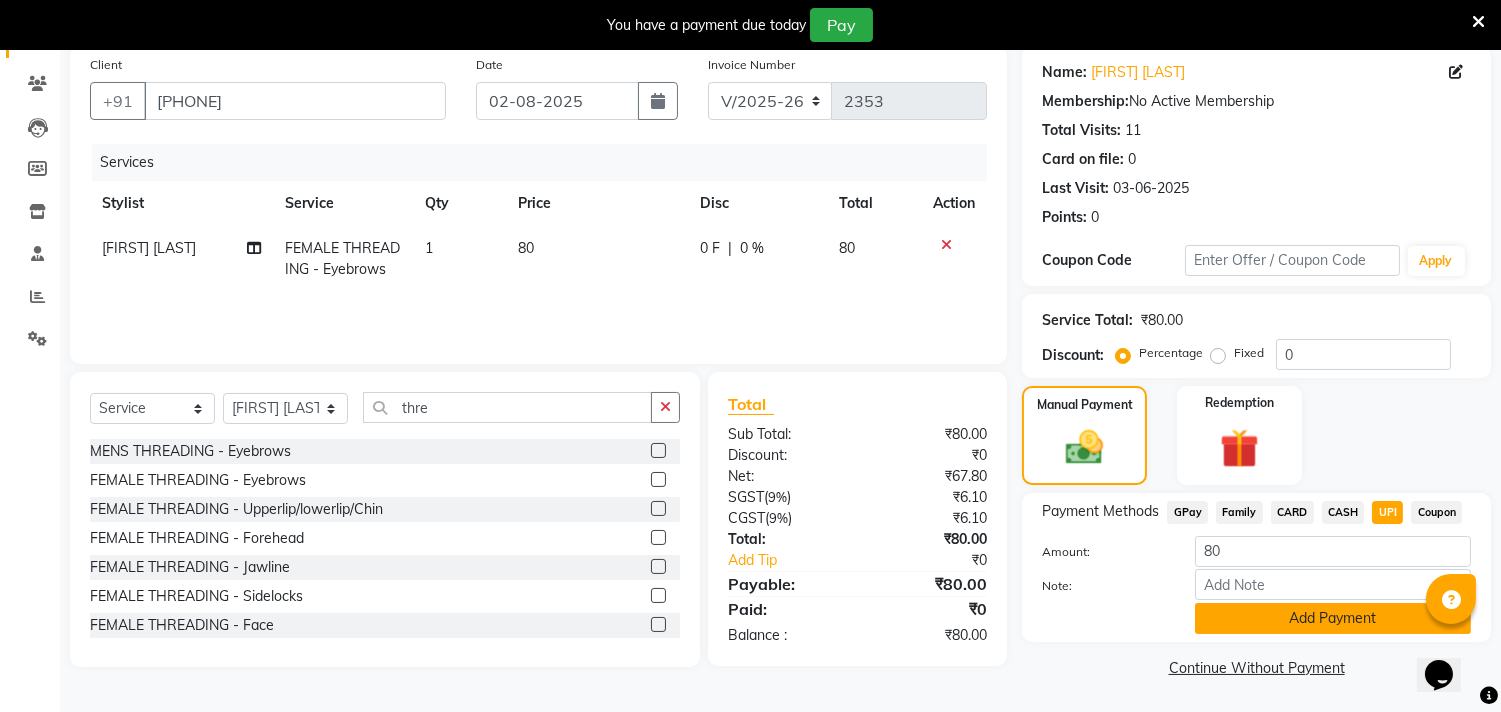 click on "Add Payment" 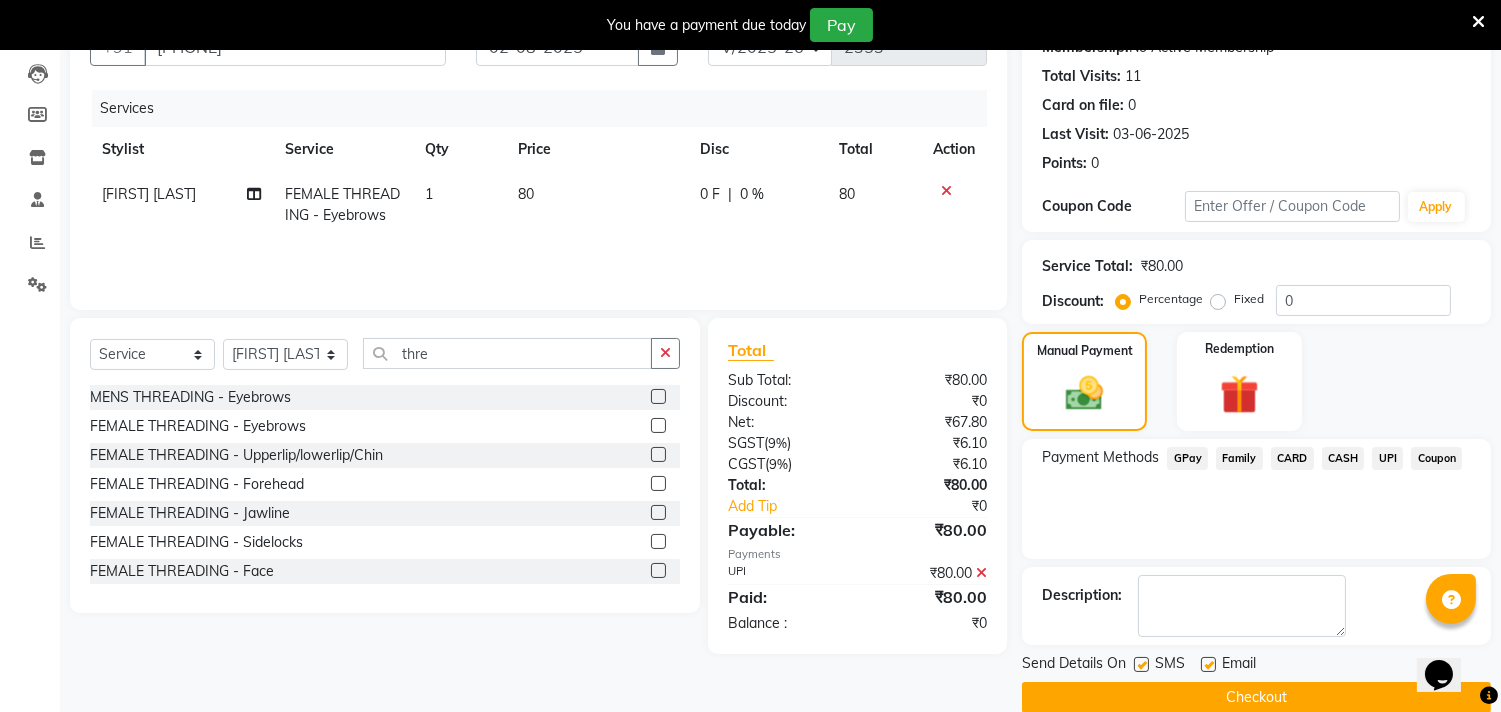 scroll, scrollTop: 237, scrollLeft: 0, axis: vertical 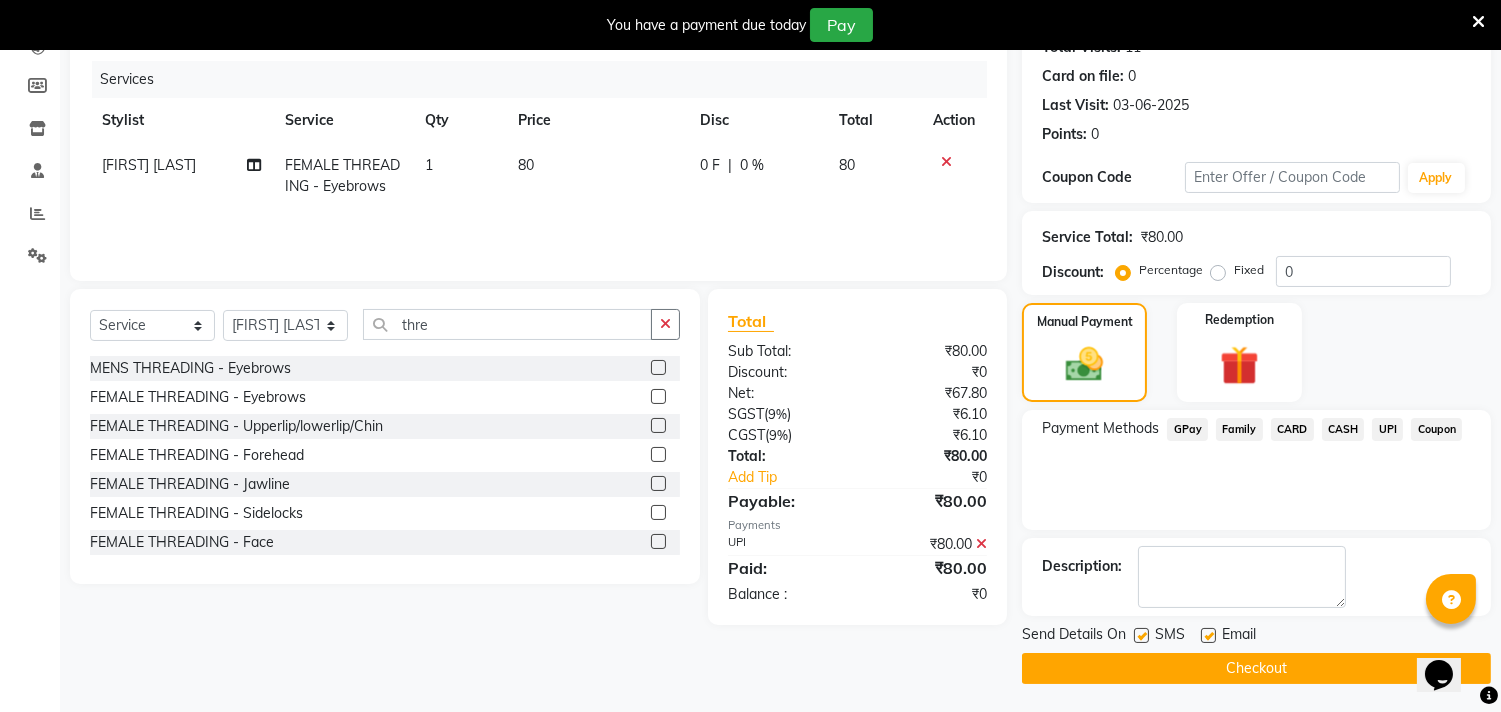 click on "Checkout" 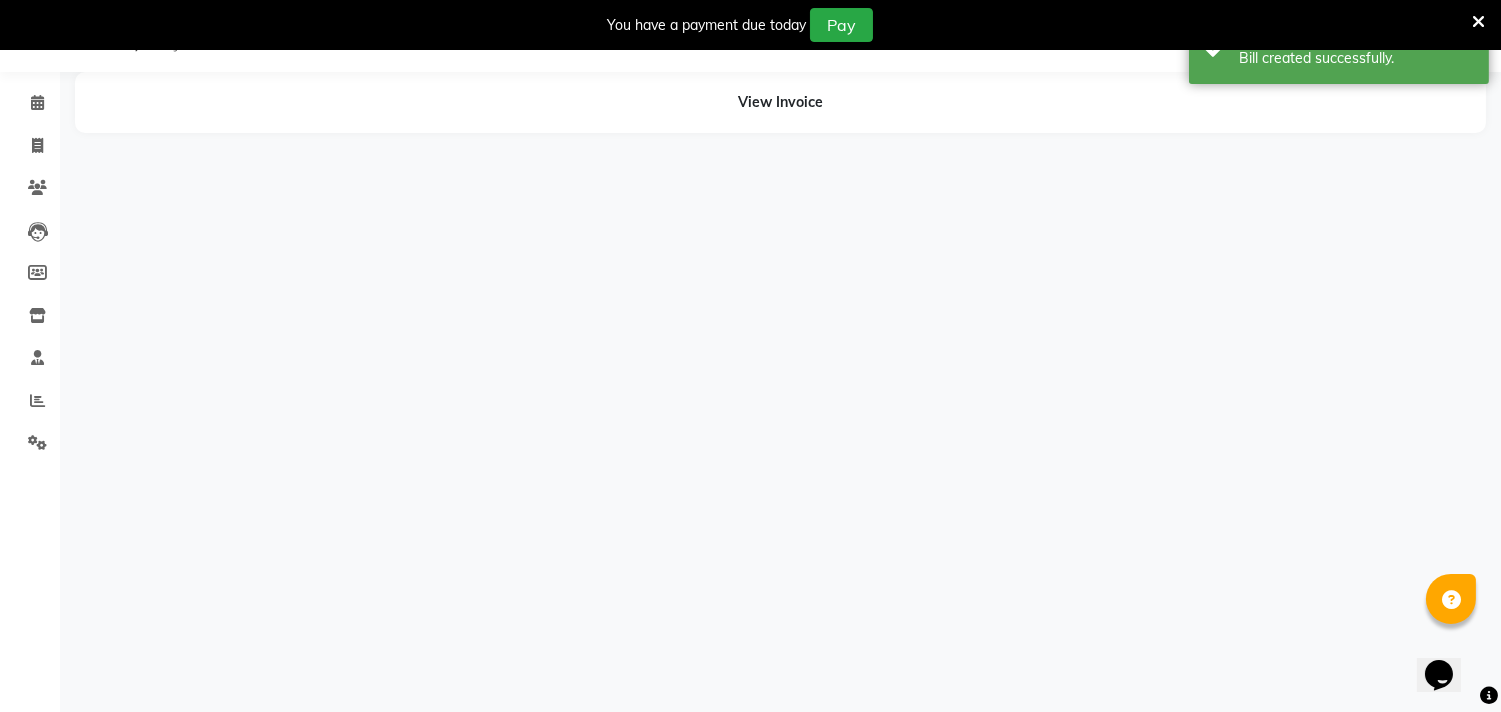 scroll, scrollTop: 50, scrollLeft: 0, axis: vertical 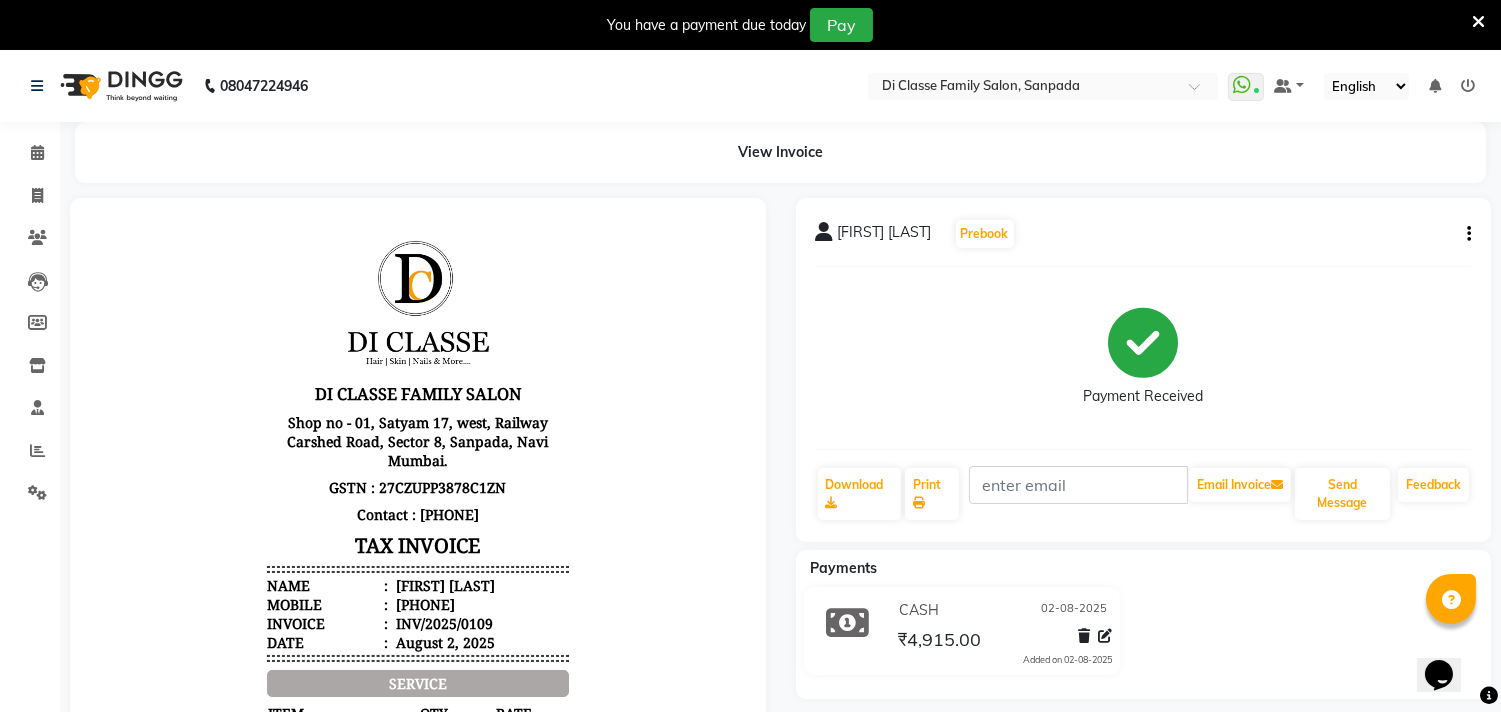 click 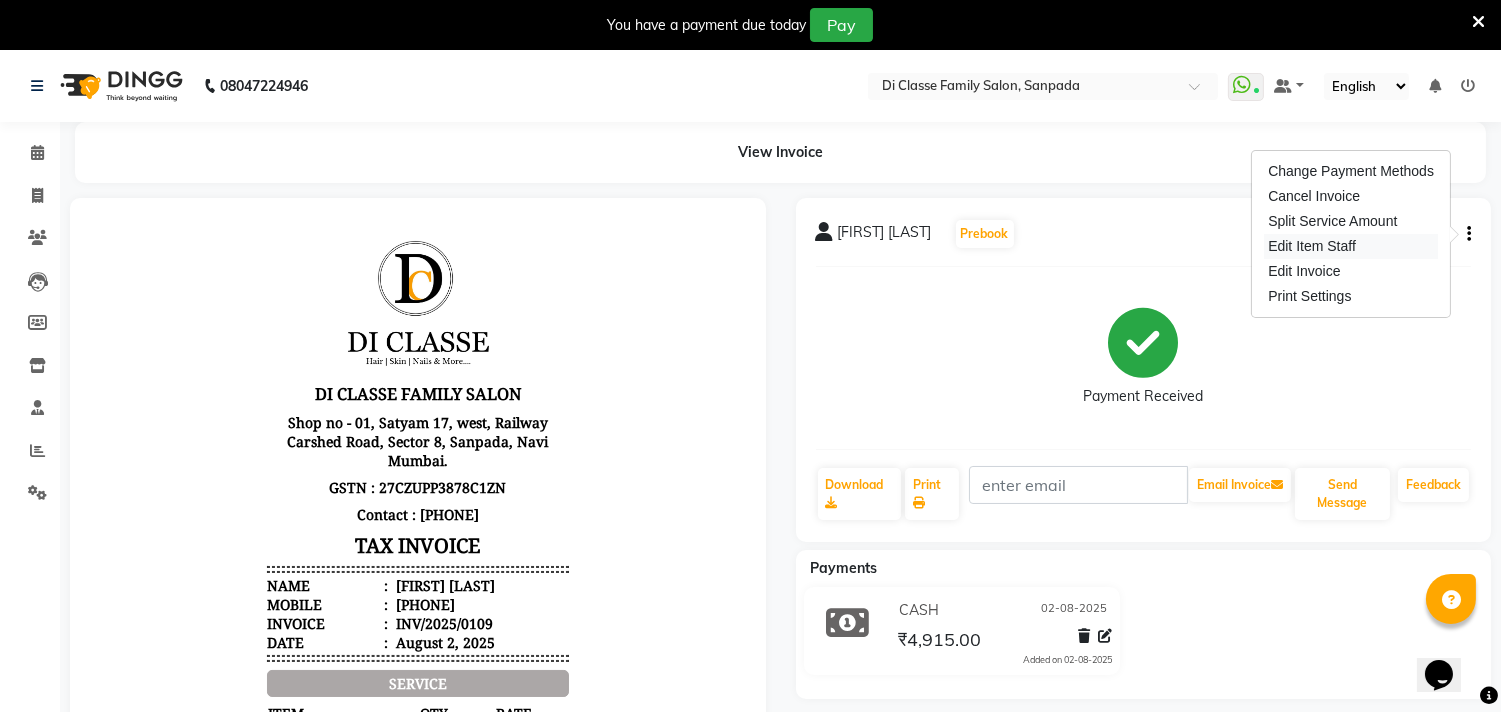 click on "Edit Item Staff" at bounding box center (1351, 246) 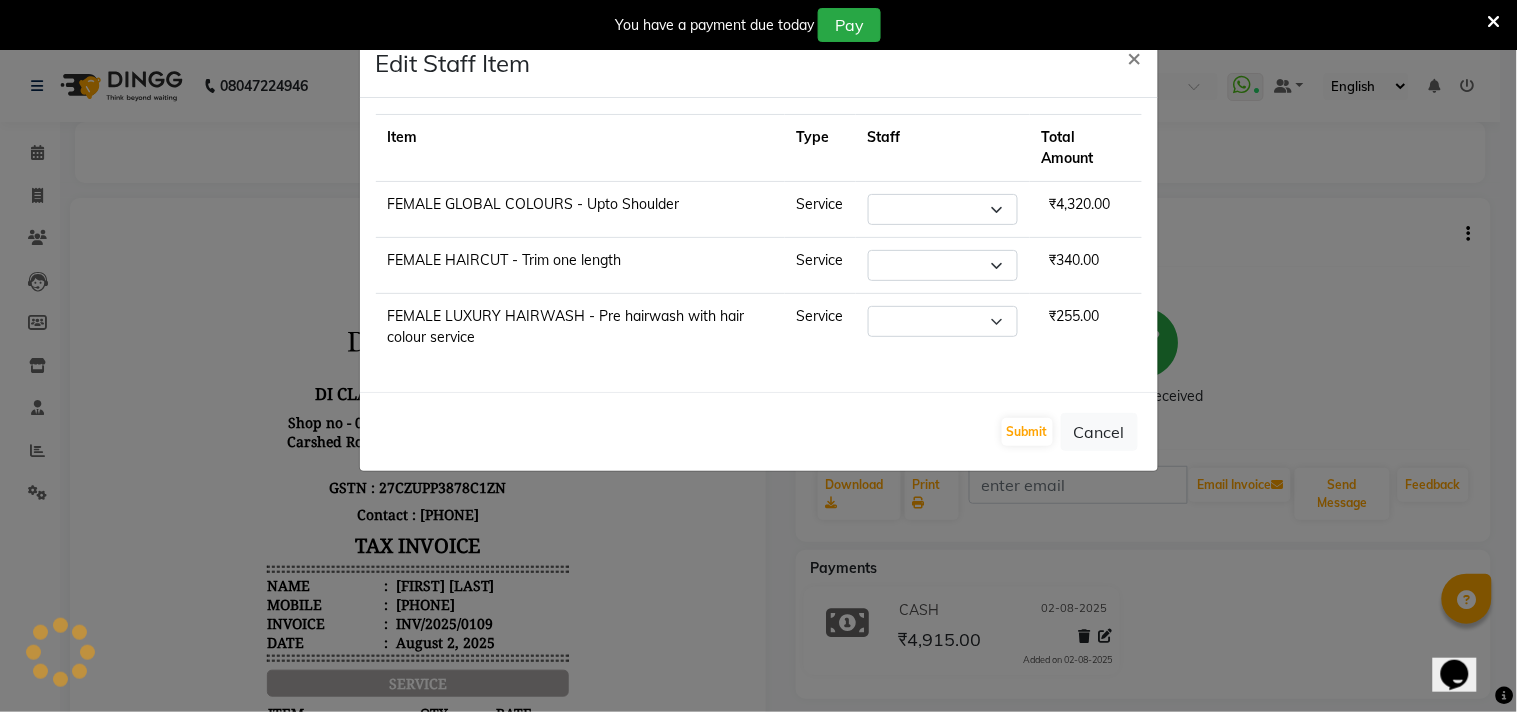 select on "51560" 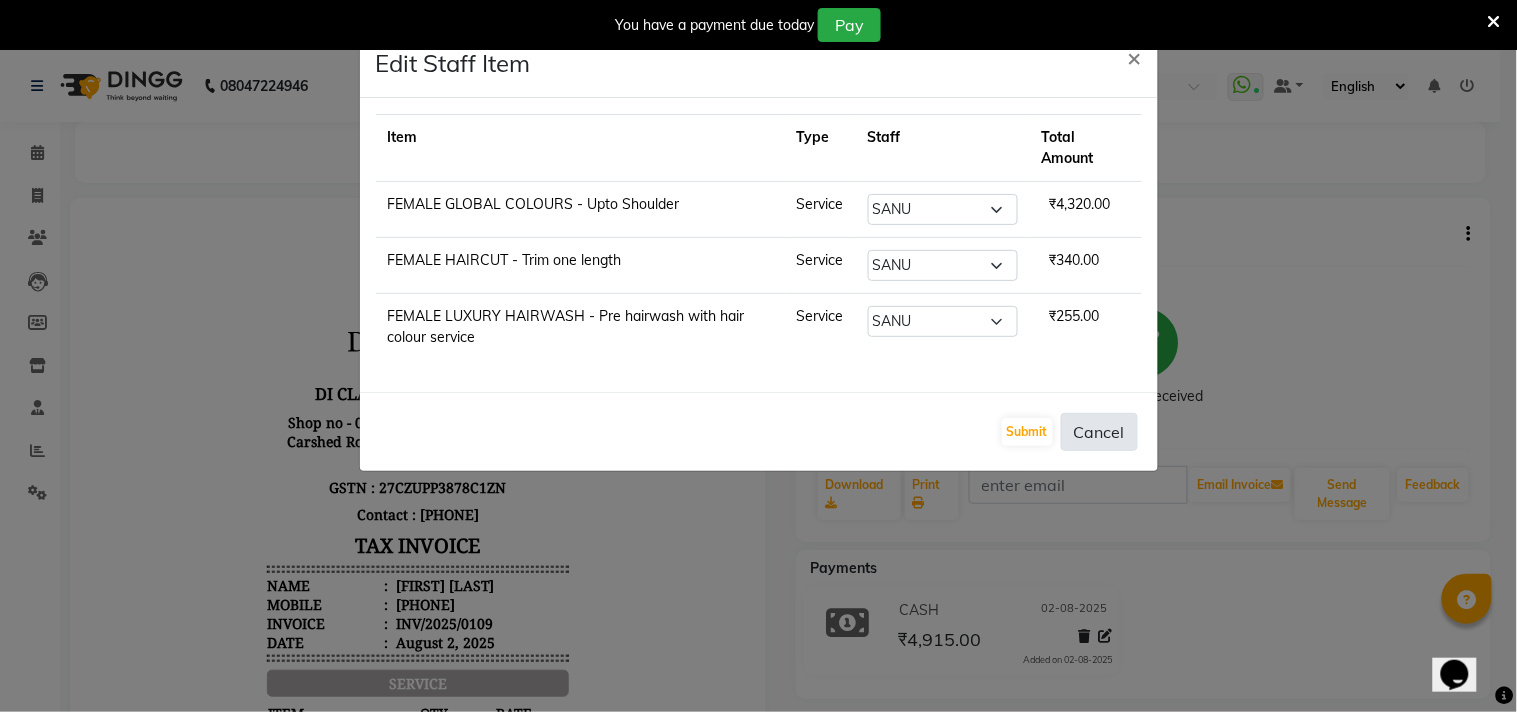 click on "Cancel" 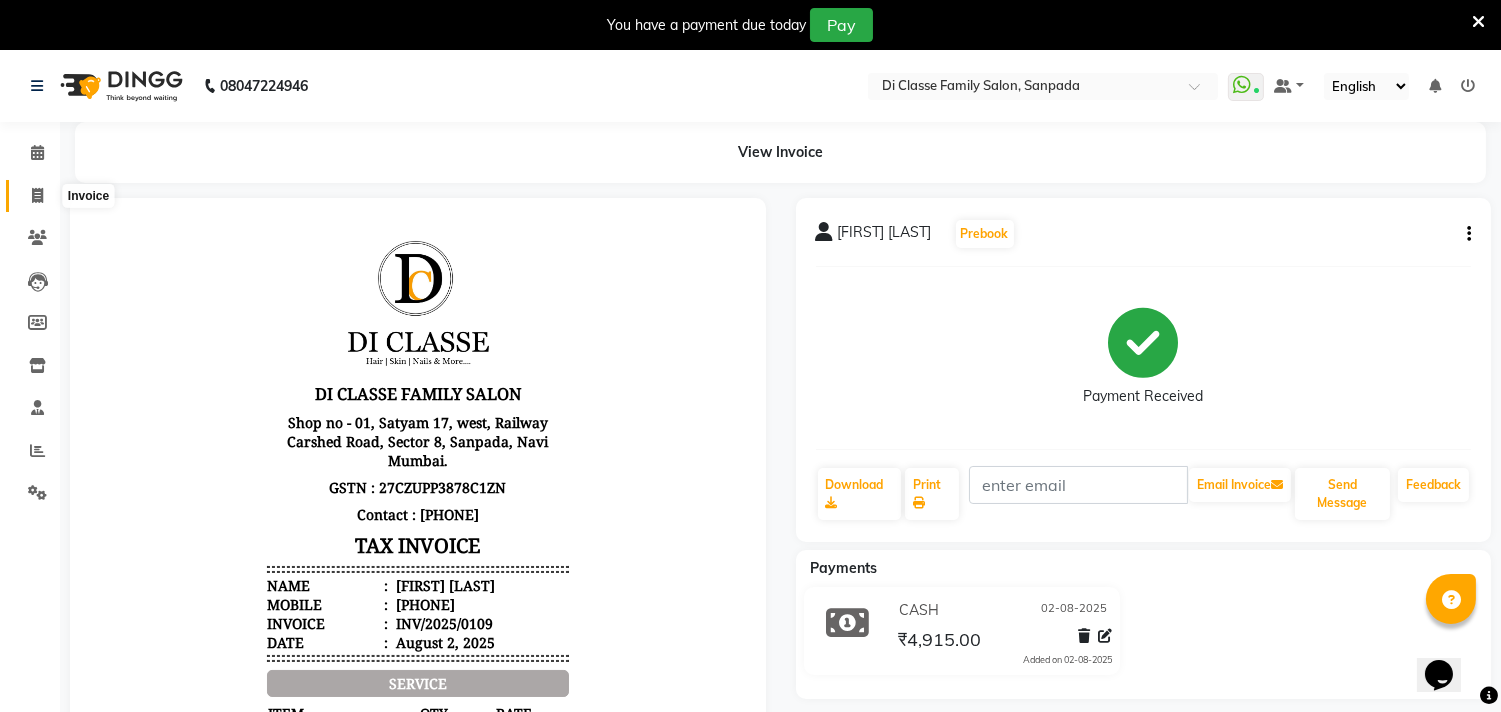 click 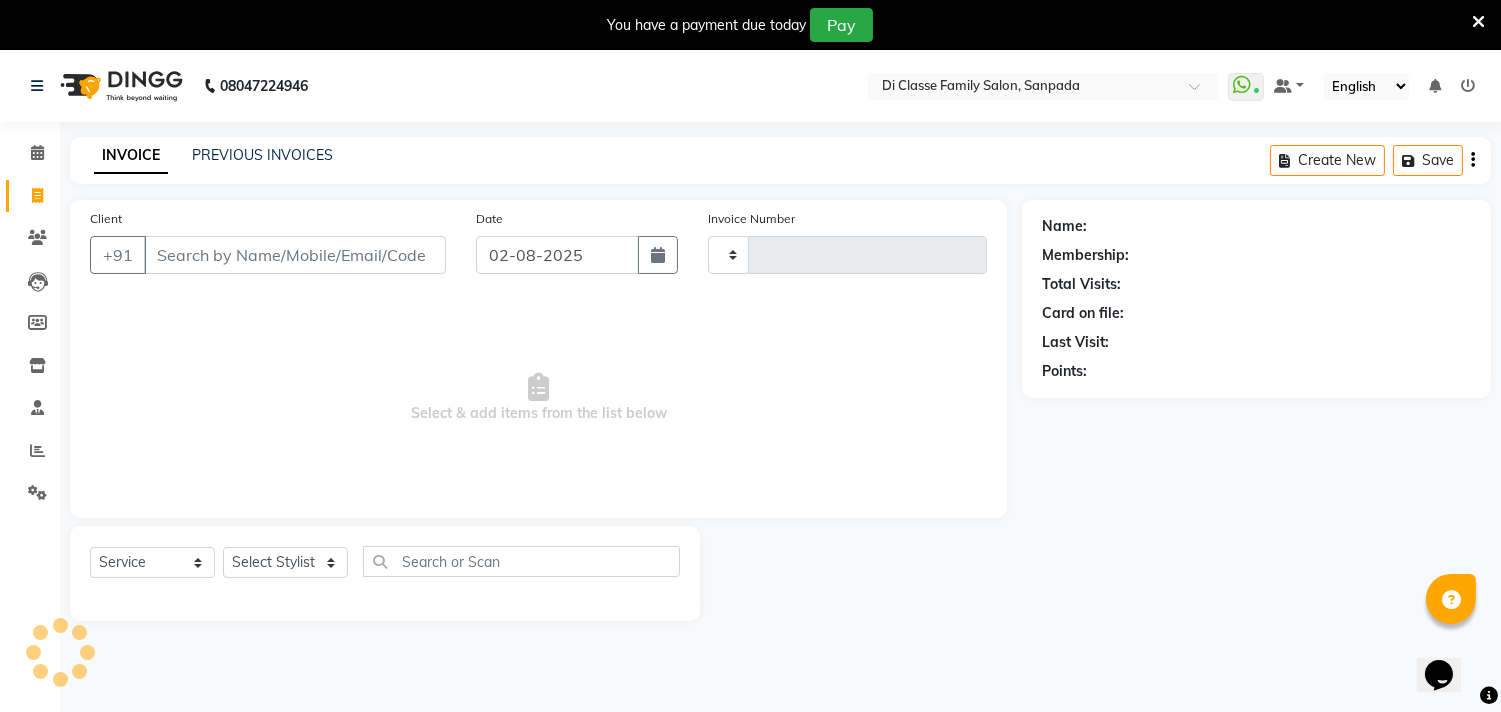 type on "2354" 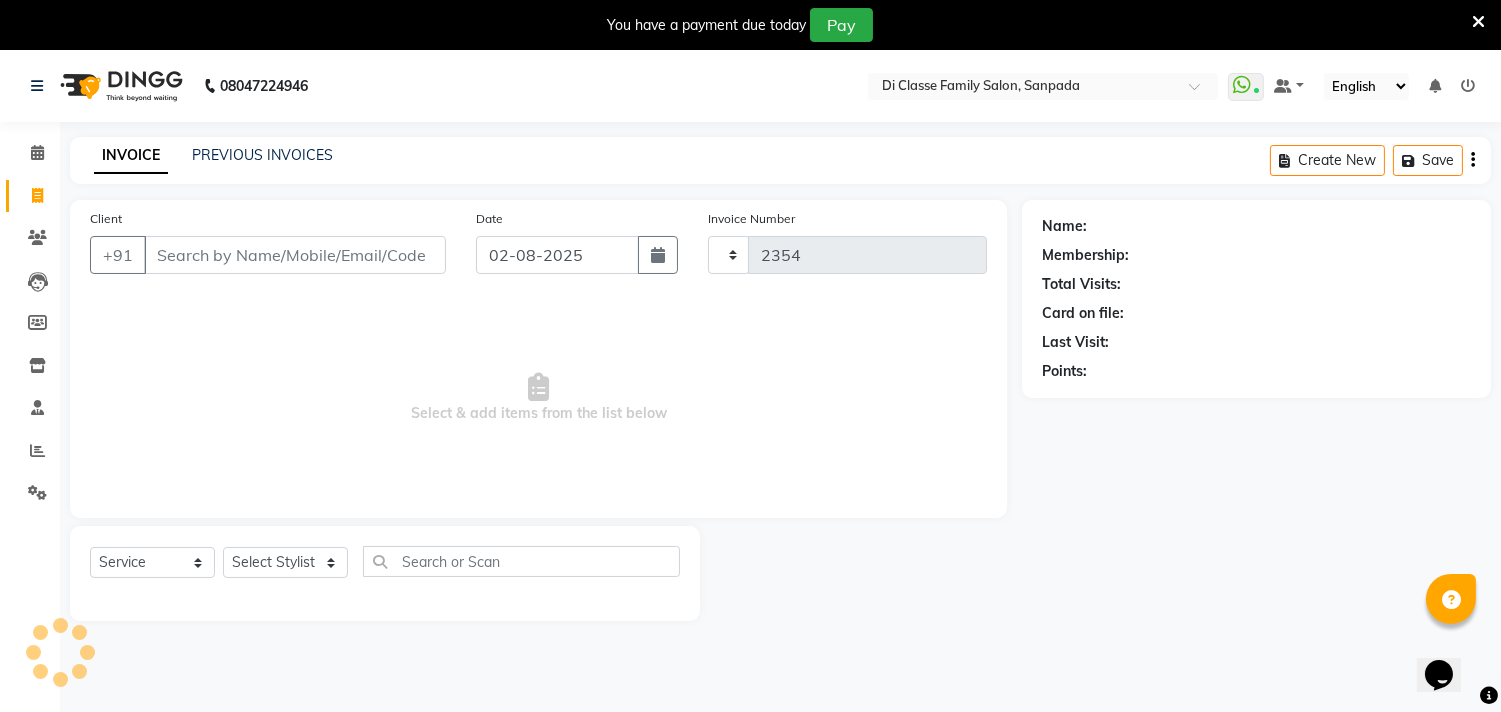 scroll, scrollTop: 50, scrollLeft: 0, axis: vertical 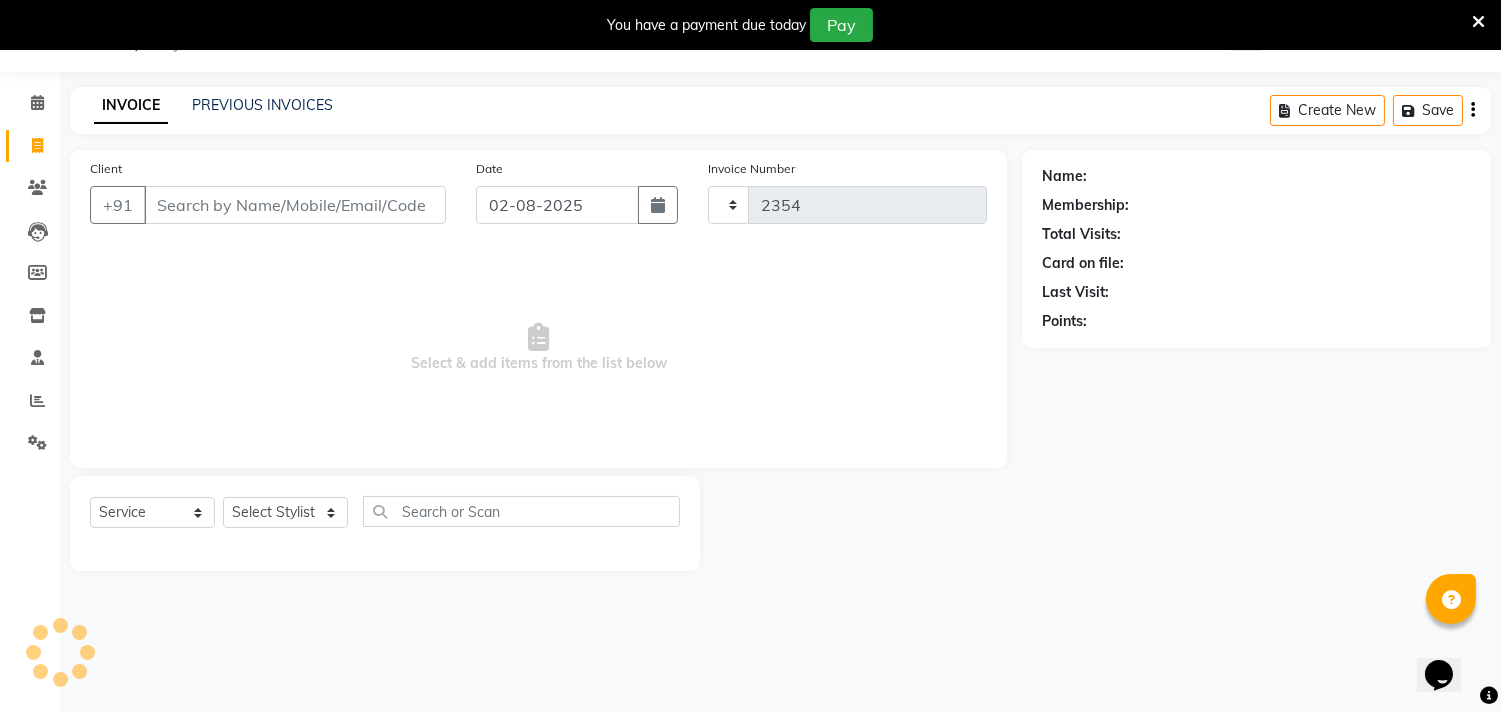 select on "4704" 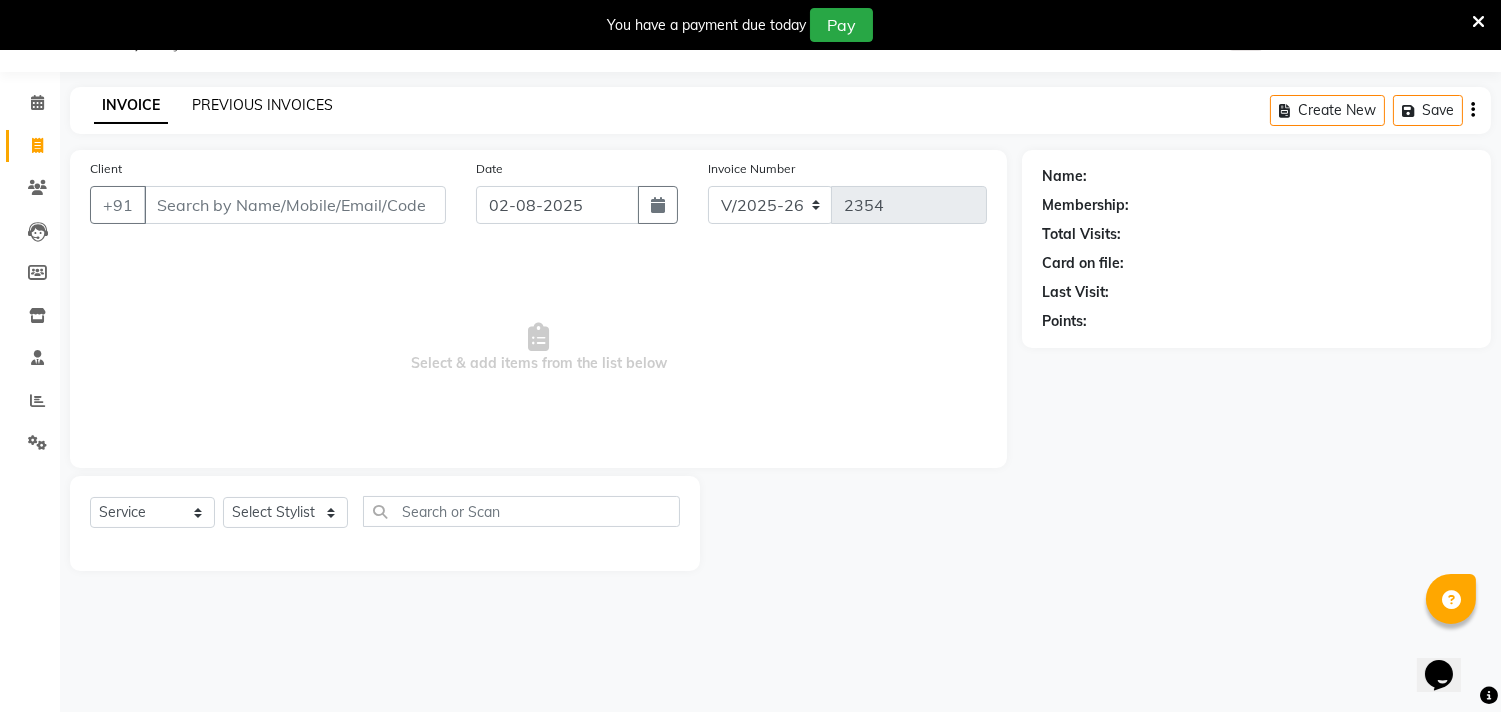 click on "PREVIOUS INVOICES" 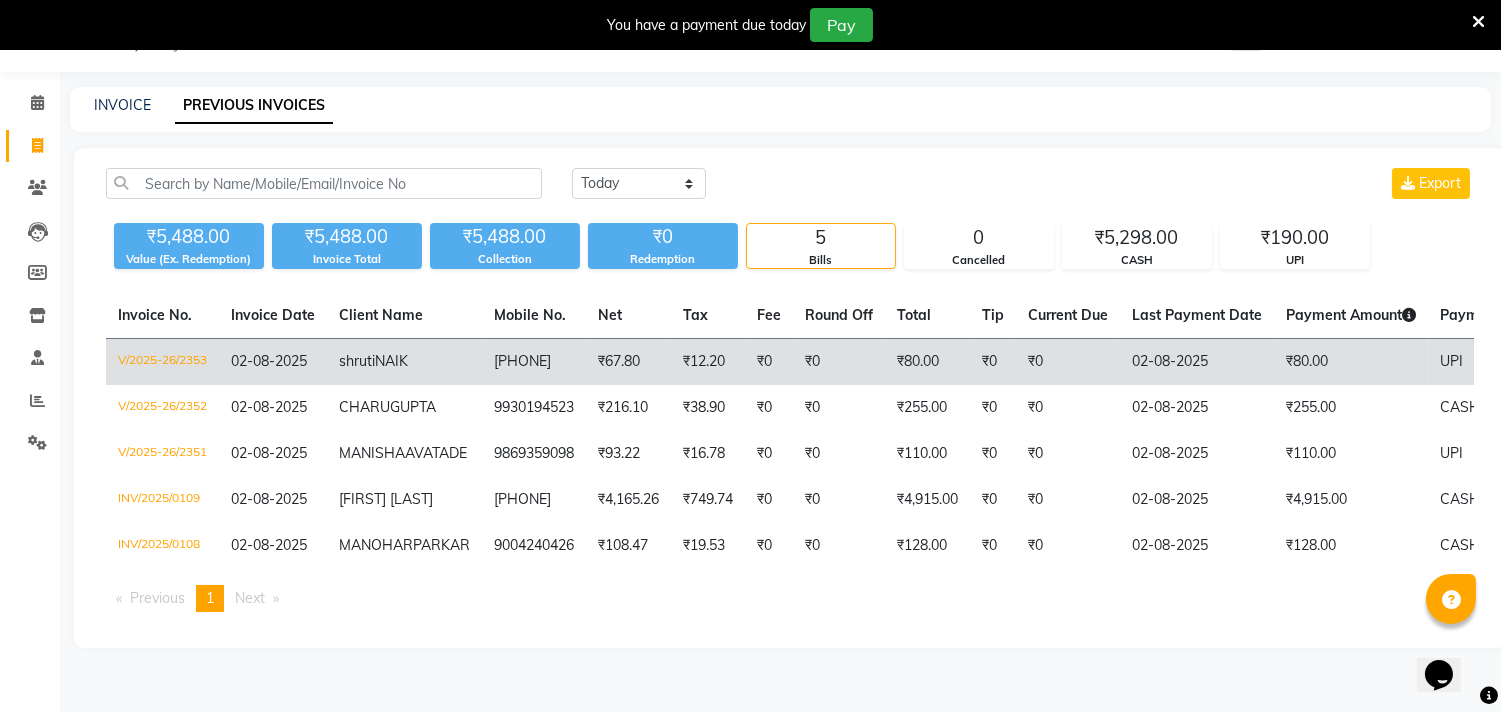 drag, startPoint x: 951, startPoint y: 366, endPoint x: 868, endPoint y: 362, distance: 83.09633 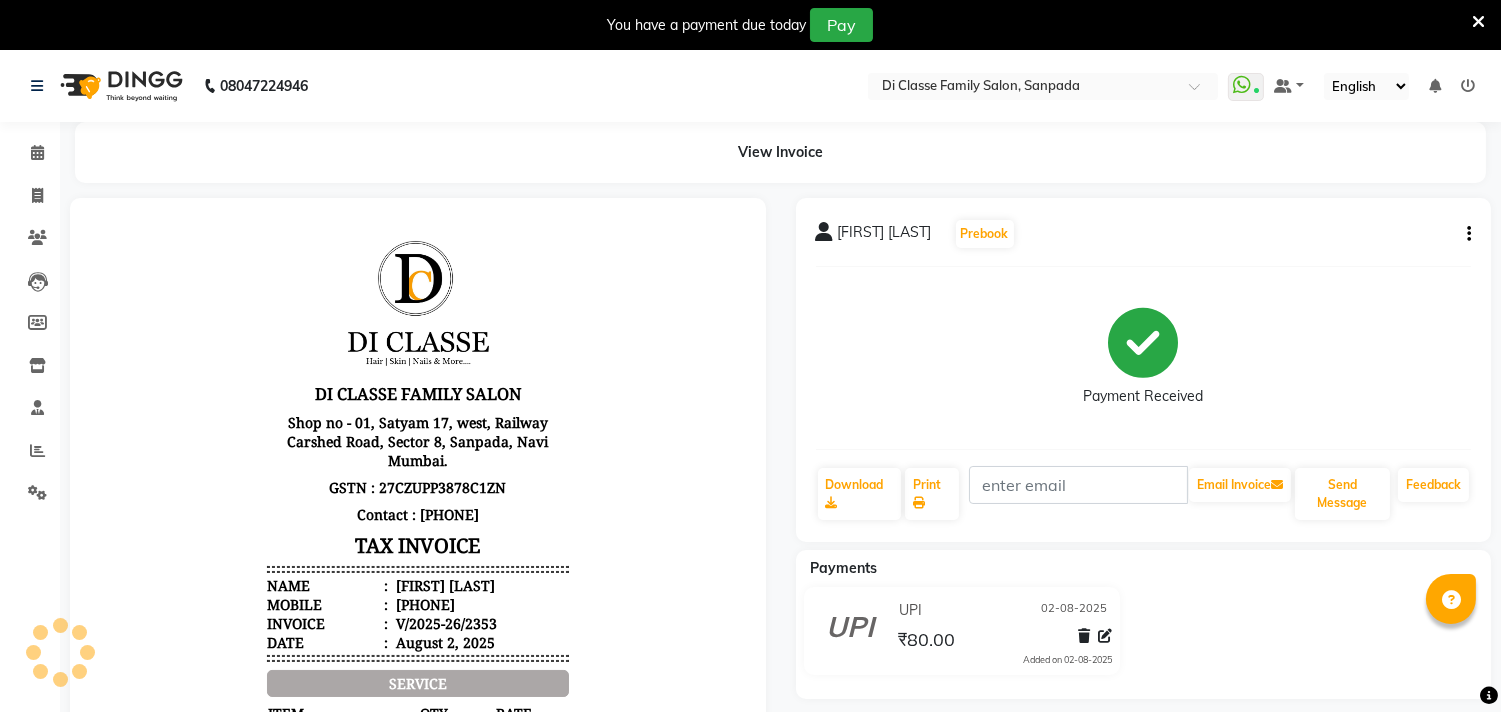 scroll, scrollTop: 0, scrollLeft: 0, axis: both 